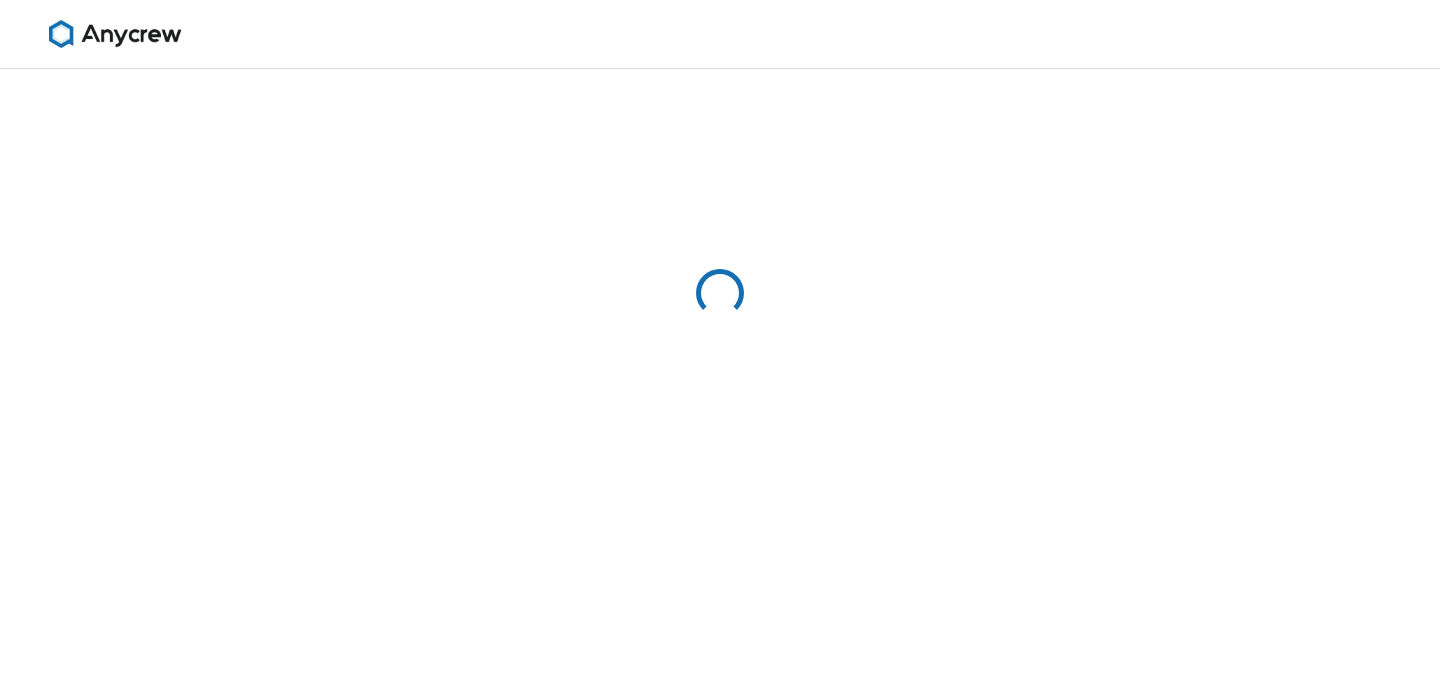 scroll, scrollTop: 0, scrollLeft: 0, axis: both 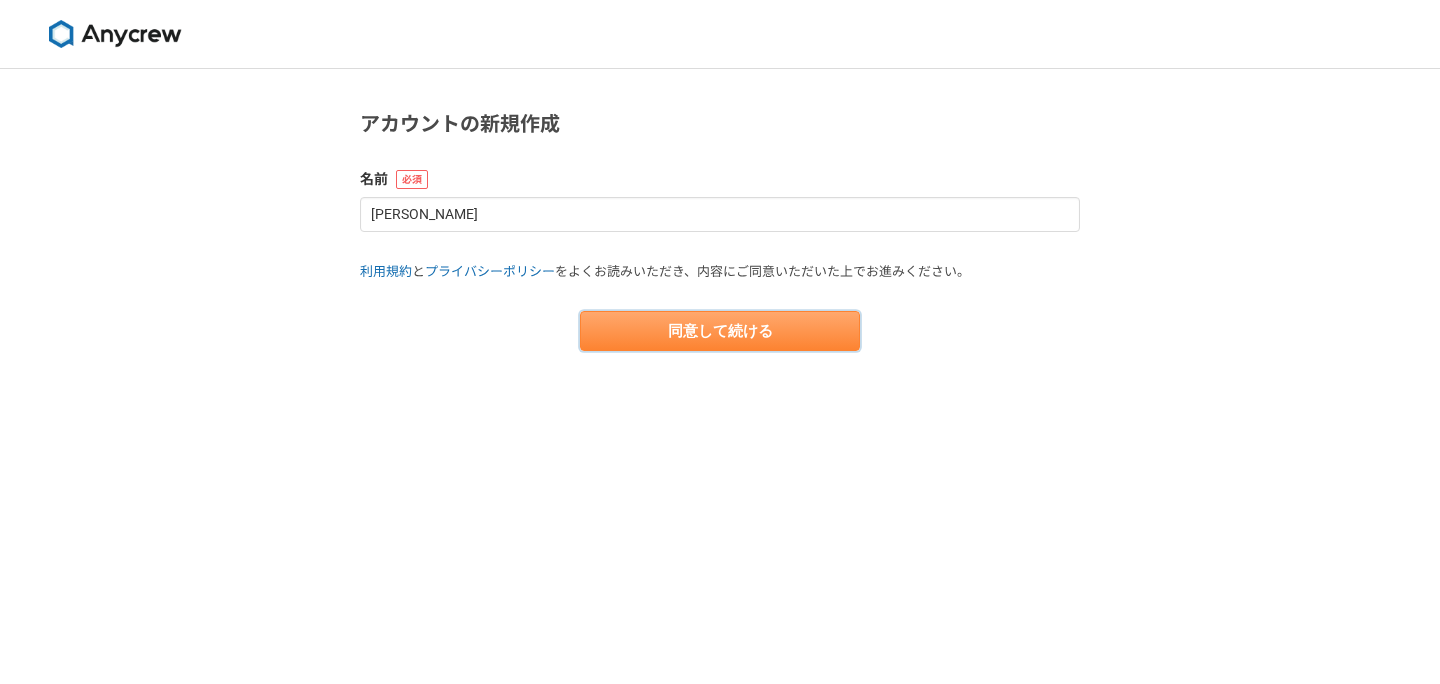 click on "同意して続ける" at bounding box center [720, 331] 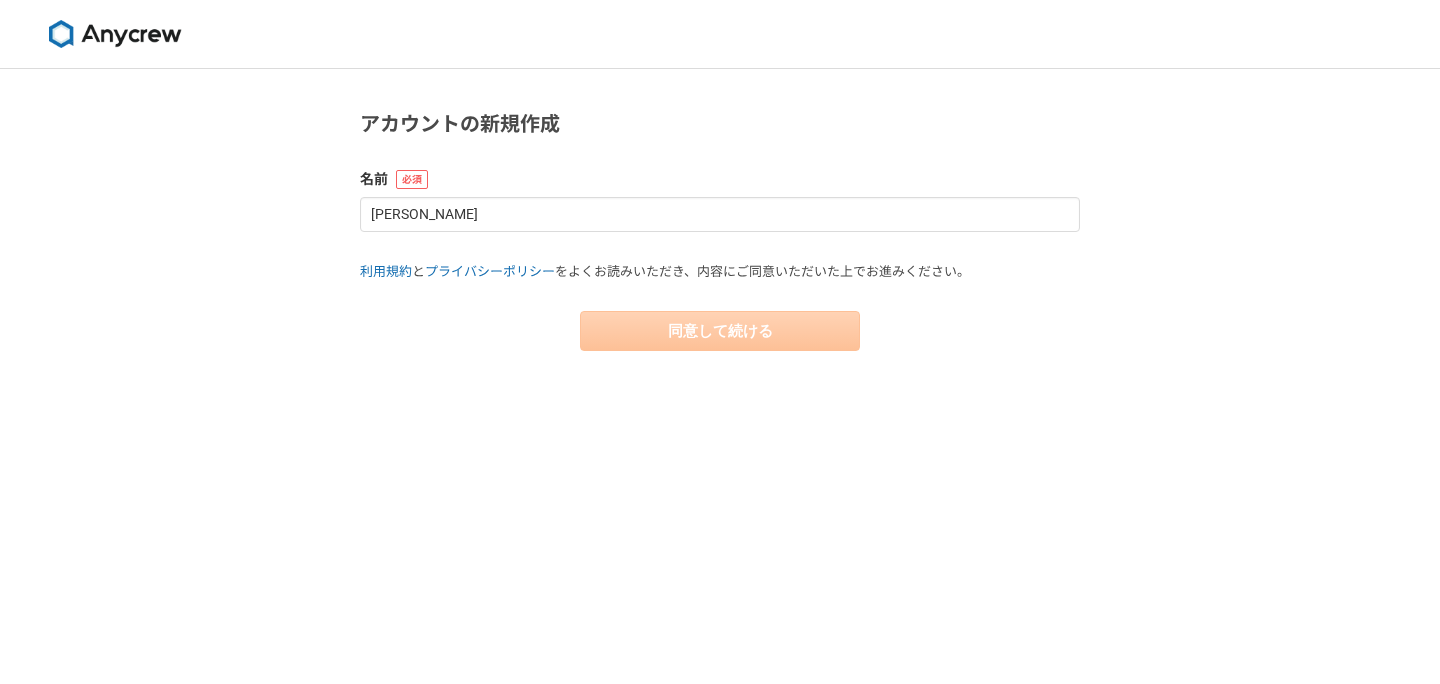 select on "13" 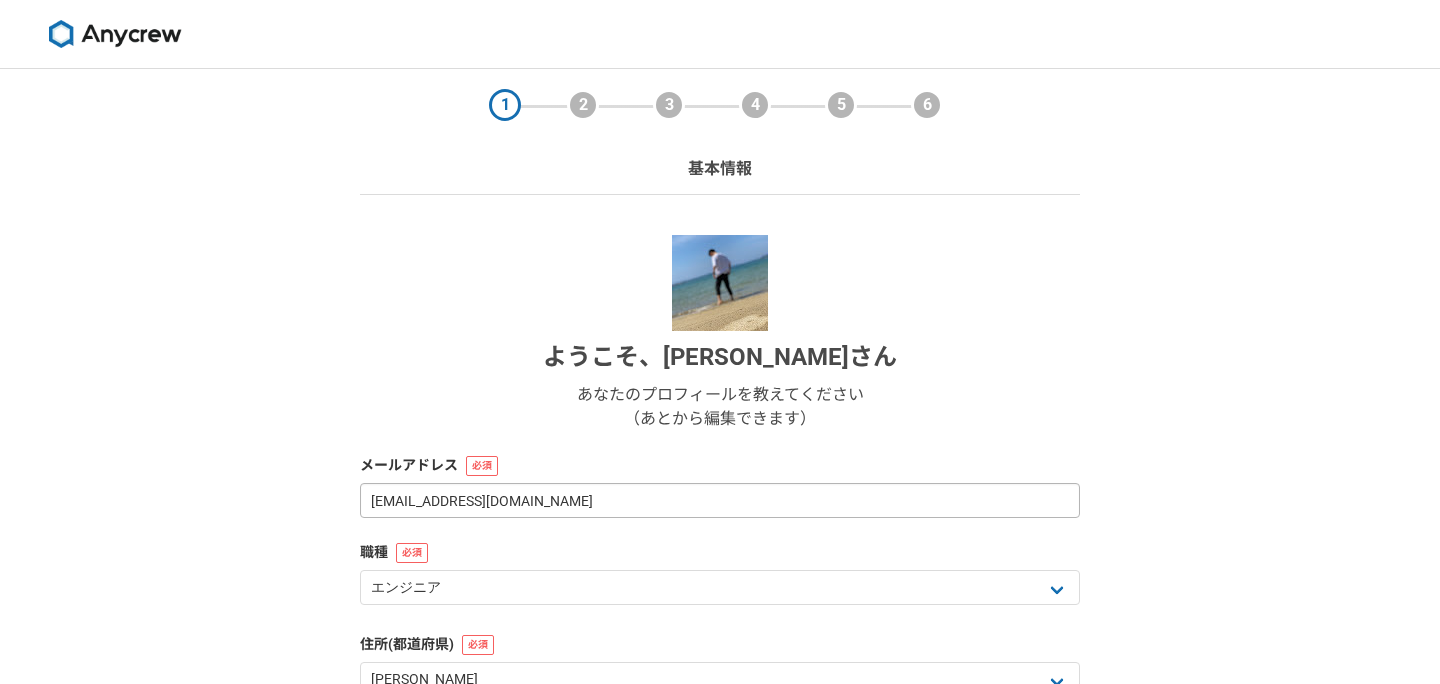 scroll, scrollTop: 313, scrollLeft: 0, axis: vertical 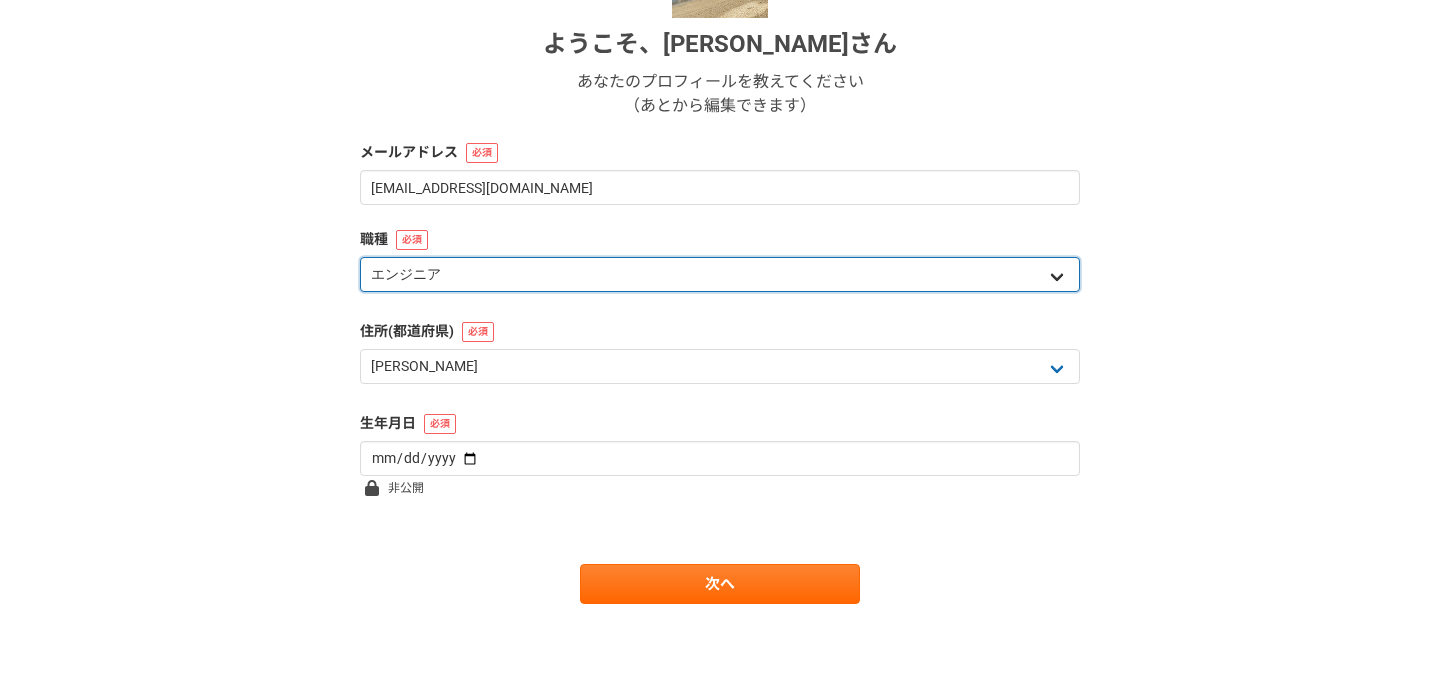 click on "エンジニア デザイナー ライター 営業 マーケティング 企画・事業開発 バックオフィス その他" at bounding box center [720, 274] 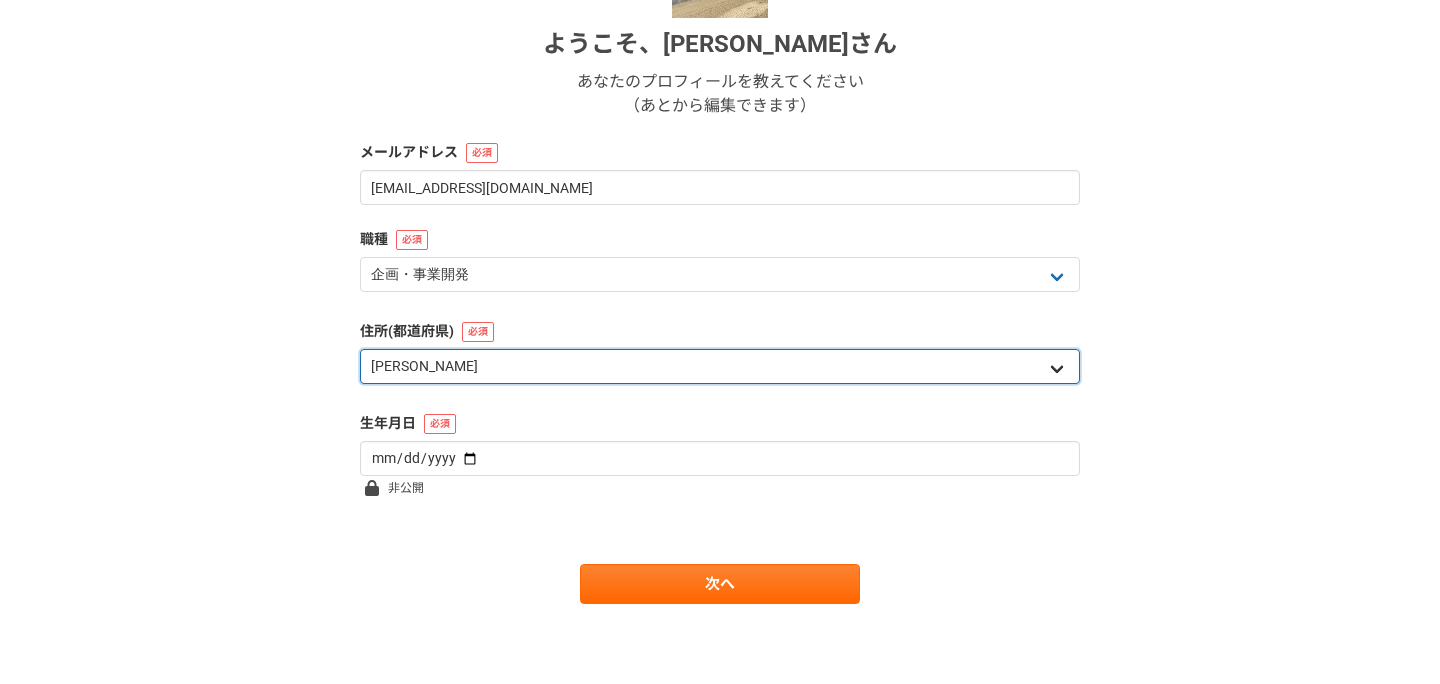 click on "北海道 [GEOGRAPHIC_DATA] [GEOGRAPHIC_DATA] [PERSON_NAME][GEOGRAPHIC_DATA] [PERSON_NAME][GEOGRAPHIC_DATA] [GEOGRAPHIC_DATA] [PERSON_NAME][GEOGRAPHIC_DATA] [GEOGRAPHIC_DATA] [GEOGRAPHIC_DATA] [GEOGRAPHIC_DATA] [GEOGRAPHIC_DATA] [PERSON_NAME][GEOGRAPHIC_DATA] [PERSON_NAME] [GEOGRAPHIC_DATA] [GEOGRAPHIC_DATA] [GEOGRAPHIC_DATA] [PERSON_NAME][GEOGRAPHIC_DATA] [PERSON_NAME][GEOGRAPHIC_DATA] [GEOGRAPHIC_DATA] [PERSON_NAME][GEOGRAPHIC_DATA] [GEOGRAPHIC_DATA] [GEOGRAPHIC_DATA] [GEOGRAPHIC_DATA] [GEOGRAPHIC_DATA] [GEOGRAPHIC_DATA] [GEOGRAPHIC_DATA] [GEOGRAPHIC_DATA] [GEOGRAPHIC_DATA] [GEOGRAPHIC_DATA] [GEOGRAPHIC_DATA] [GEOGRAPHIC_DATA] [GEOGRAPHIC_DATA] [GEOGRAPHIC_DATA] [GEOGRAPHIC_DATA] [PERSON_NAME][GEOGRAPHIC_DATA] [GEOGRAPHIC_DATA] [GEOGRAPHIC_DATA] [GEOGRAPHIC_DATA] [GEOGRAPHIC_DATA] [GEOGRAPHIC_DATA] [GEOGRAPHIC_DATA] [GEOGRAPHIC_DATA] [GEOGRAPHIC_DATA] [GEOGRAPHIC_DATA] [PERSON_NAME][GEOGRAPHIC_DATA] [GEOGRAPHIC_DATA] [GEOGRAPHIC_DATA] 海外" at bounding box center [720, 366] 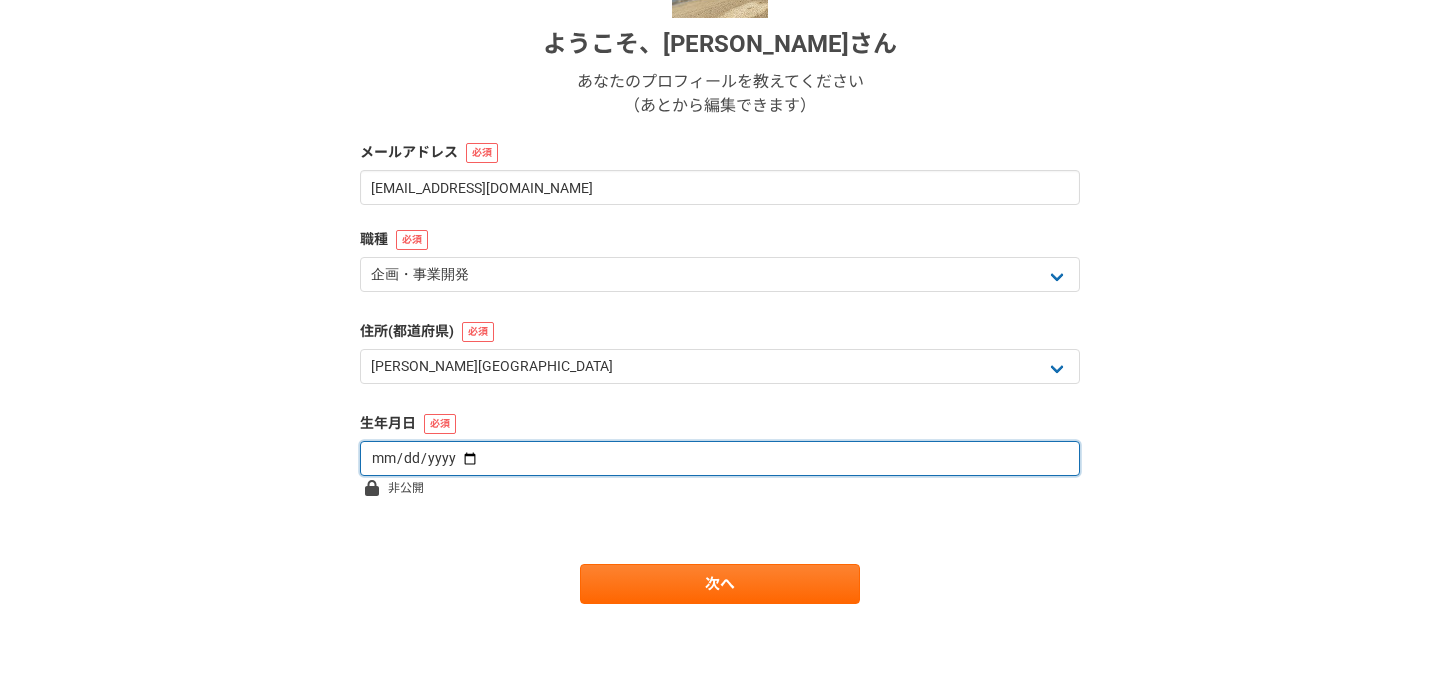 click at bounding box center [720, 458] 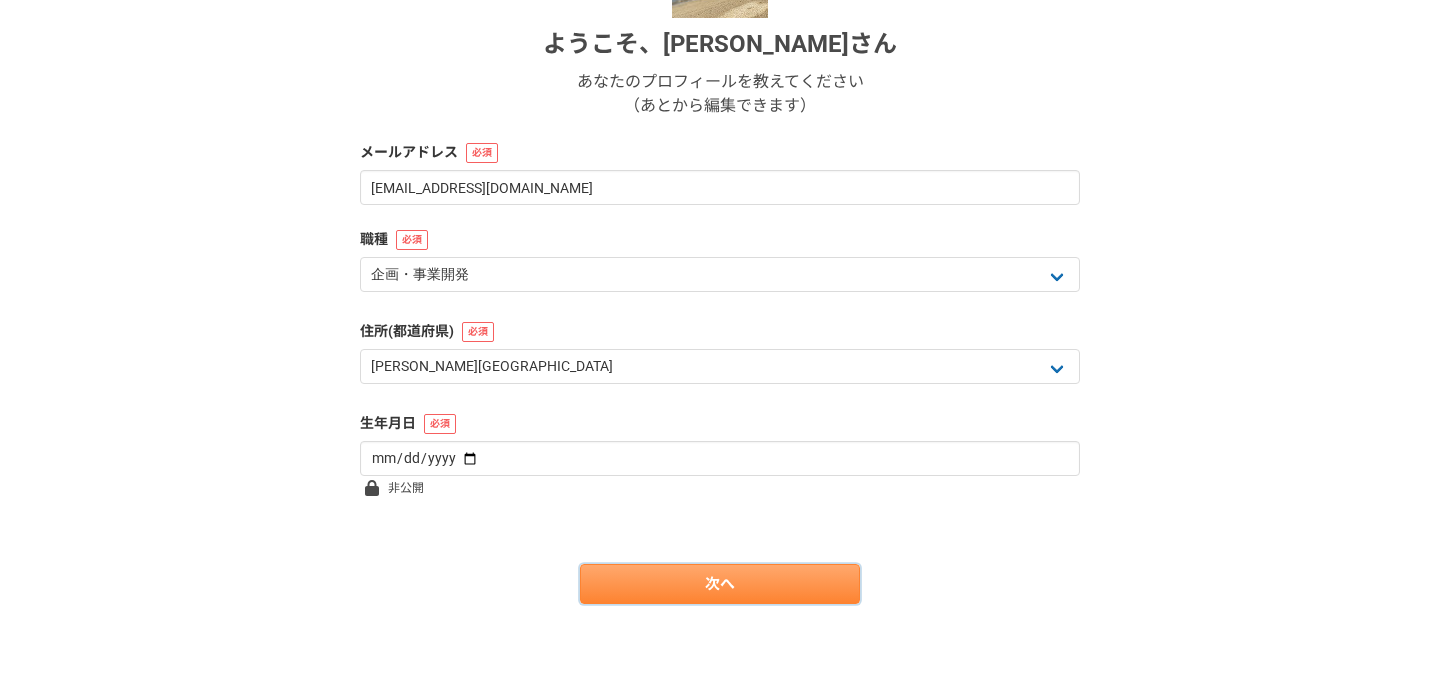click on "次へ" at bounding box center (720, 584) 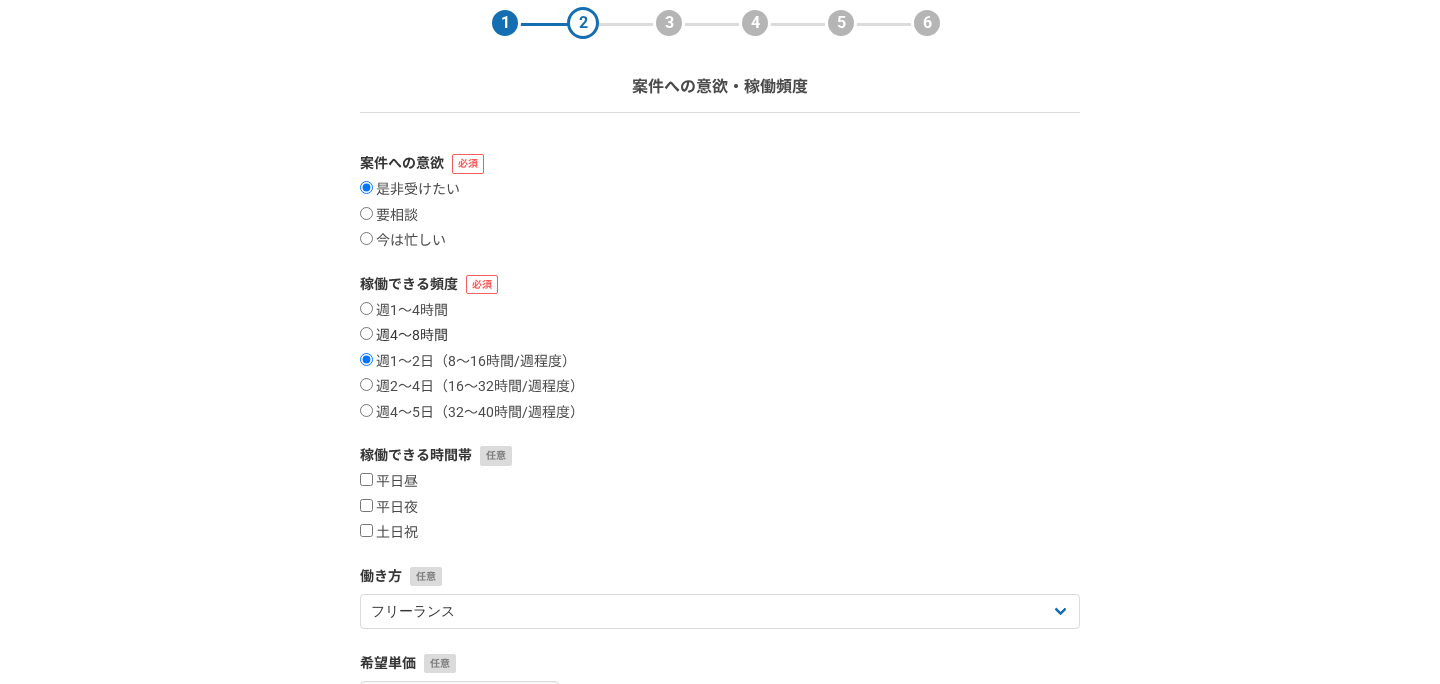scroll, scrollTop: 85, scrollLeft: 0, axis: vertical 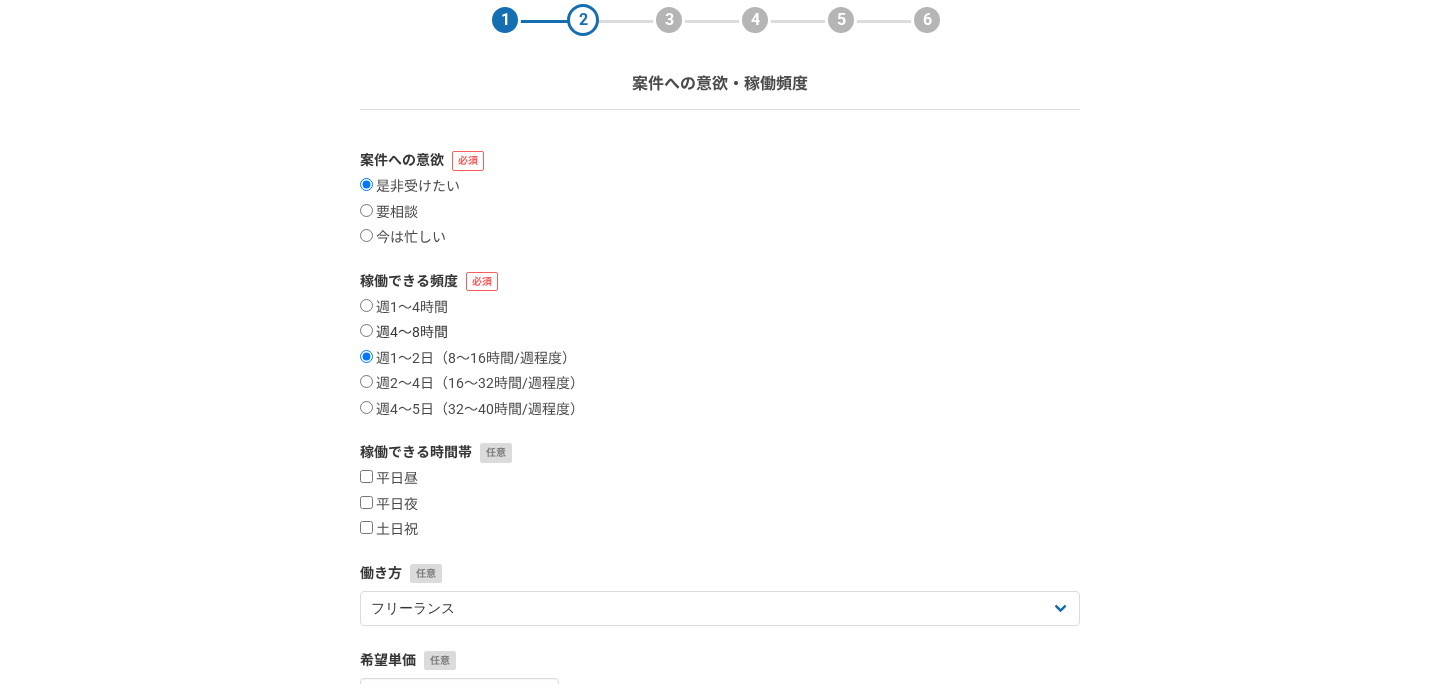 click on "週4〜8時間" at bounding box center [404, 333] 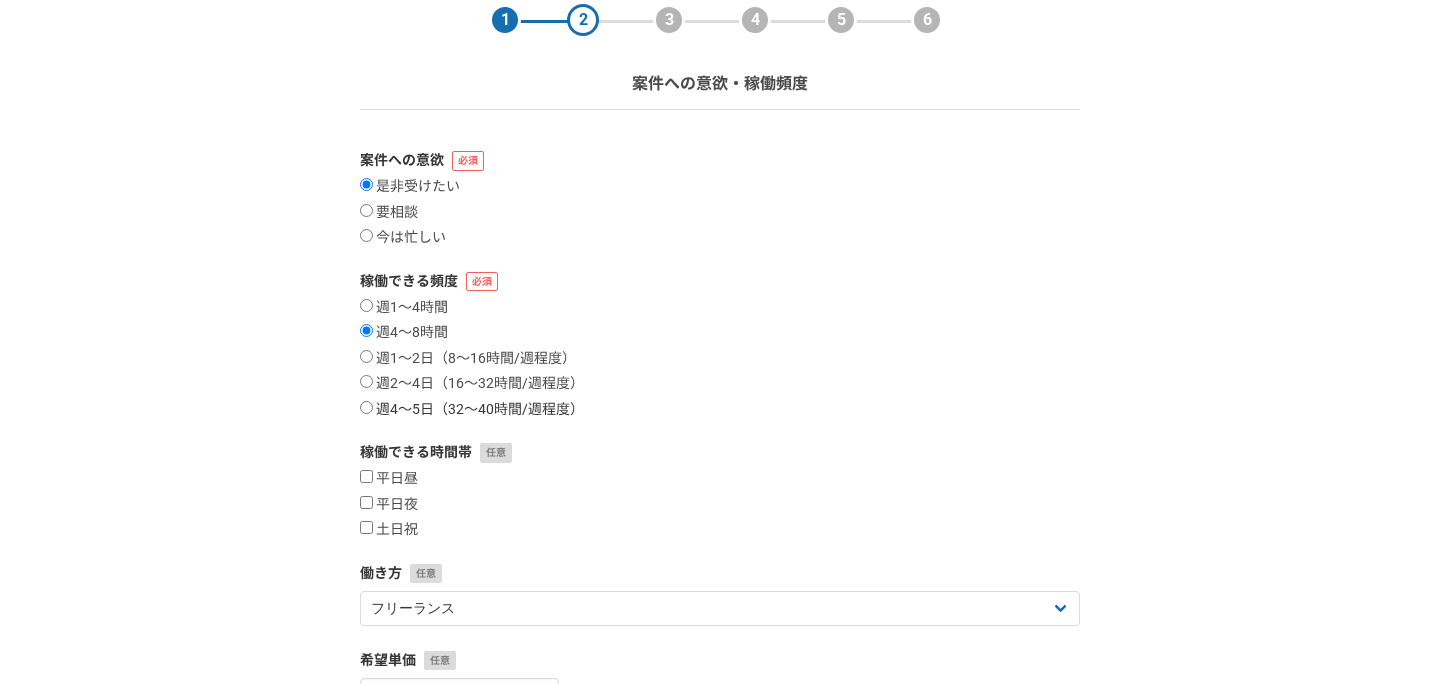 click on "週4〜5日（32〜40時間/週程度）" at bounding box center (366, 407) 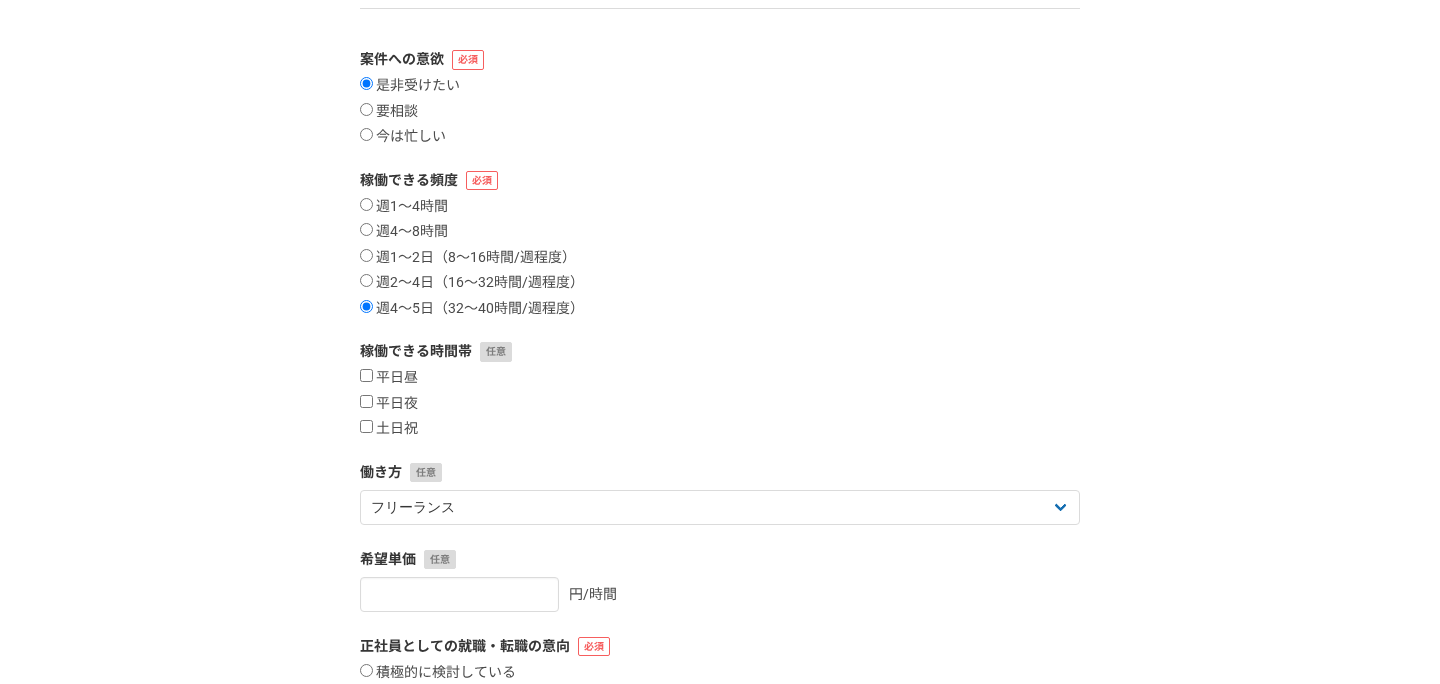 scroll, scrollTop: 194, scrollLeft: 0, axis: vertical 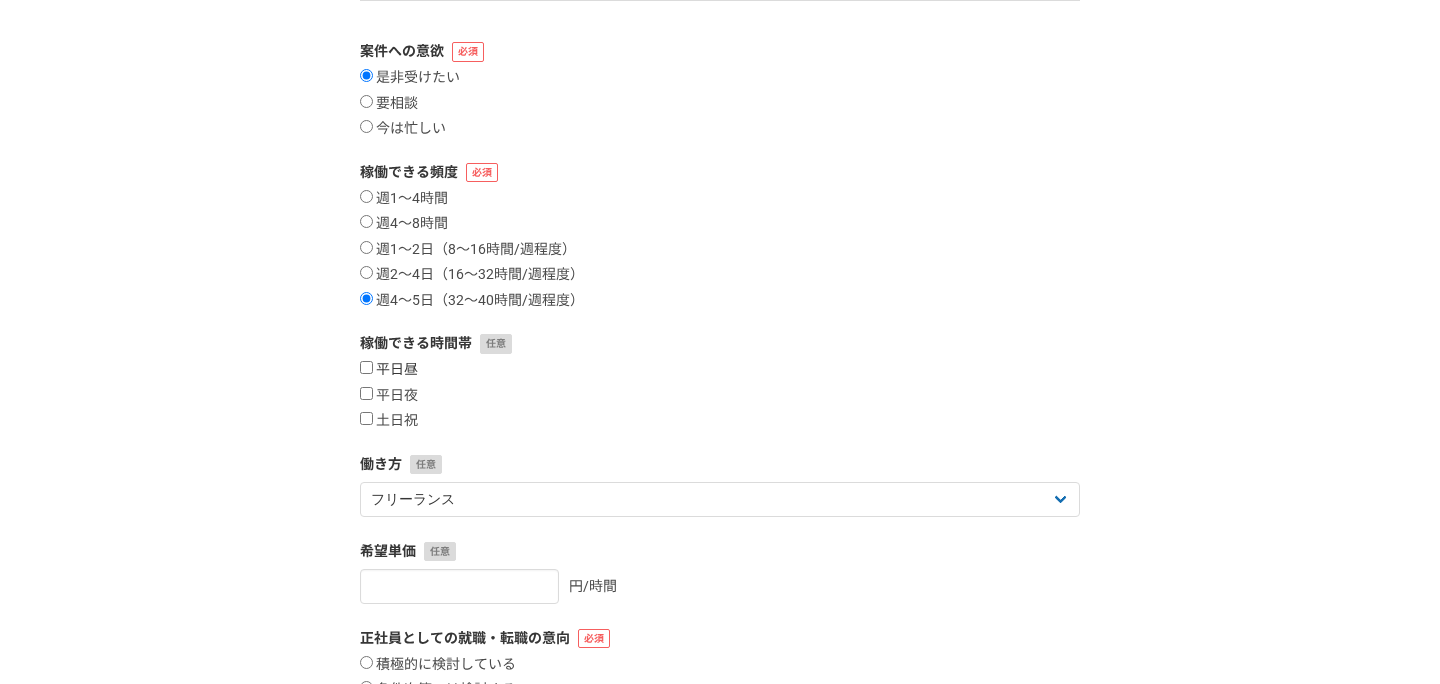 click on "平日昼" at bounding box center [366, 367] 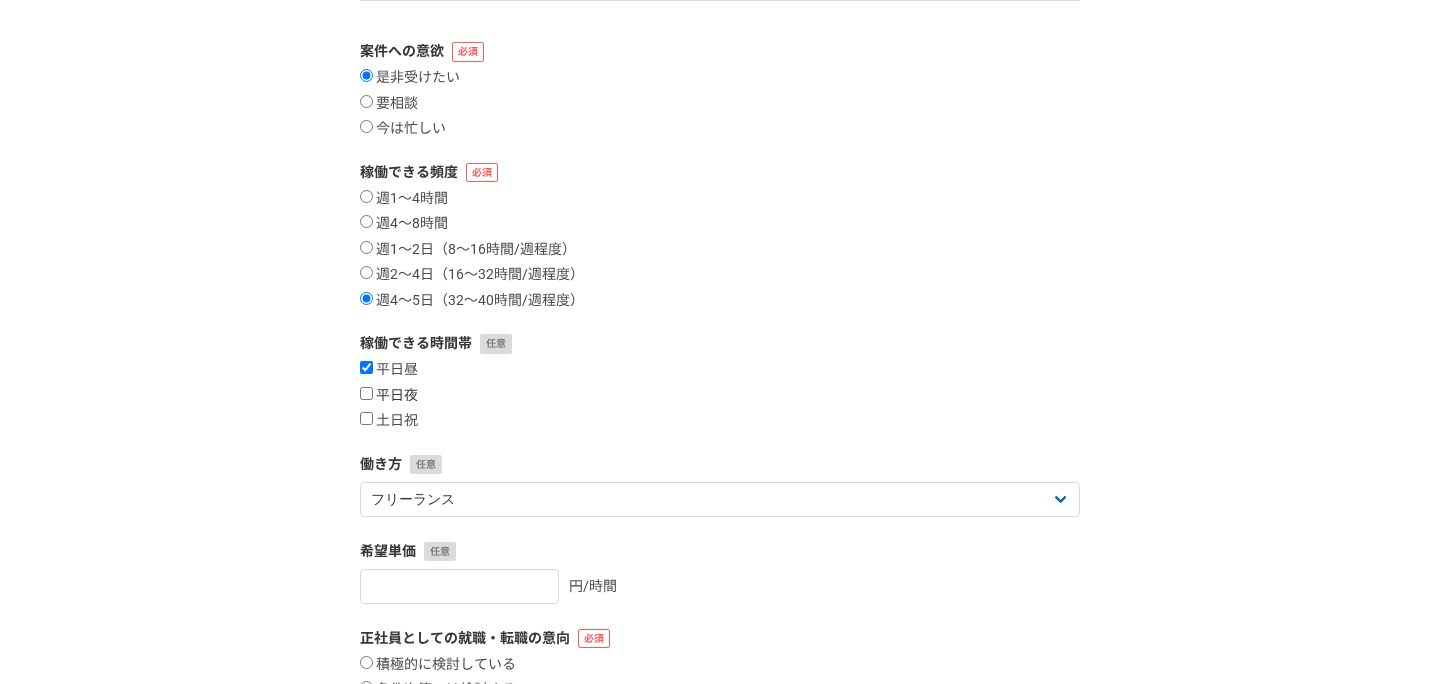 click on "平日夜" at bounding box center [366, 393] 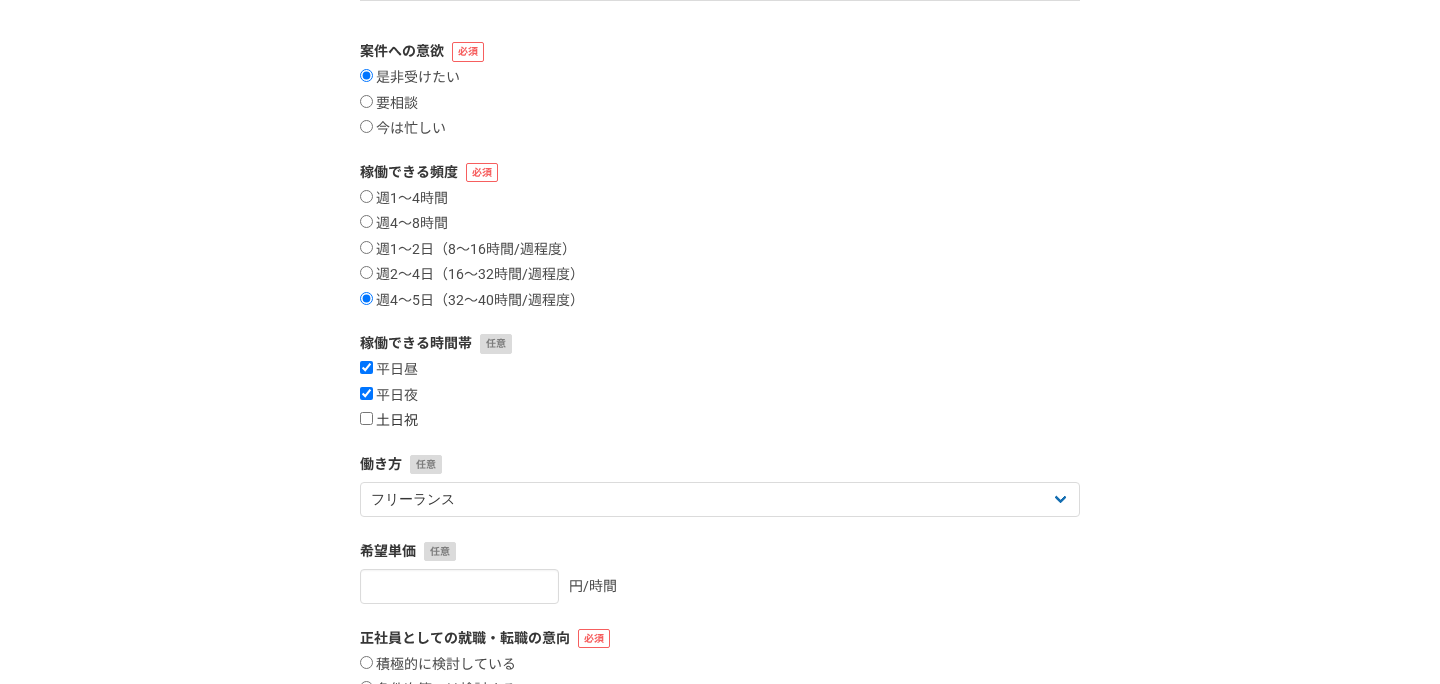 click on "土日祝" at bounding box center [366, 418] 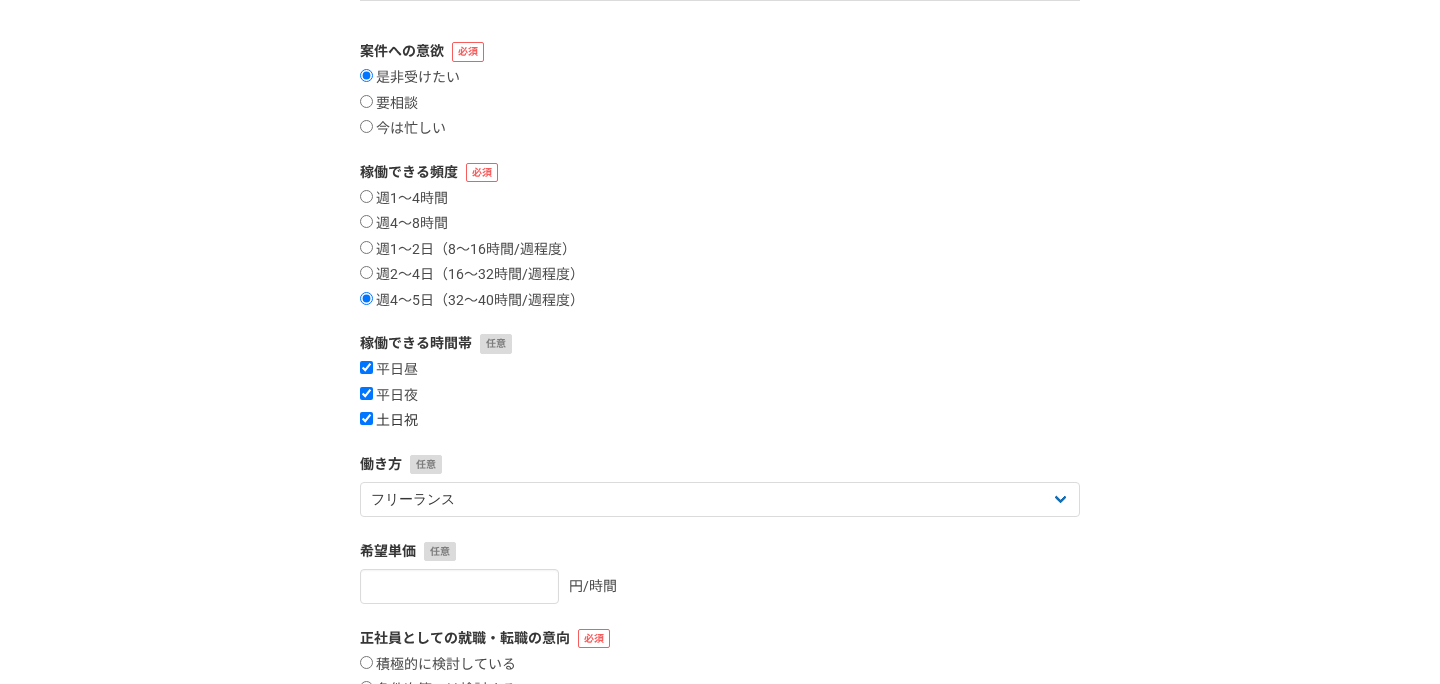 click on "土日祝" at bounding box center (366, 418) 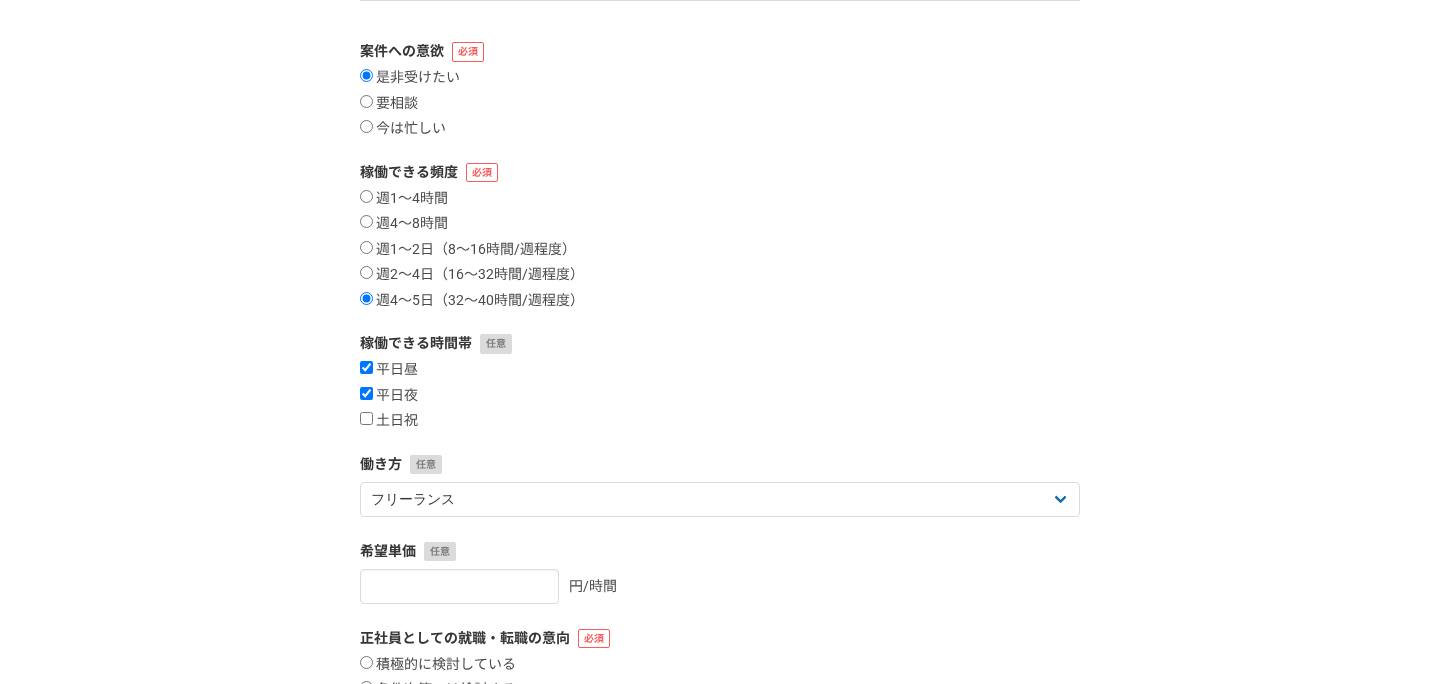scroll, scrollTop: 358, scrollLeft: 0, axis: vertical 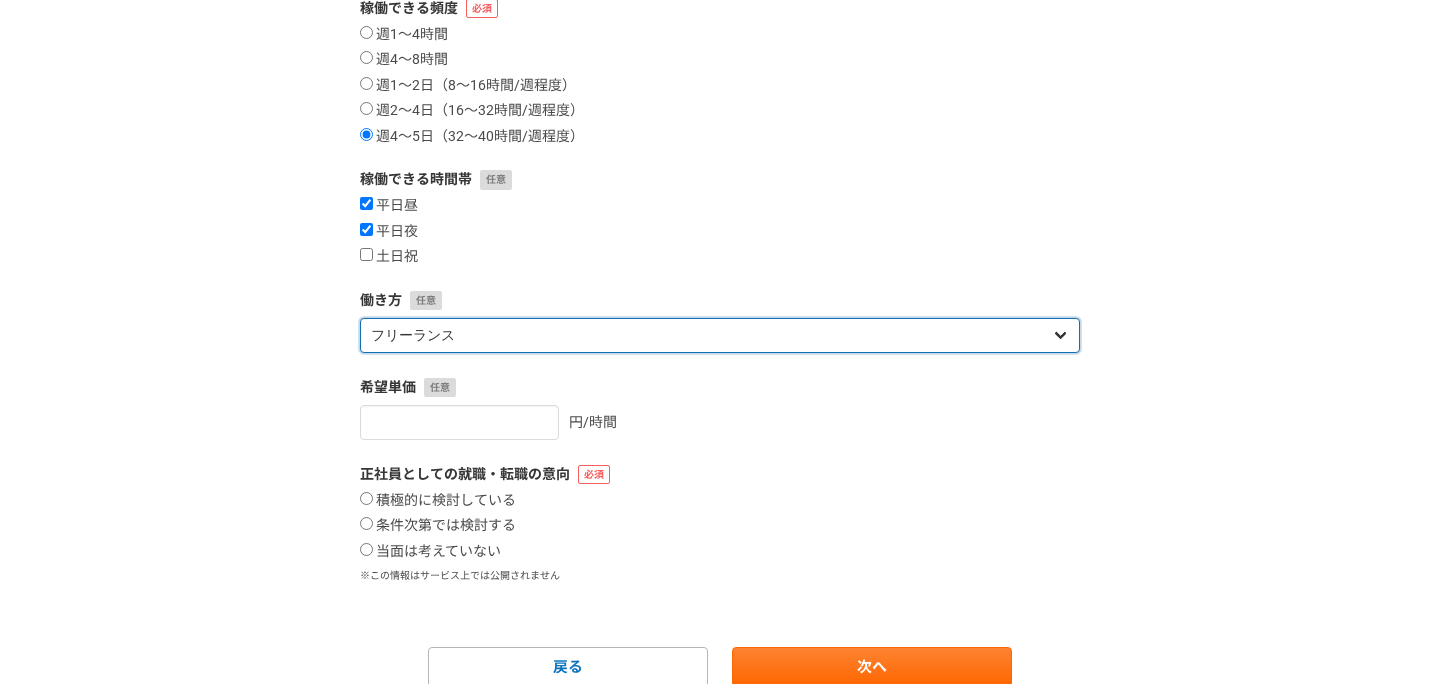 click on "フリーランス 副業 その他" at bounding box center (720, 335) 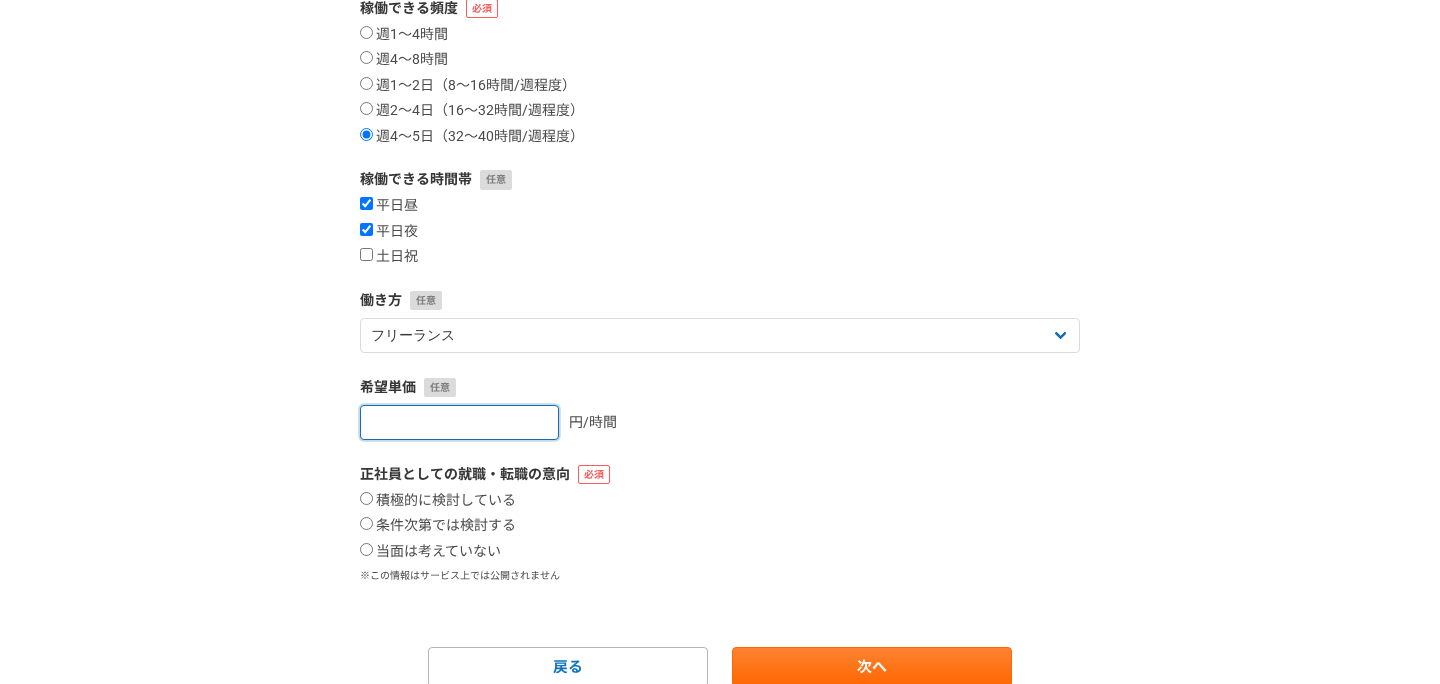 click at bounding box center (459, 422) 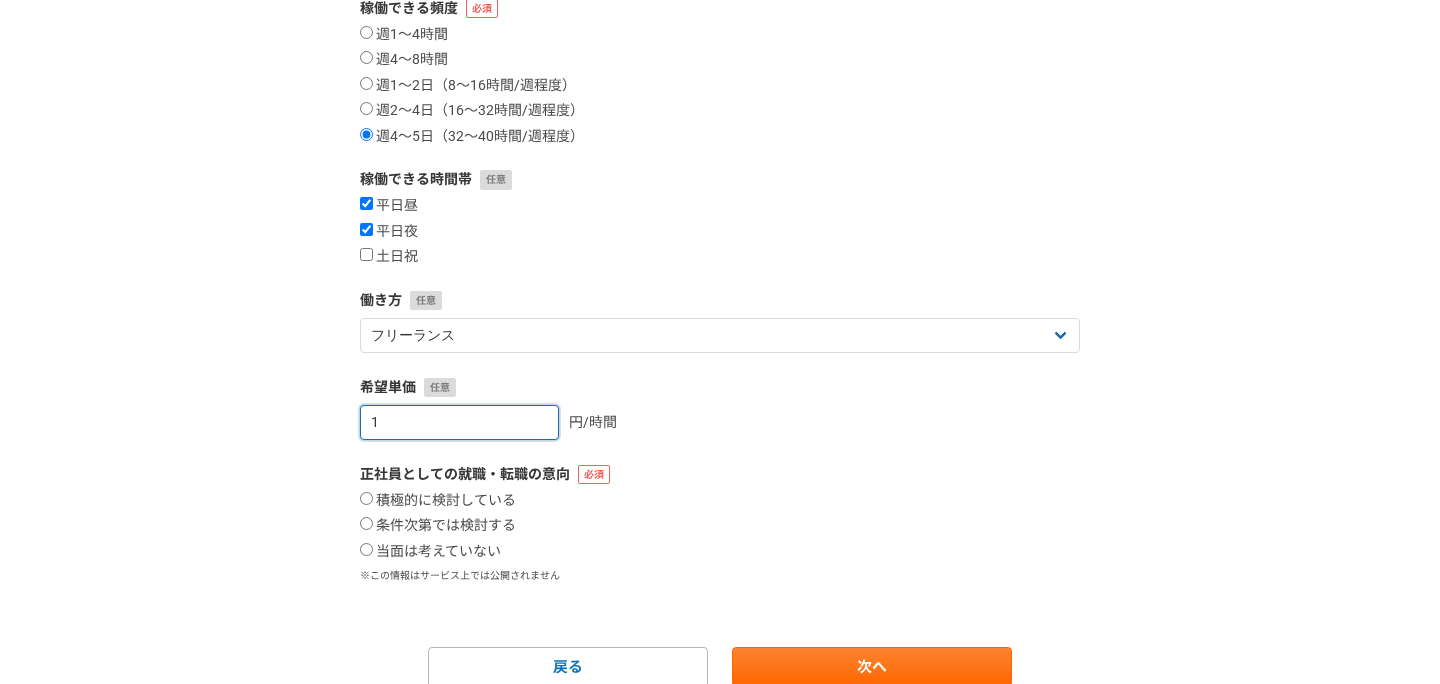 click on "1" at bounding box center [459, 422] 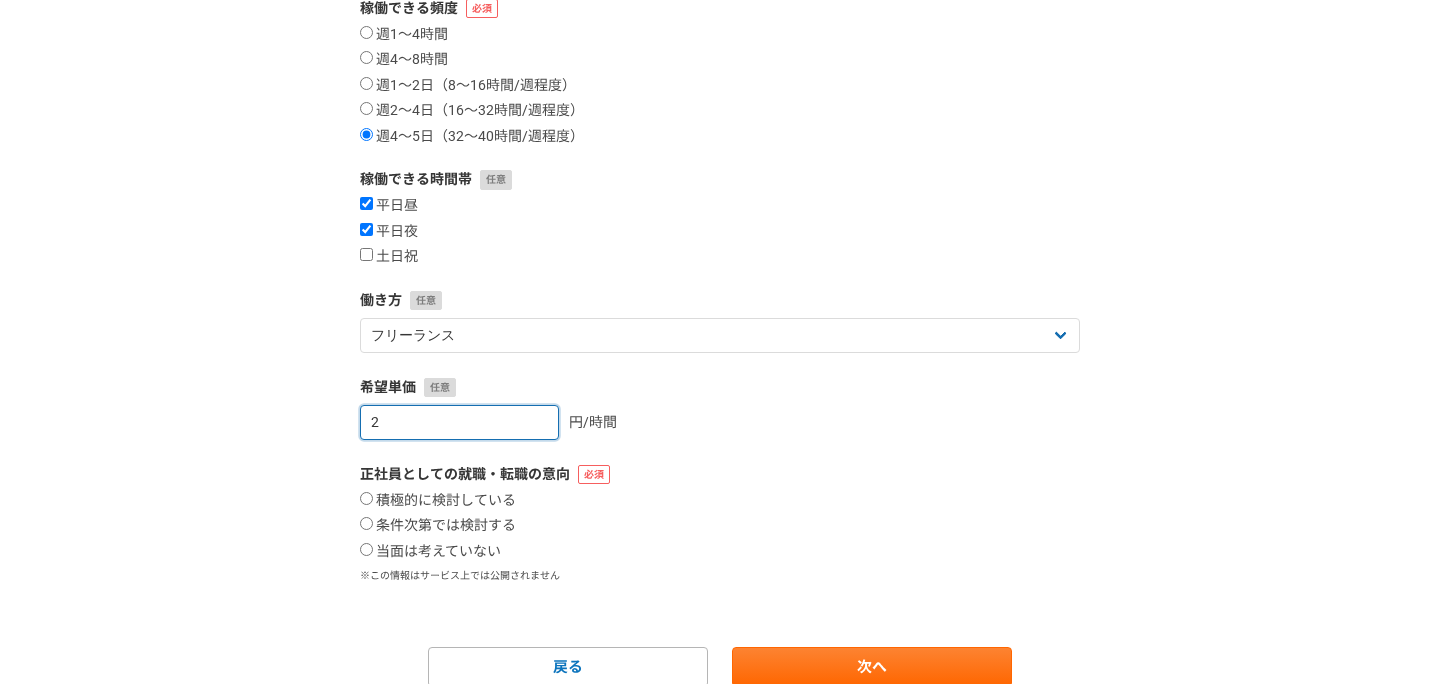 type on "2" 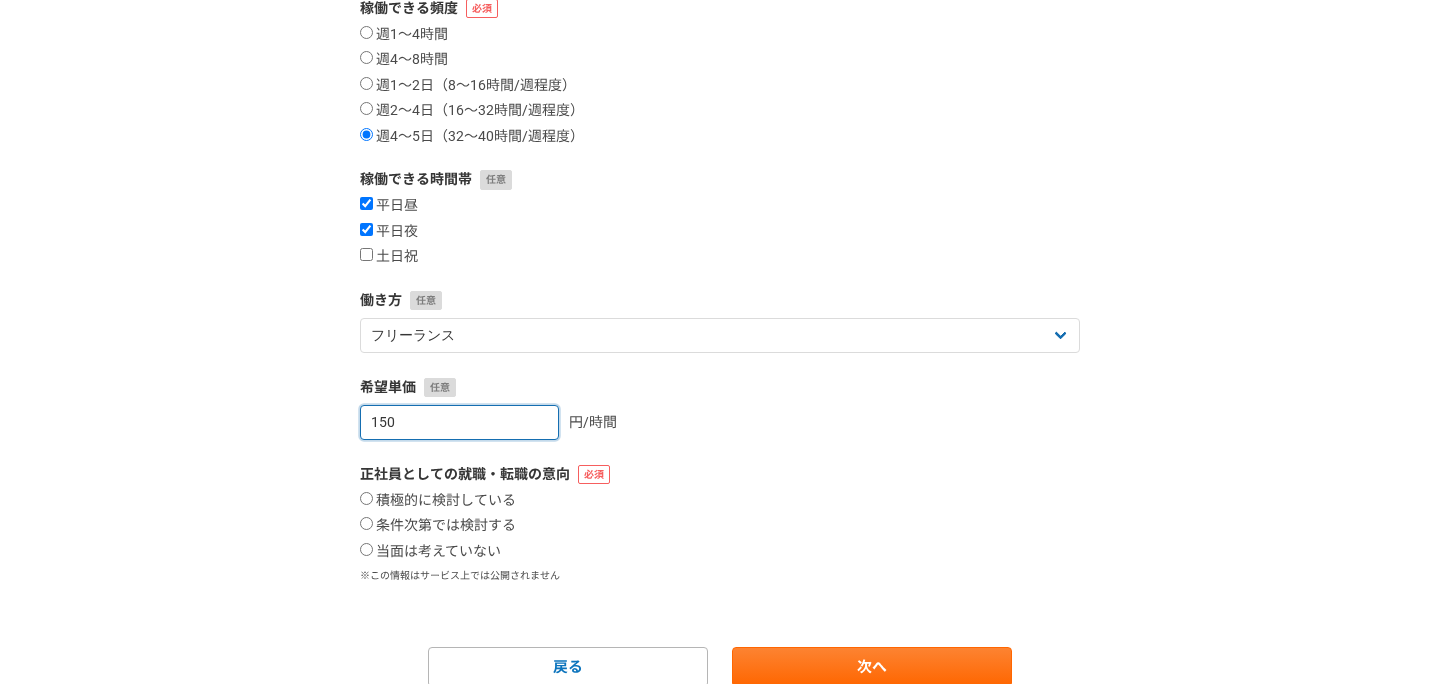 type on "[DATE]" 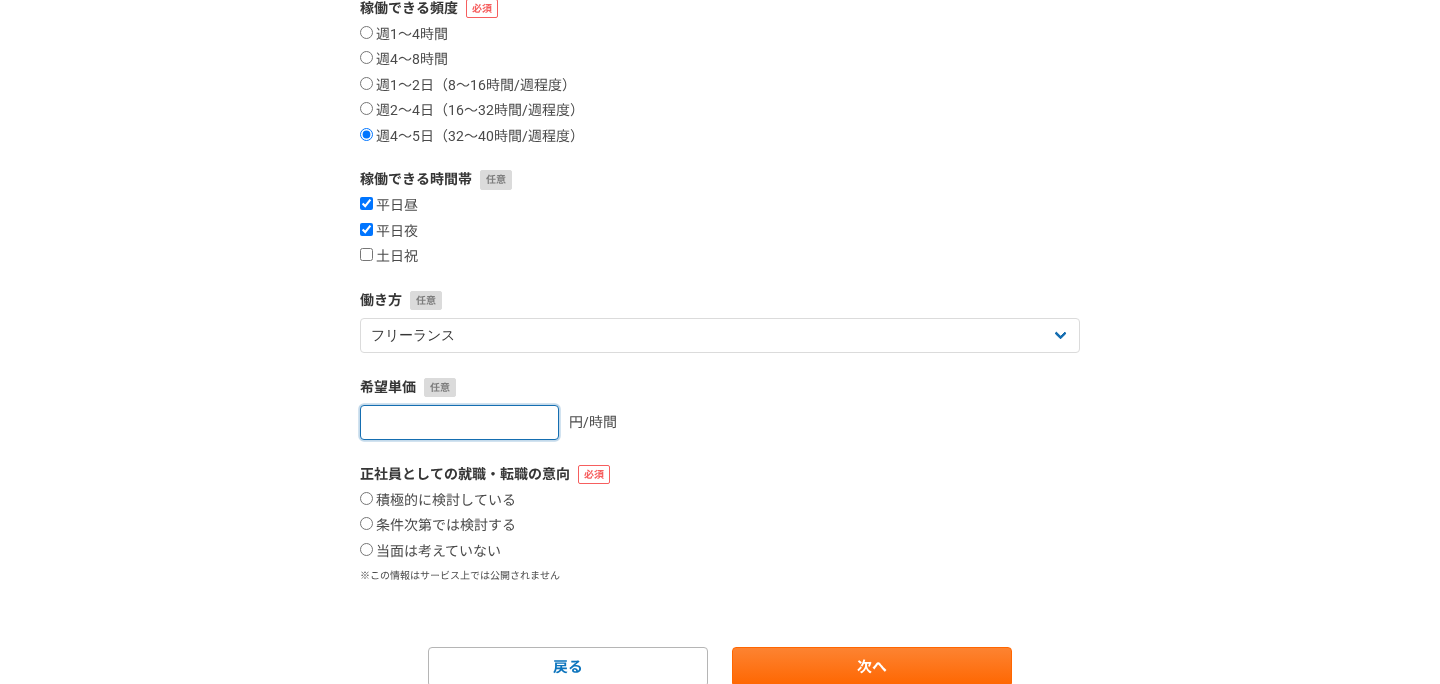 type 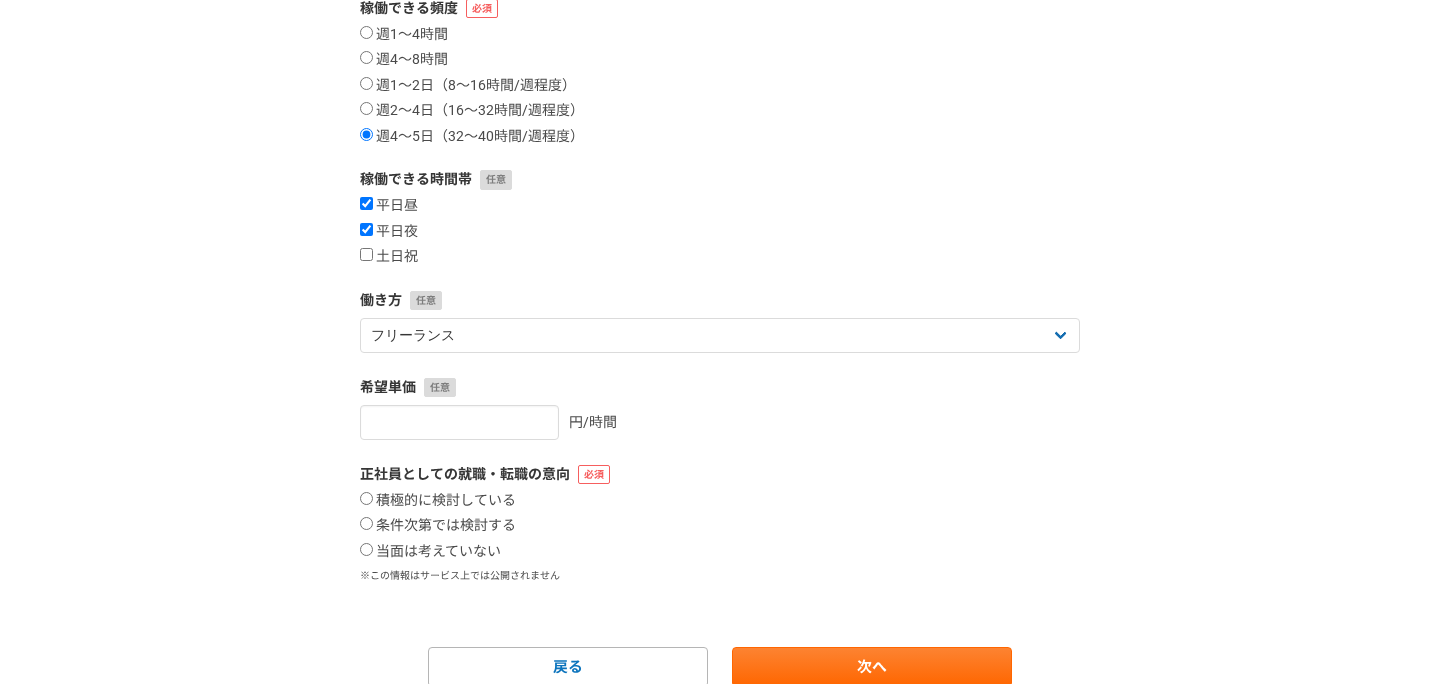 click on "円/時間" at bounding box center (720, 422) 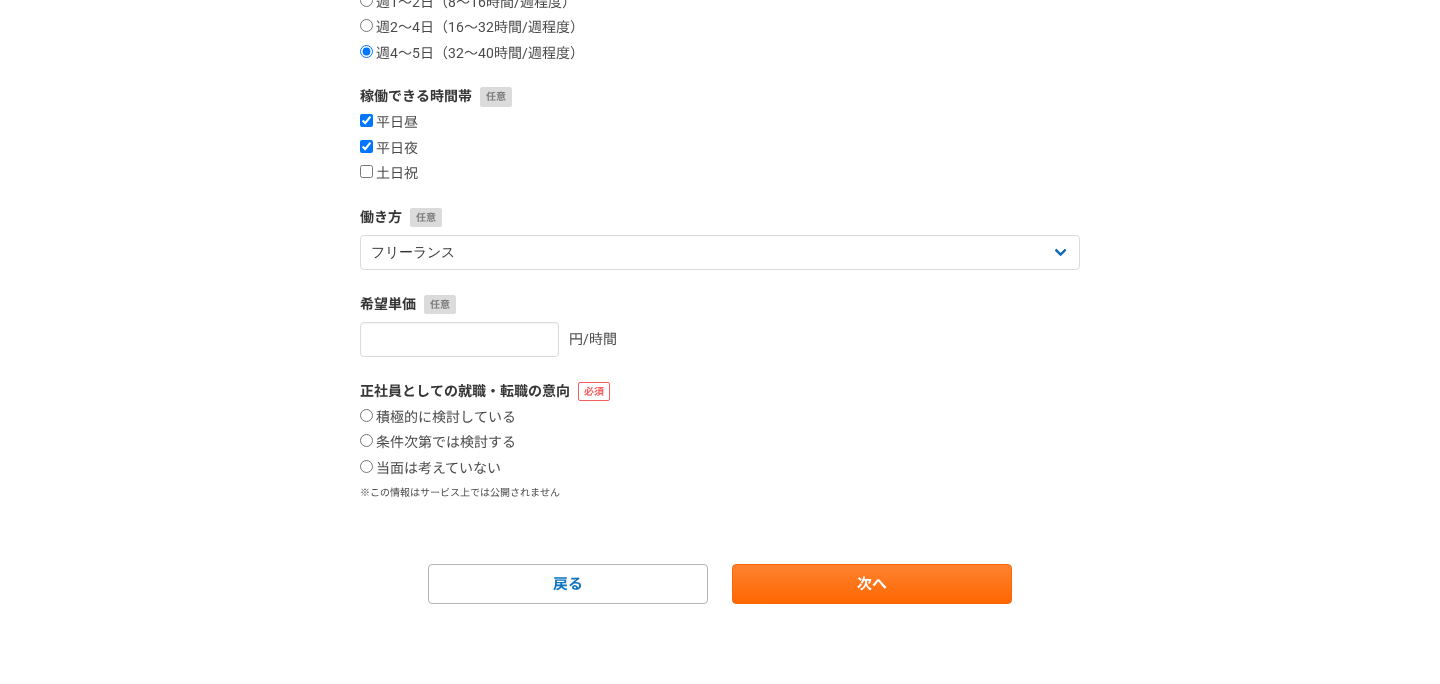 click on "積極的に検討している   条件次第では検討する   当面は考えていない" at bounding box center (720, 443) 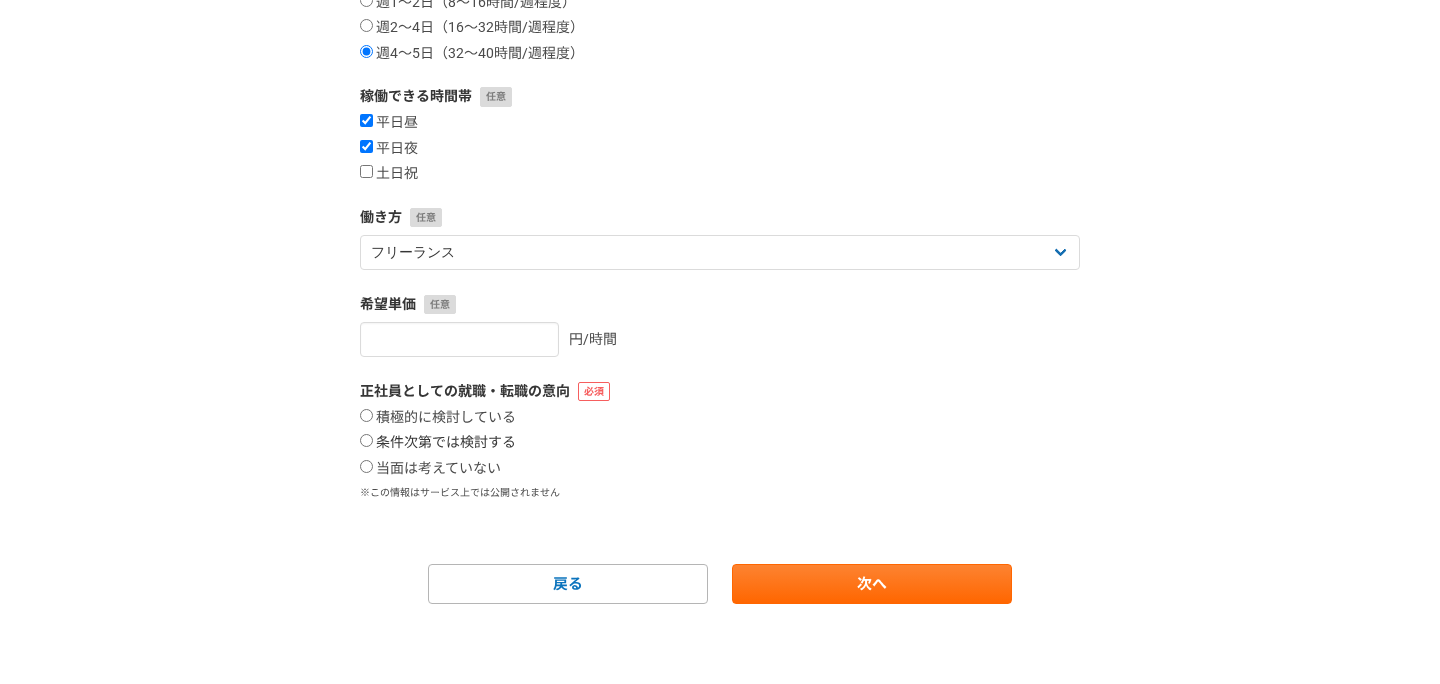 click on "条件次第では検討する" at bounding box center [366, 440] 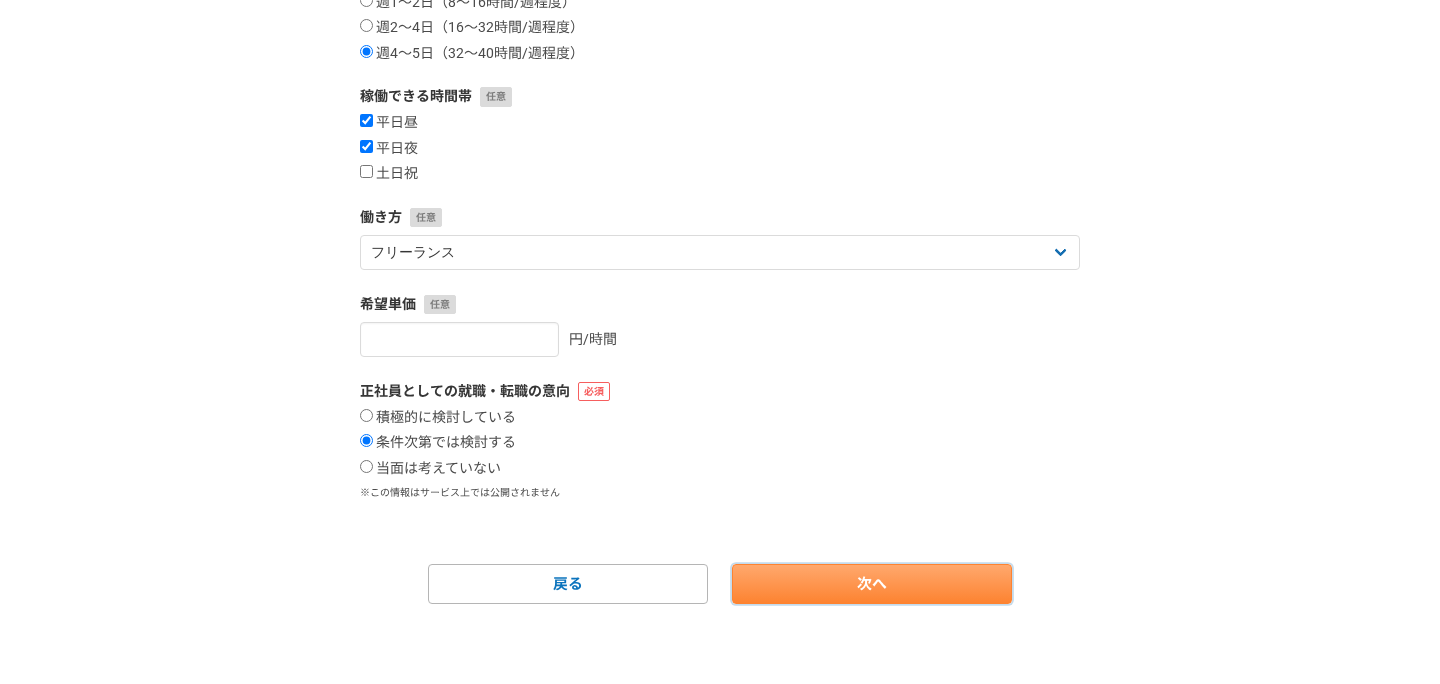 click on "次へ" at bounding box center [872, 584] 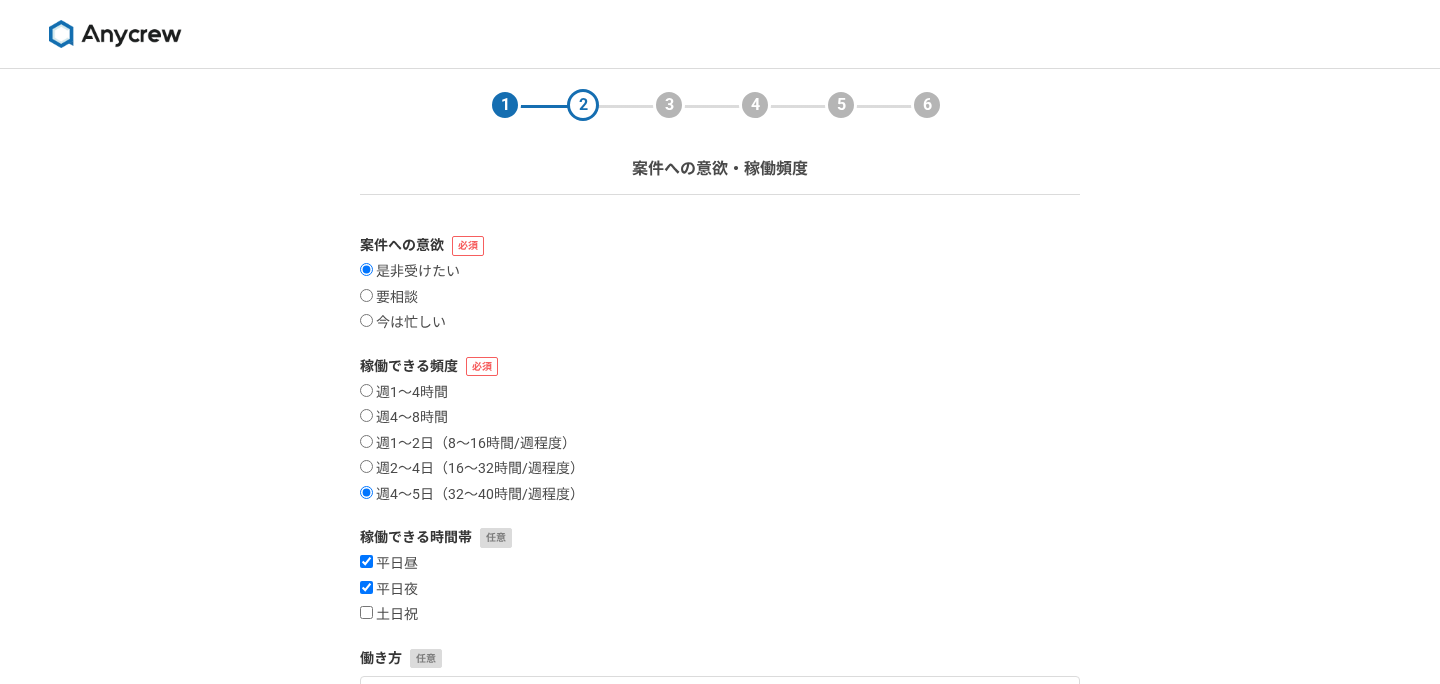 select 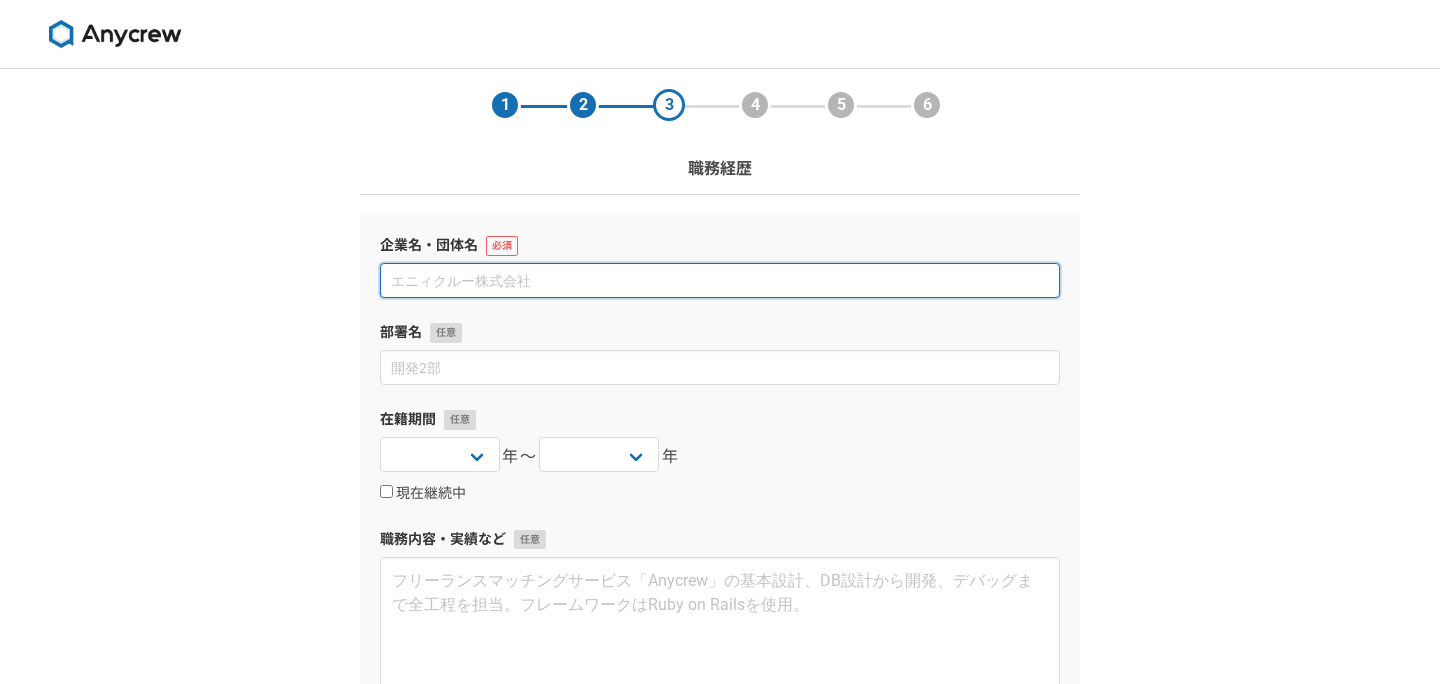 click at bounding box center (720, 280) 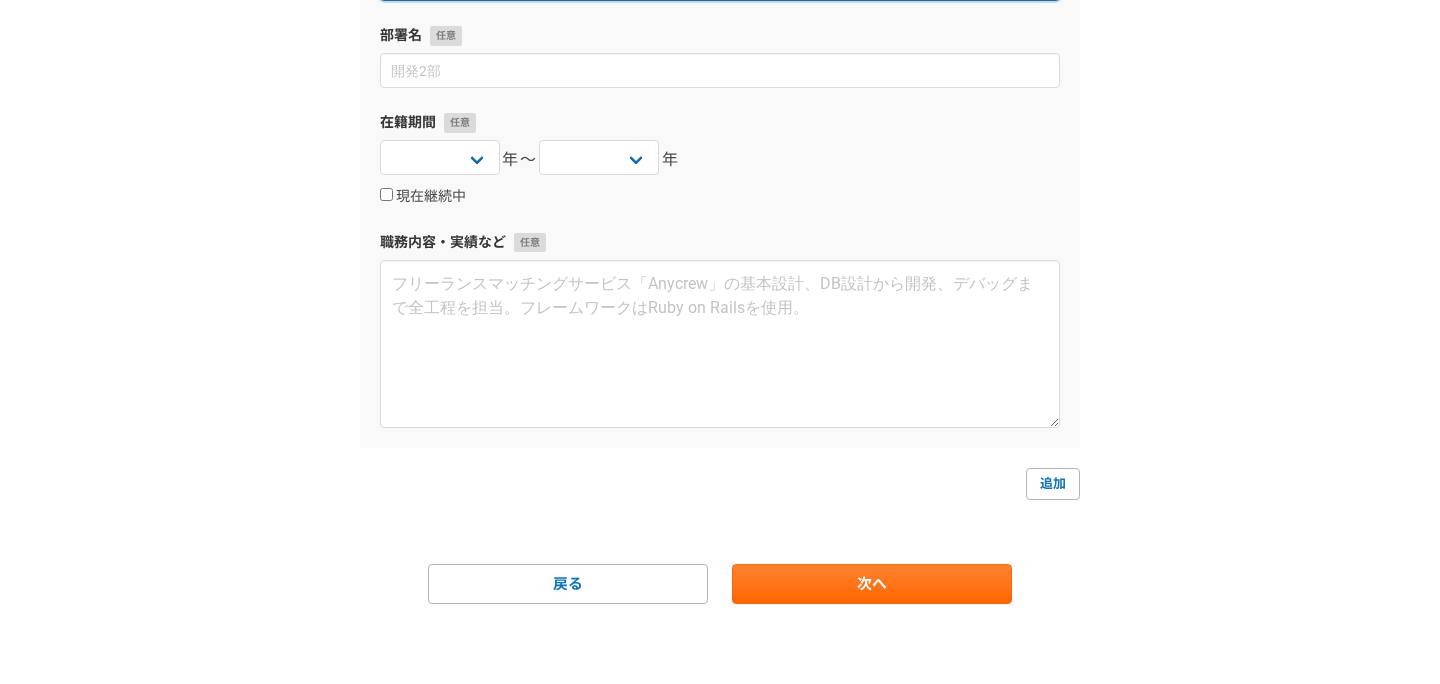 scroll, scrollTop: 0, scrollLeft: 0, axis: both 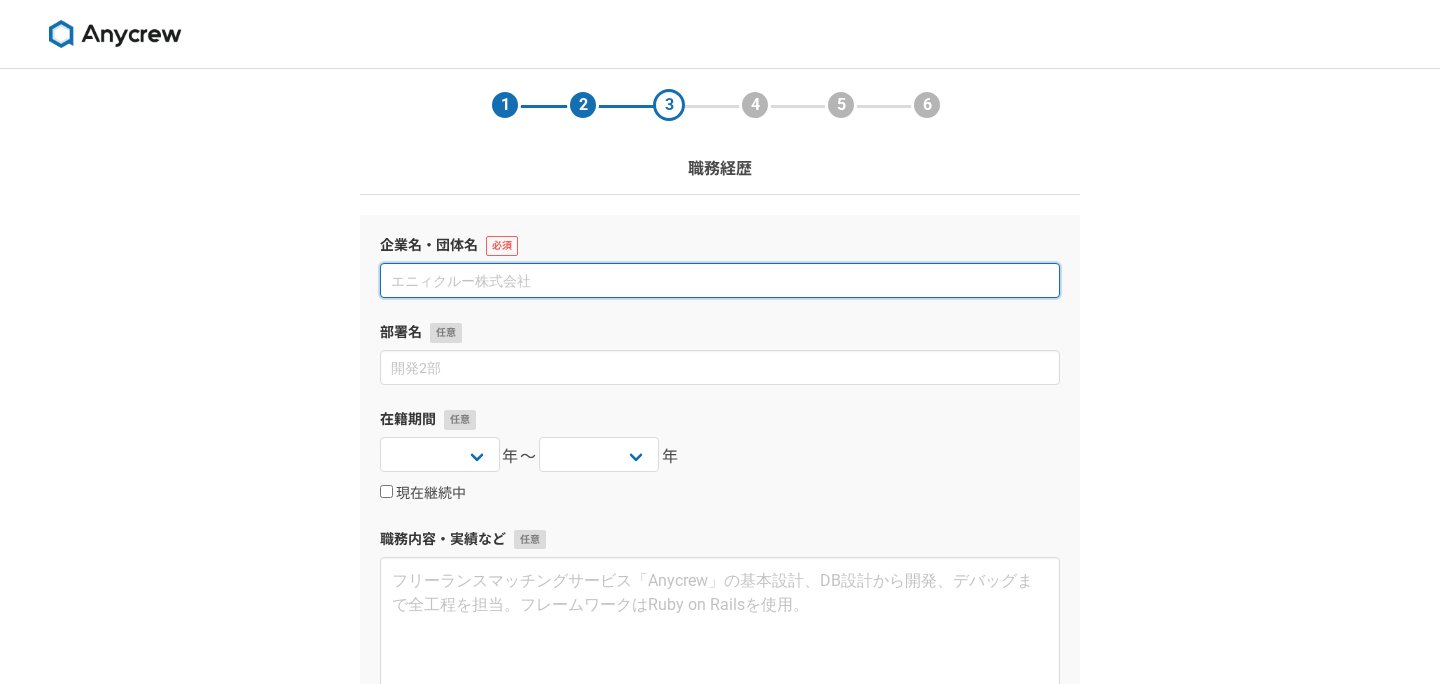 click at bounding box center (720, 280) 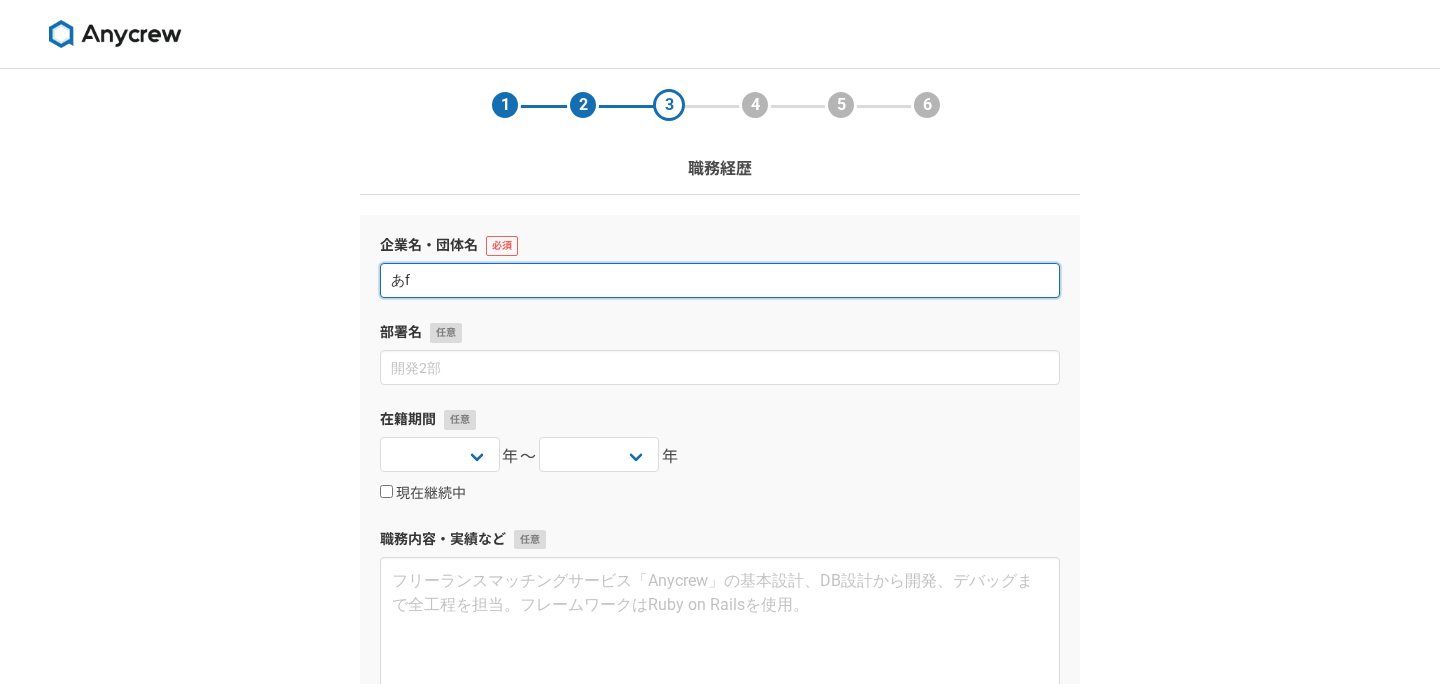 type on "あ" 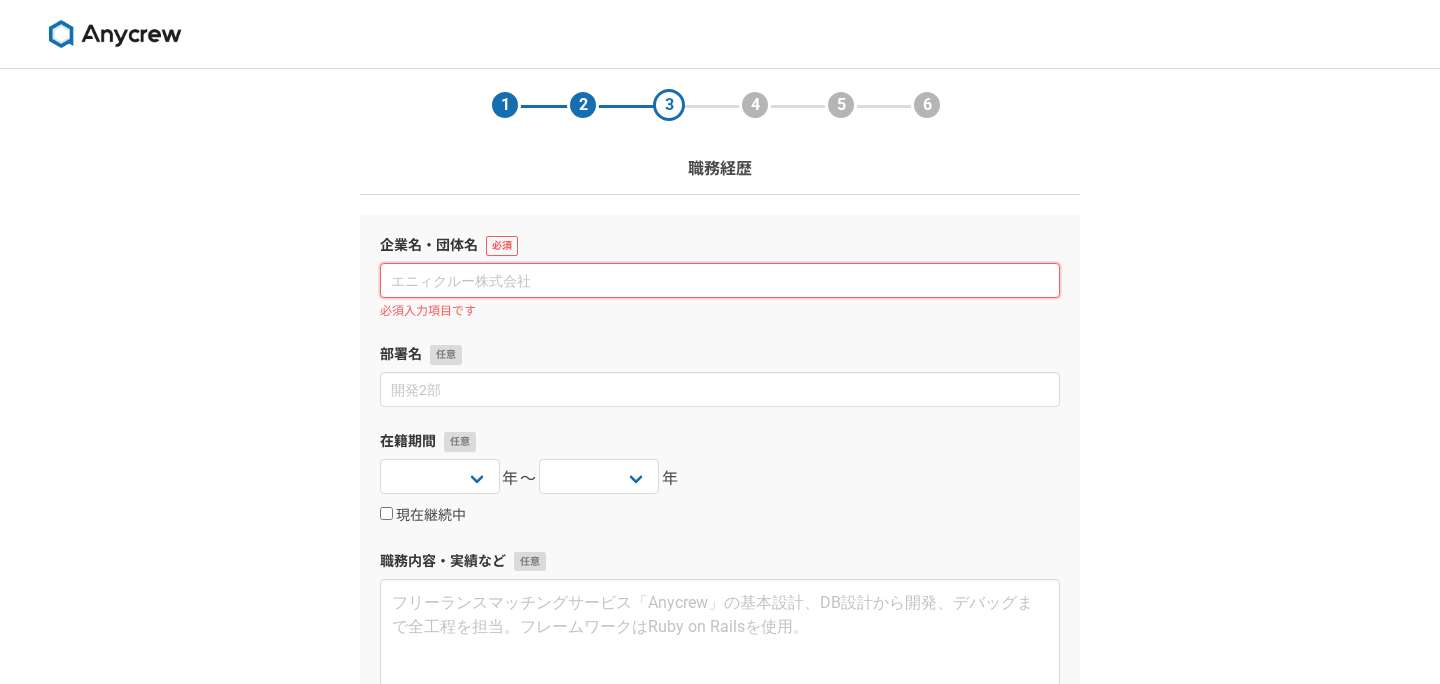 type on "あ" 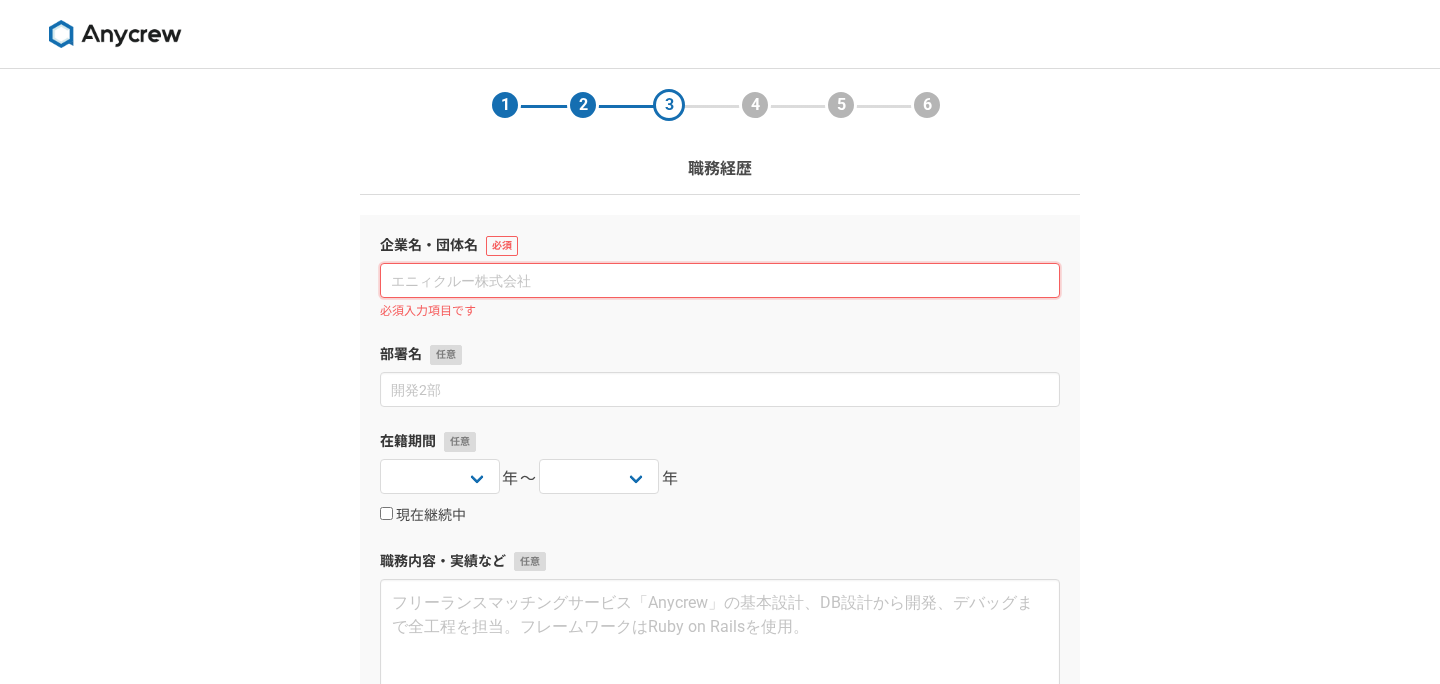 type on "あ" 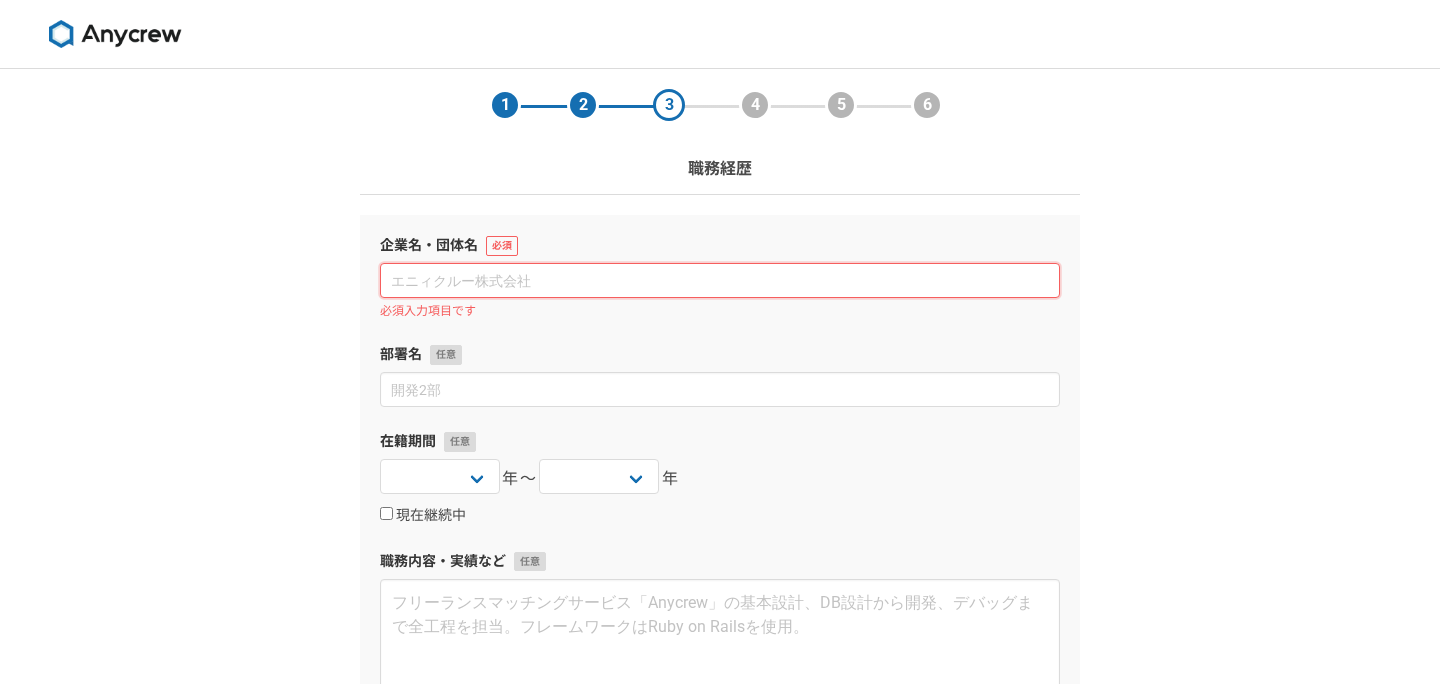 click at bounding box center [720, 280] 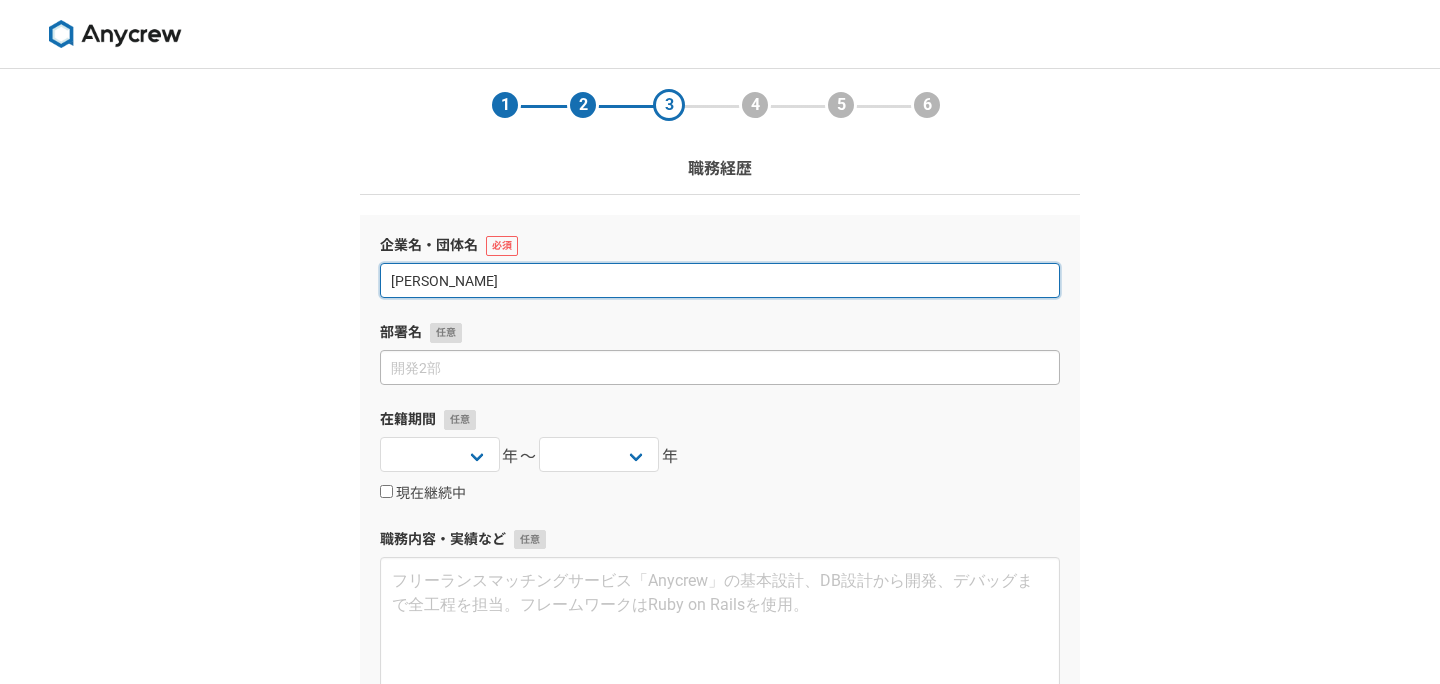 type on "[PERSON_NAME]" 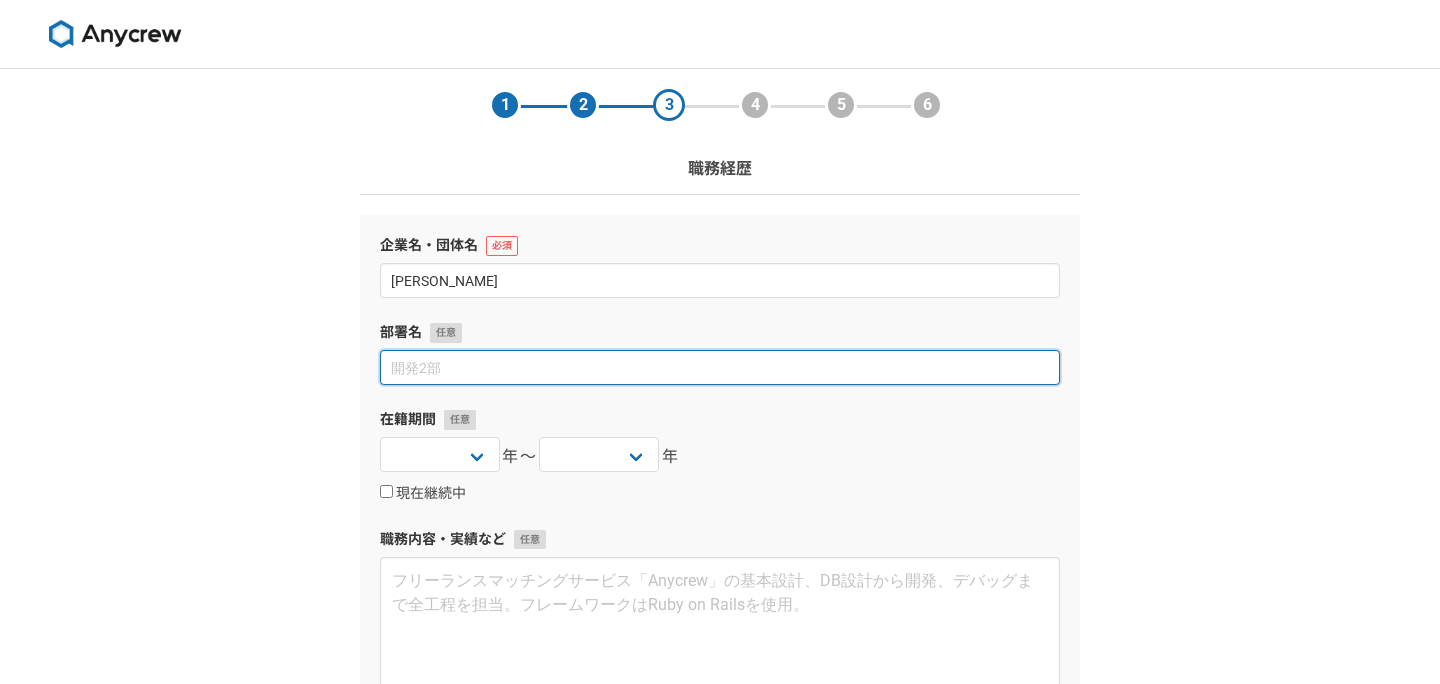 click at bounding box center (720, 367) 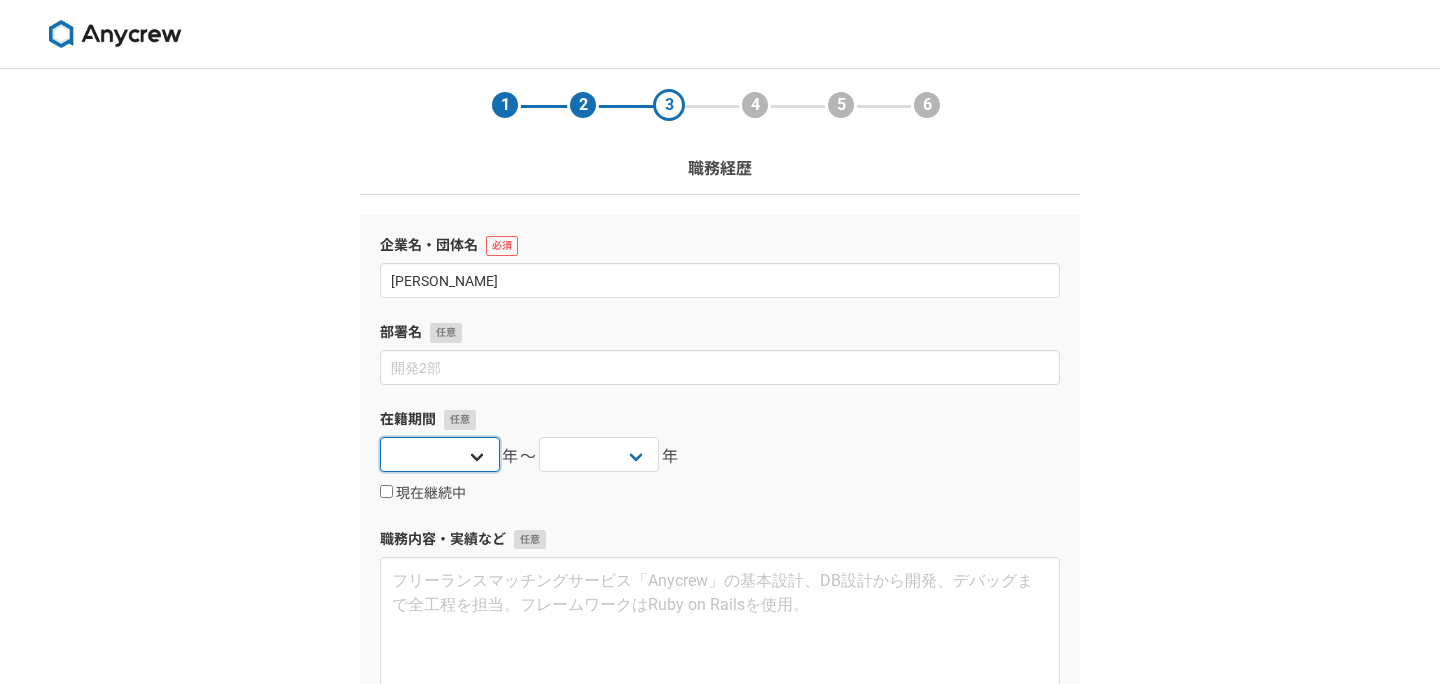 click on "2025 2024 2023 2022 2021 2020 2019 2018 2017 2016 2015 2014 2013 2012 2011 2010 2009 2008 2007 2006 2005 2004 2003 2002 2001 2000 1999 1998 1997 1996 1995 1994 1993 1992 1991 1990 1989 1988 1987 1986 1985 1984 1983 1982 1981 1980 1979 1978 1977 1976" at bounding box center (440, 454) 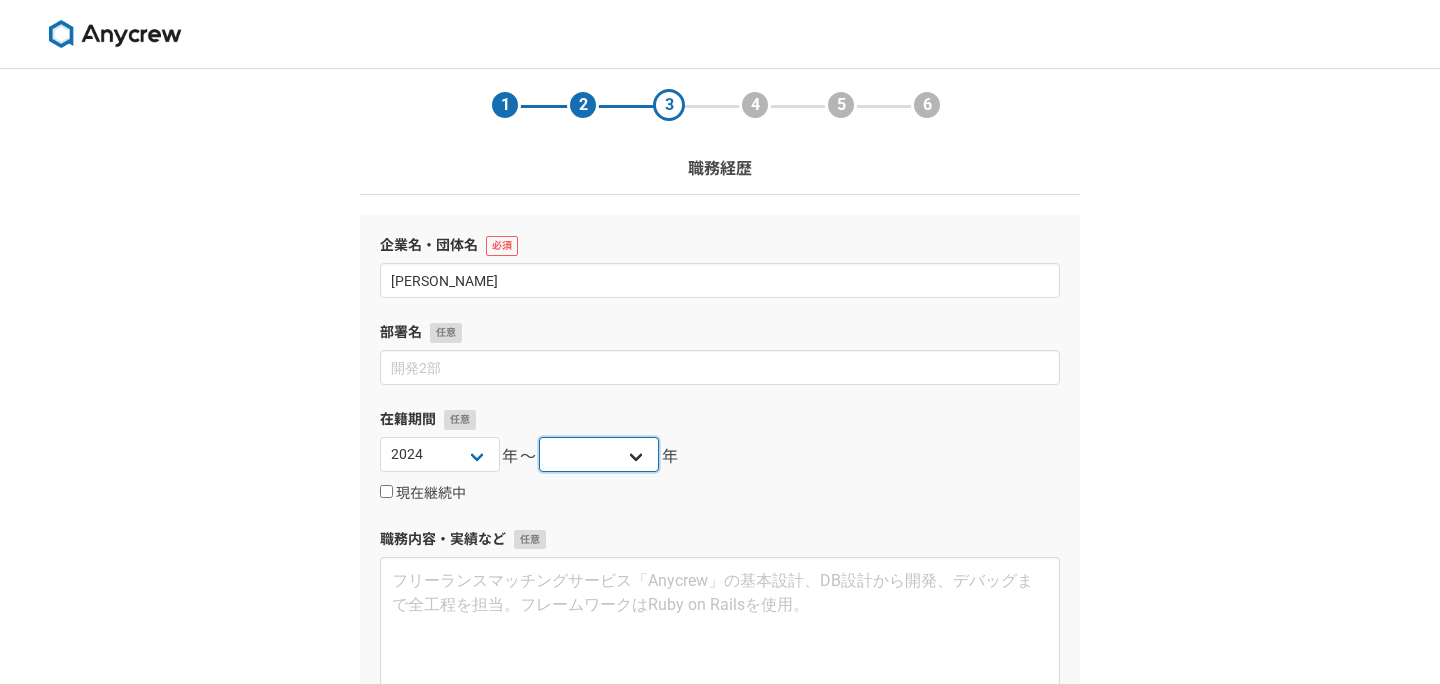 click on "2025 2024 2023 2022 2021 2020 2019 2018 2017 2016 2015 2014 2013 2012 2011 2010 2009 2008 2007 2006 2005 2004 2003 2002 2001 2000 1999 1998 1997 1996 1995 1994 1993 1992 1991 1990 1989 1988 1987 1986 1985 1984 1983 1982 1981 1980 1979 1978 1977 1976" at bounding box center (599, 454) 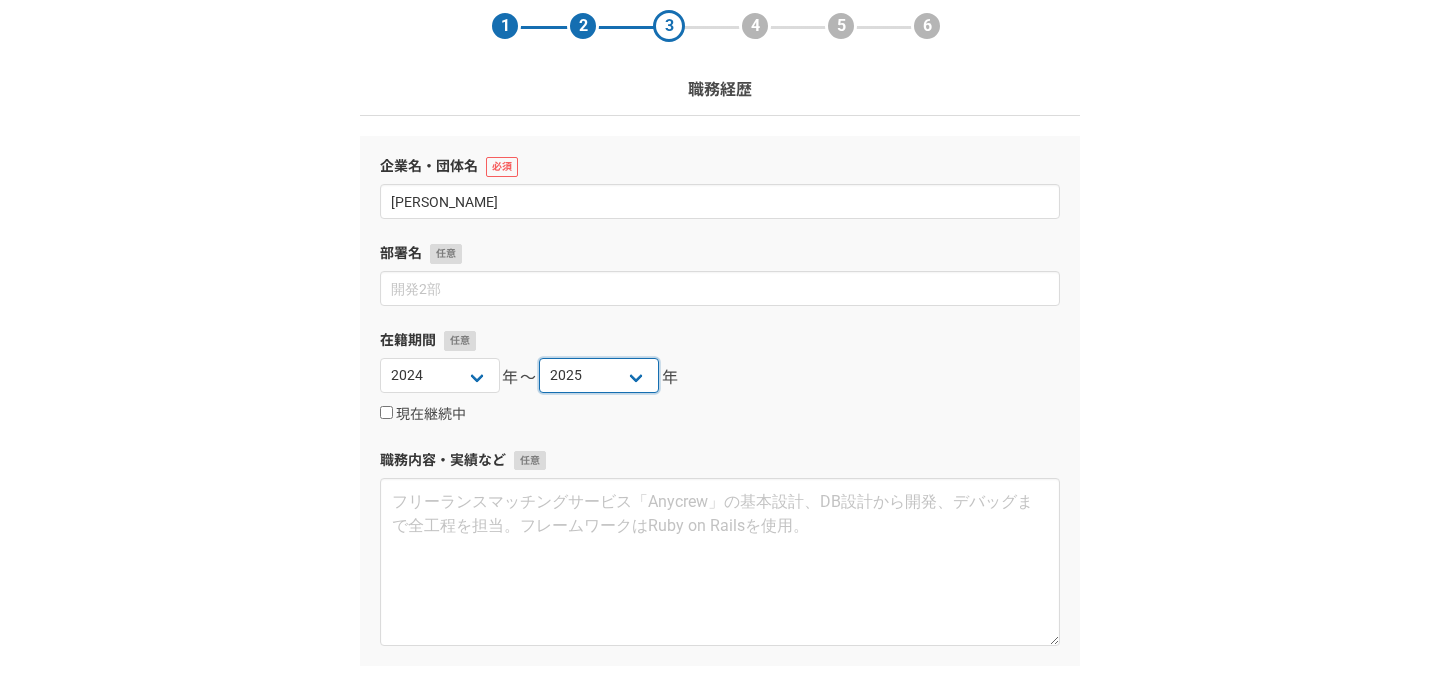 scroll, scrollTop: 103, scrollLeft: 0, axis: vertical 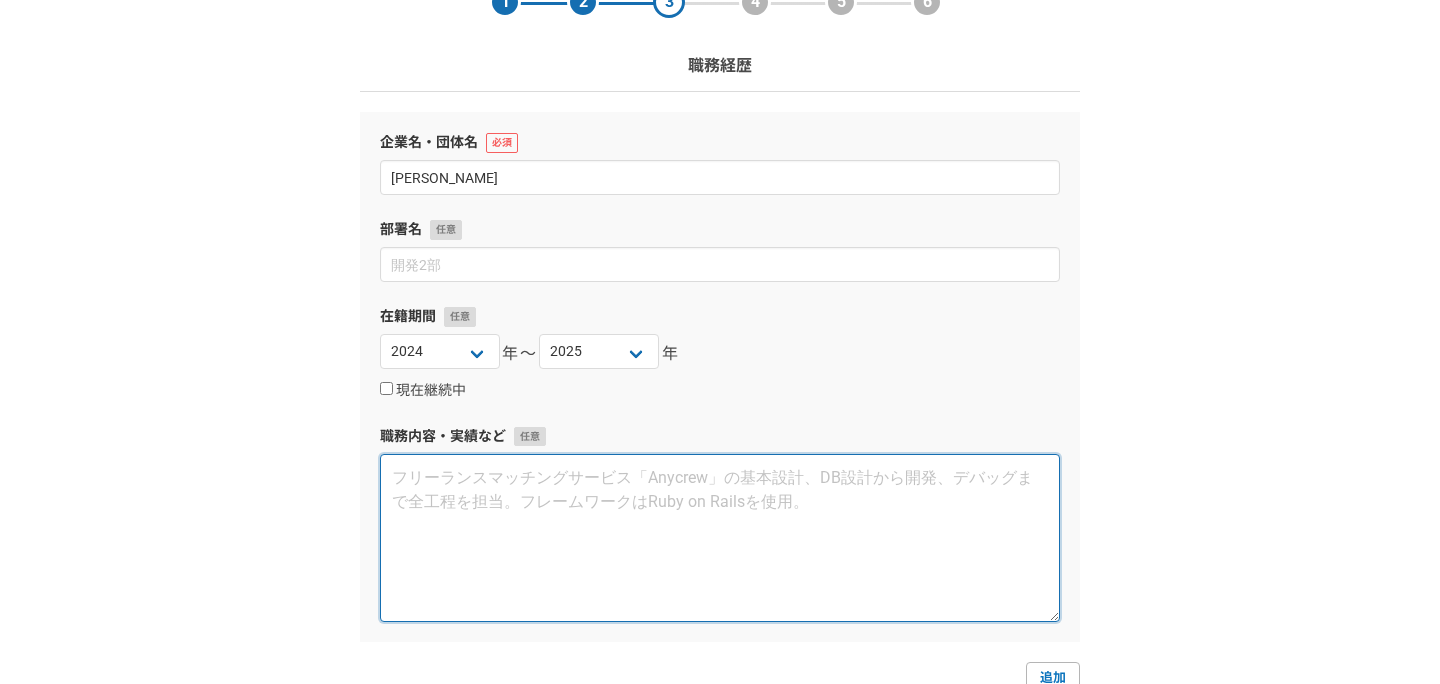 click at bounding box center (720, 538) 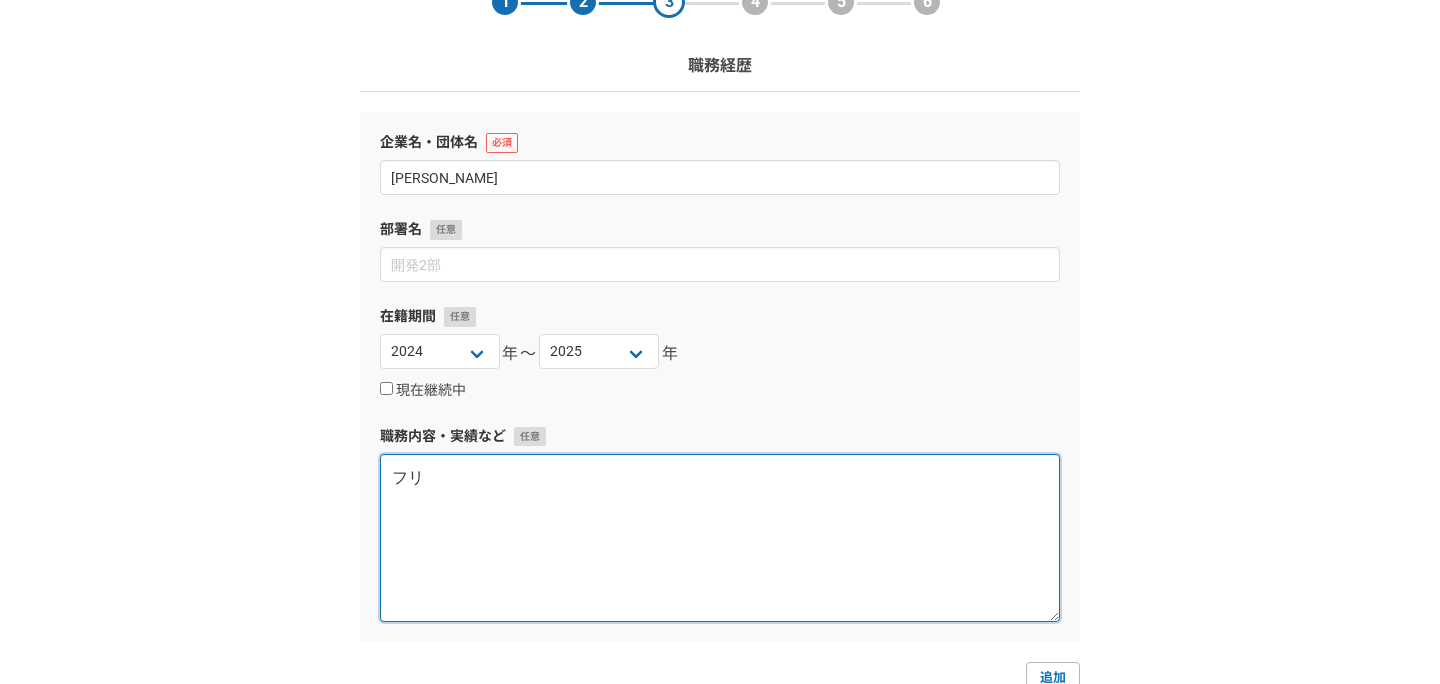 type on "フ" 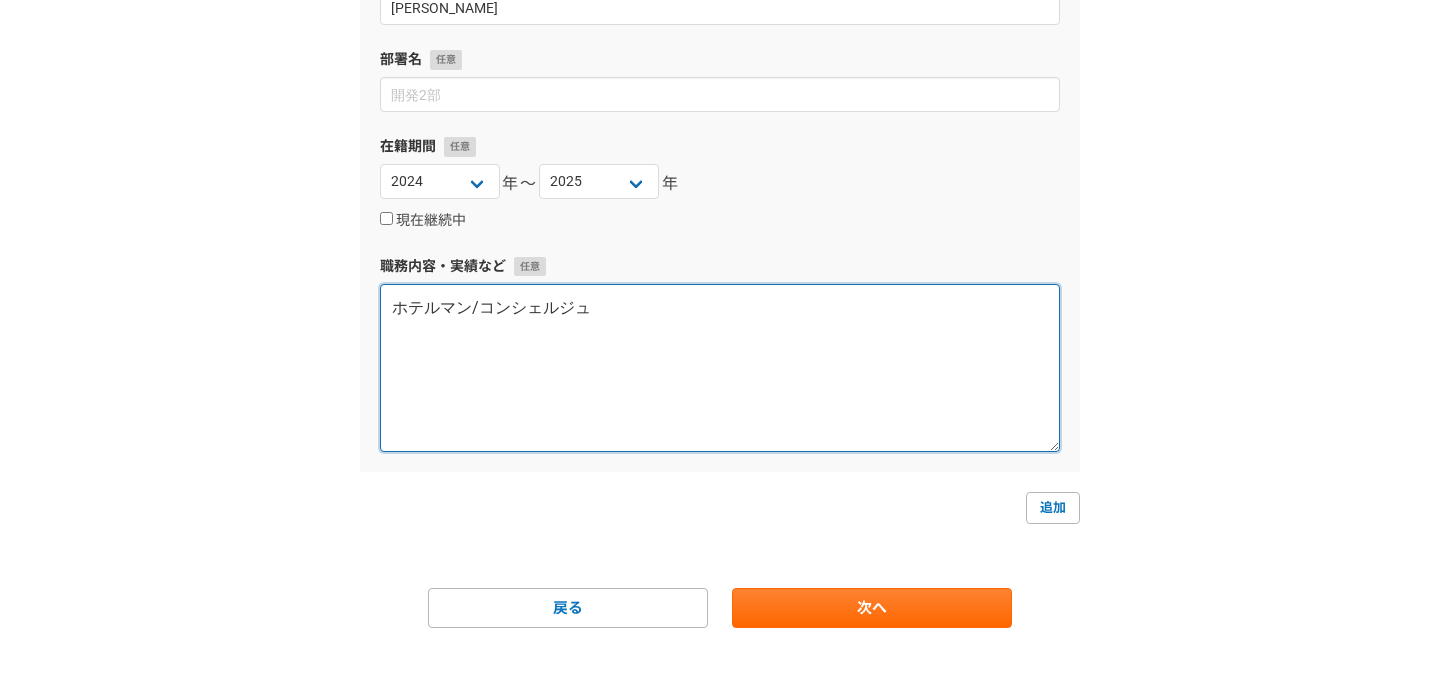 scroll, scrollTop: 278, scrollLeft: 0, axis: vertical 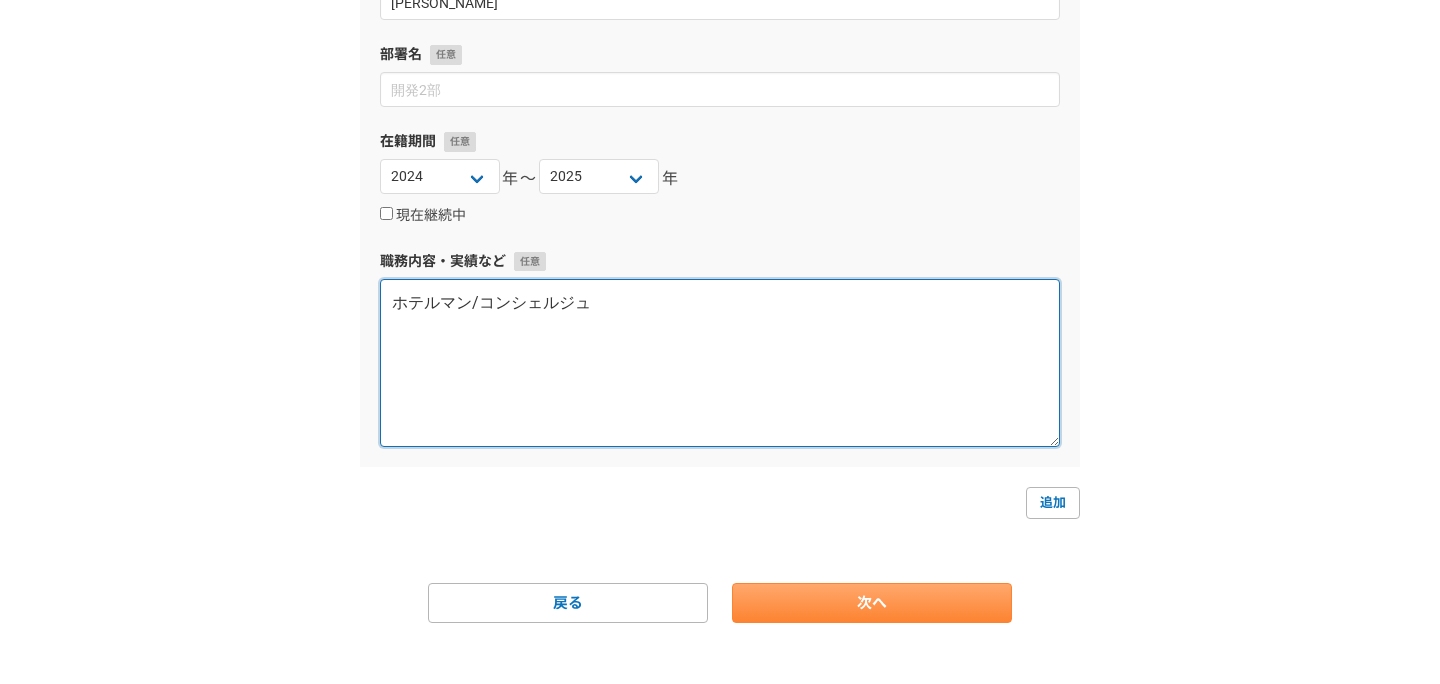 type on "ホテルマン/コンシェルジュ" 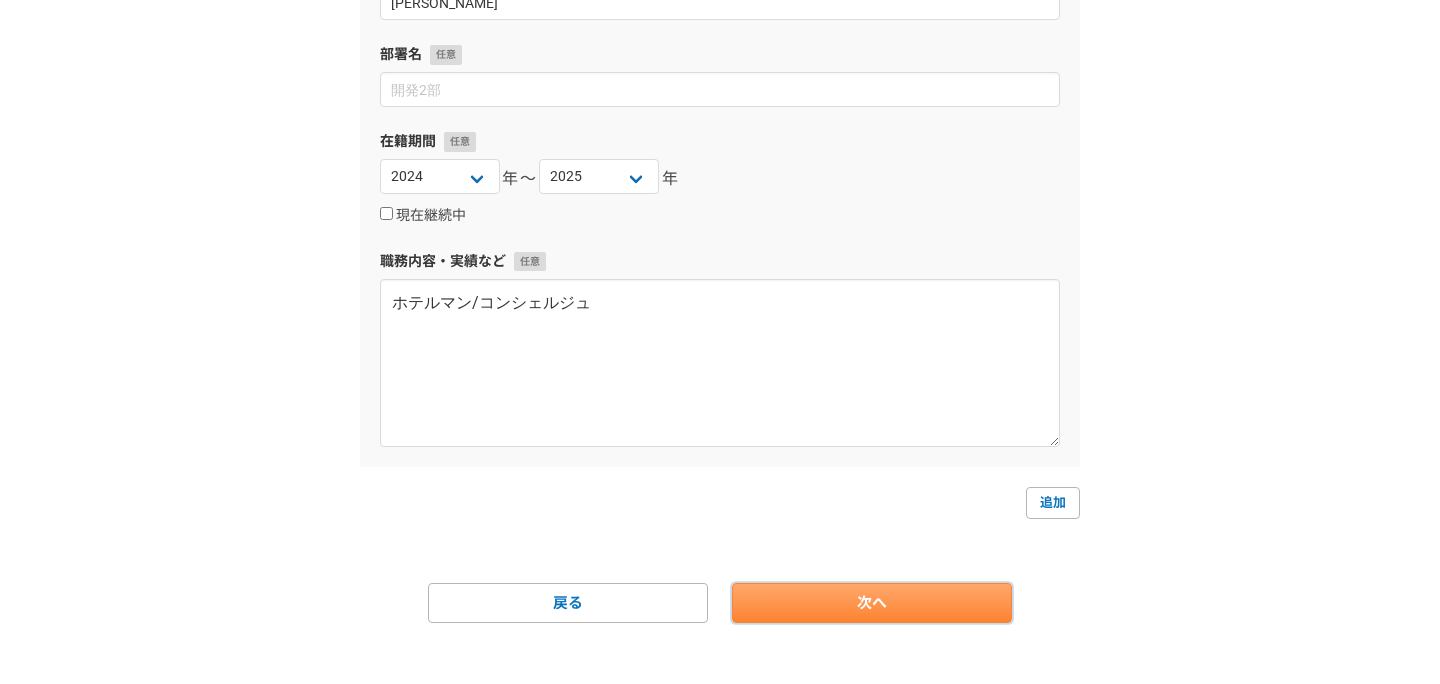 click on "次へ" at bounding box center (872, 603) 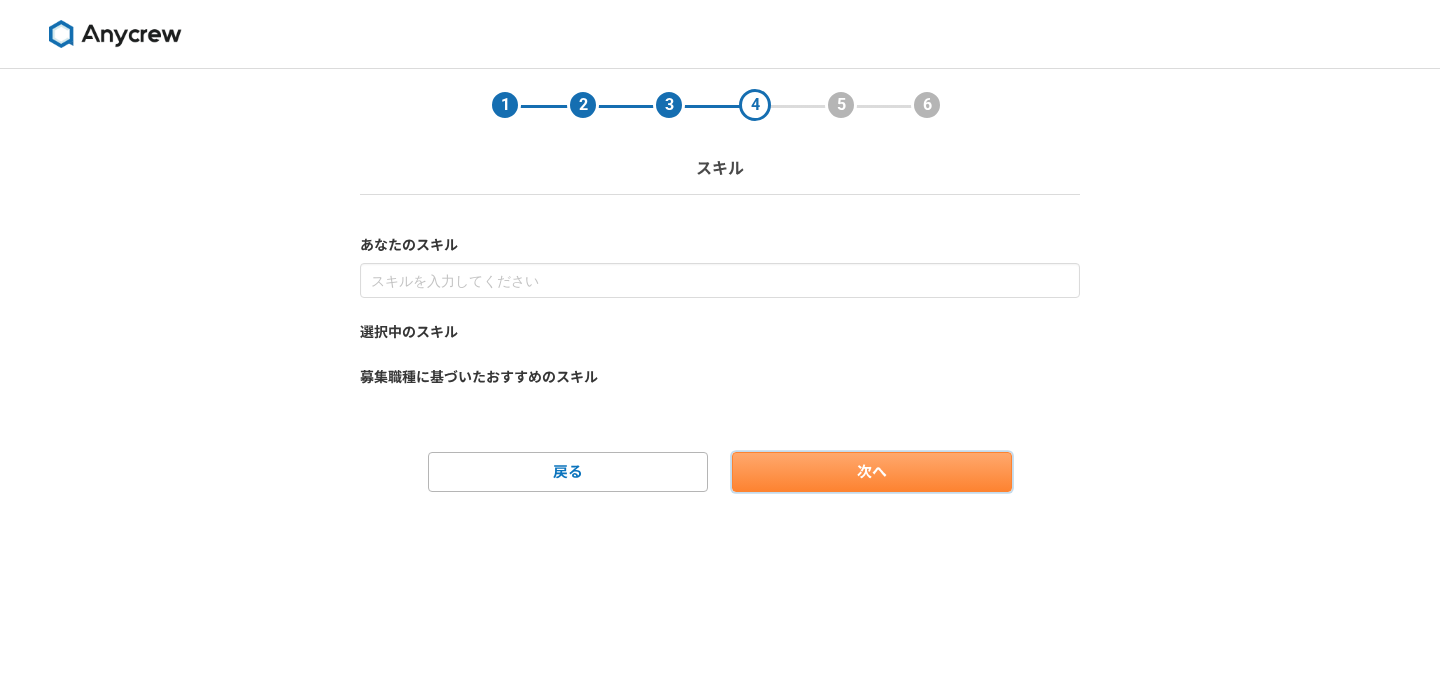 scroll, scrollTop: 0, scrollLeft: 0, axis: both 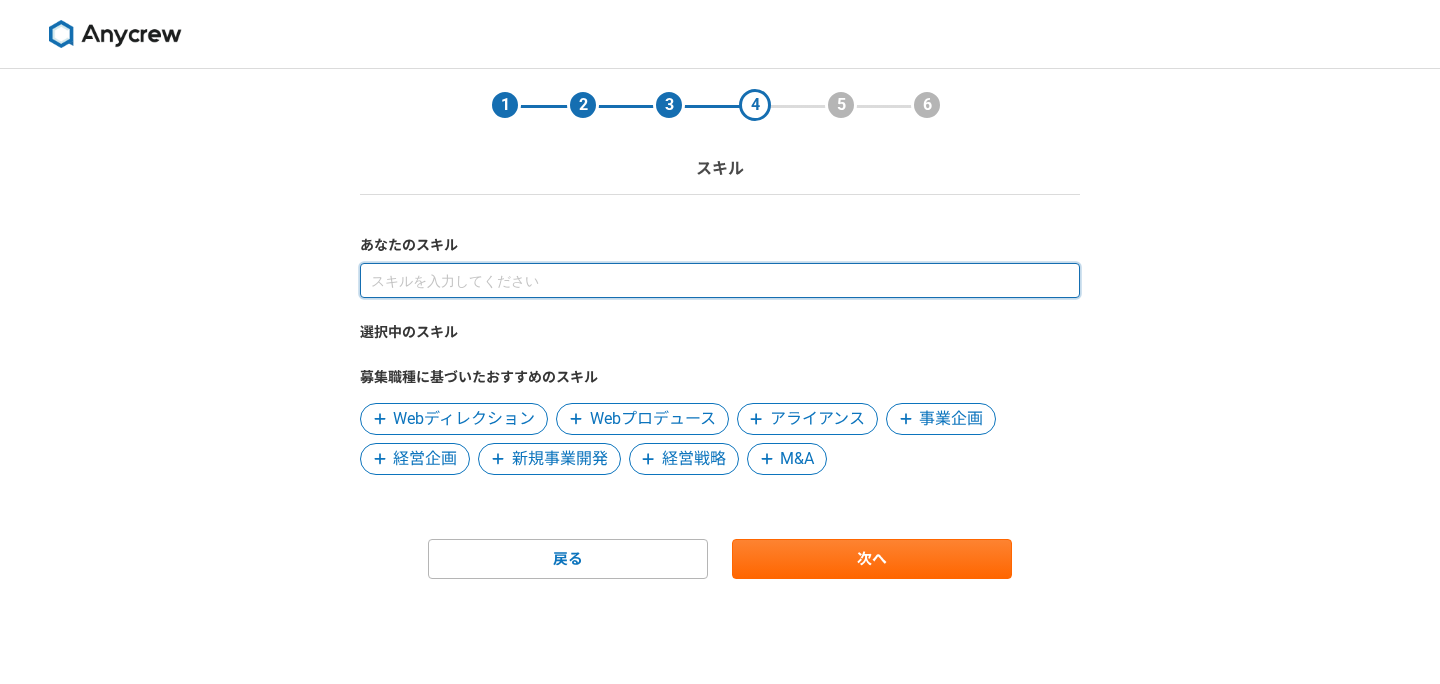click at bounding box center [720, 280] 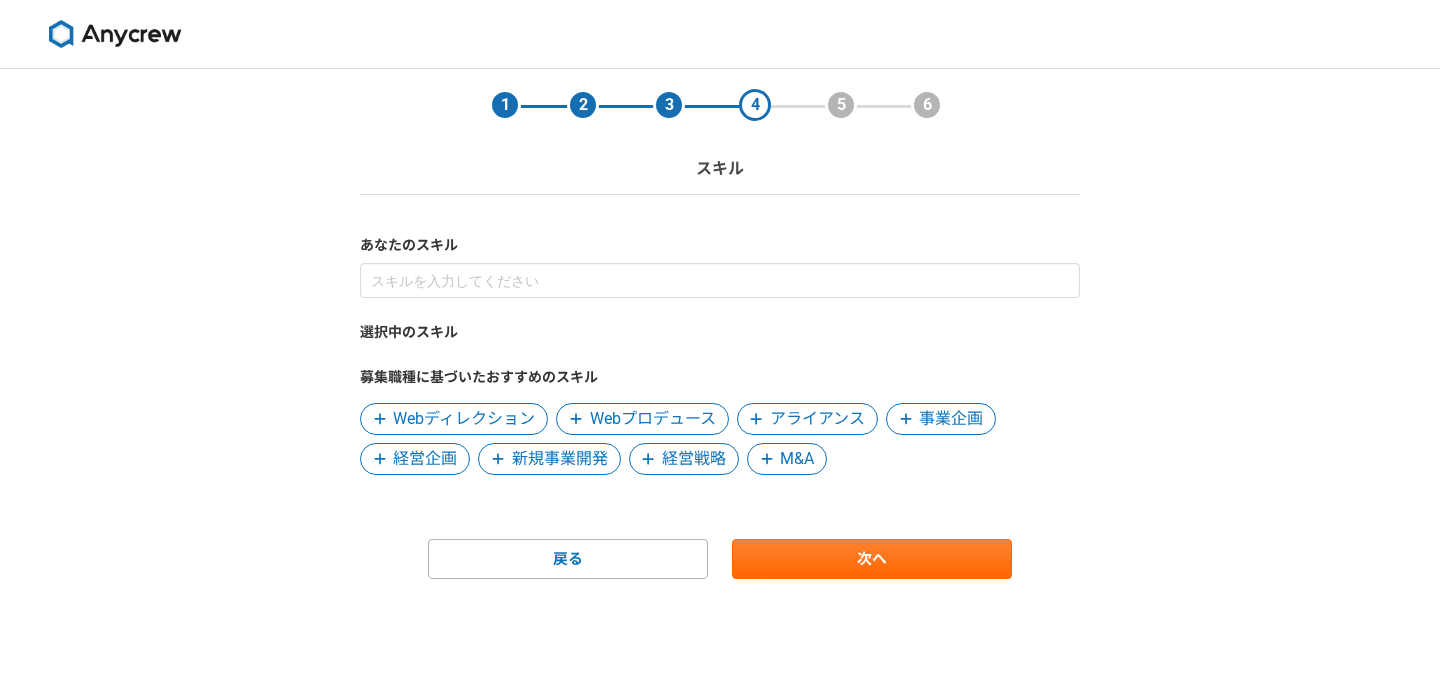 click 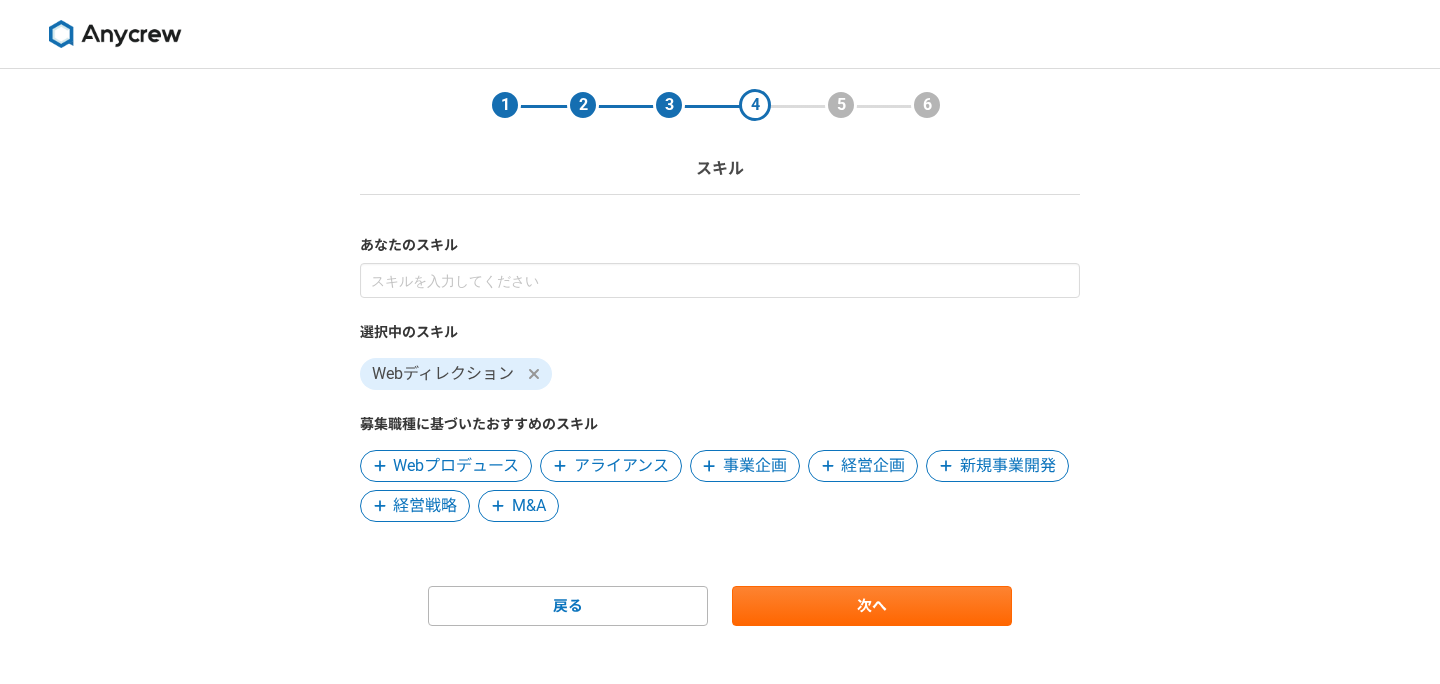 scroll, scrollTop: 22, scrollLeft: 0, axis: vertical 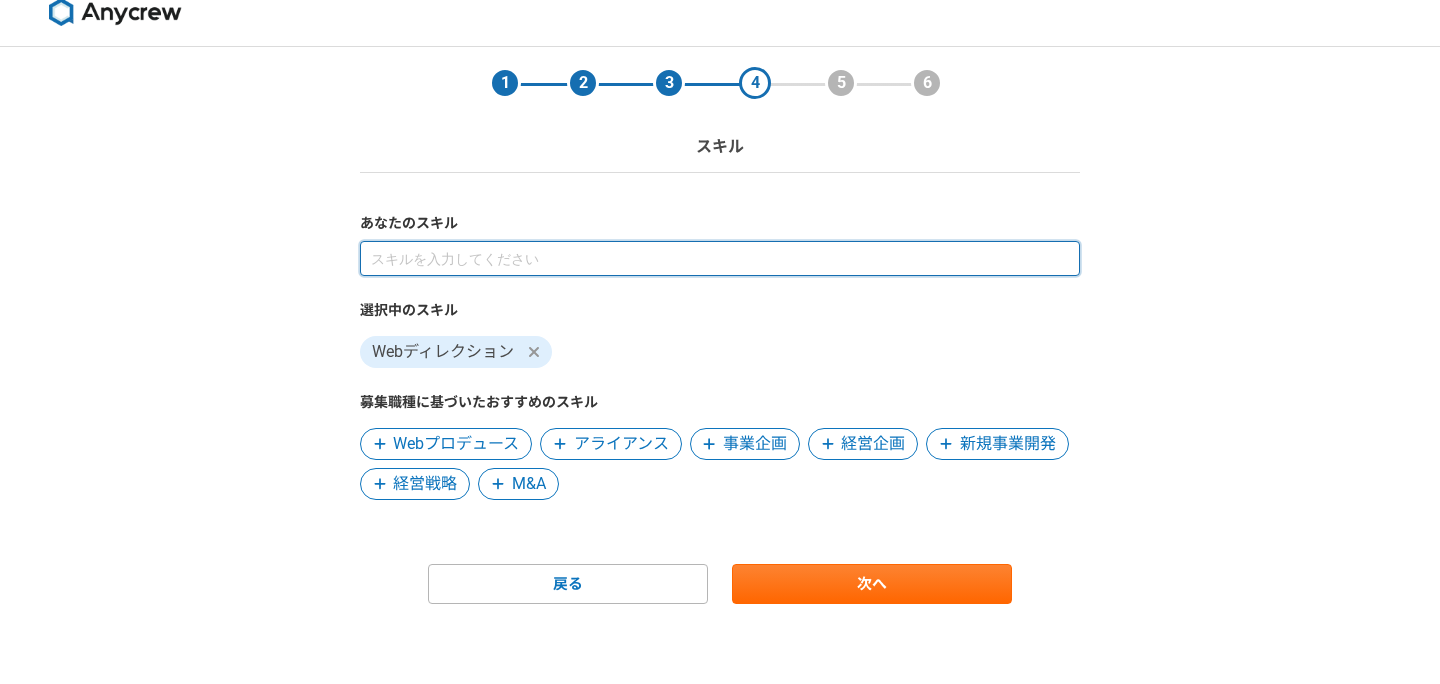 click at bounding box center (720, 258) 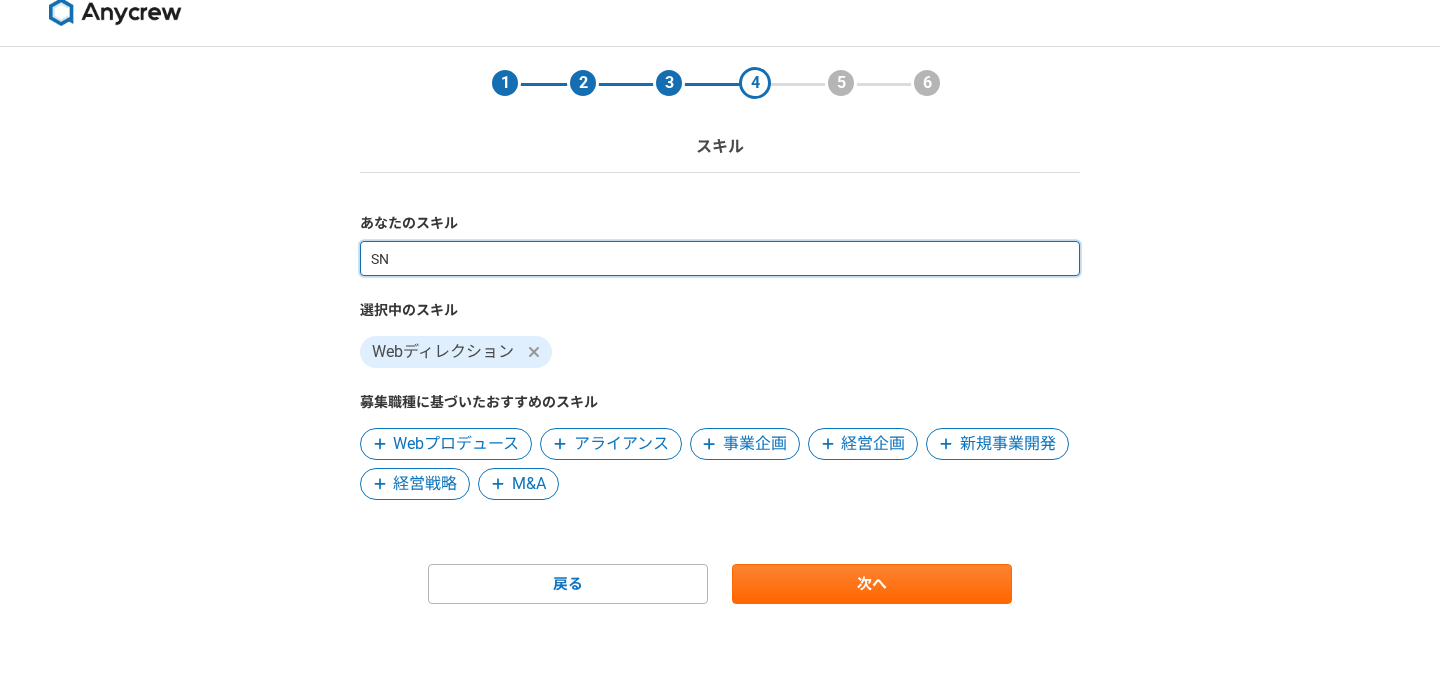type on "SNS" 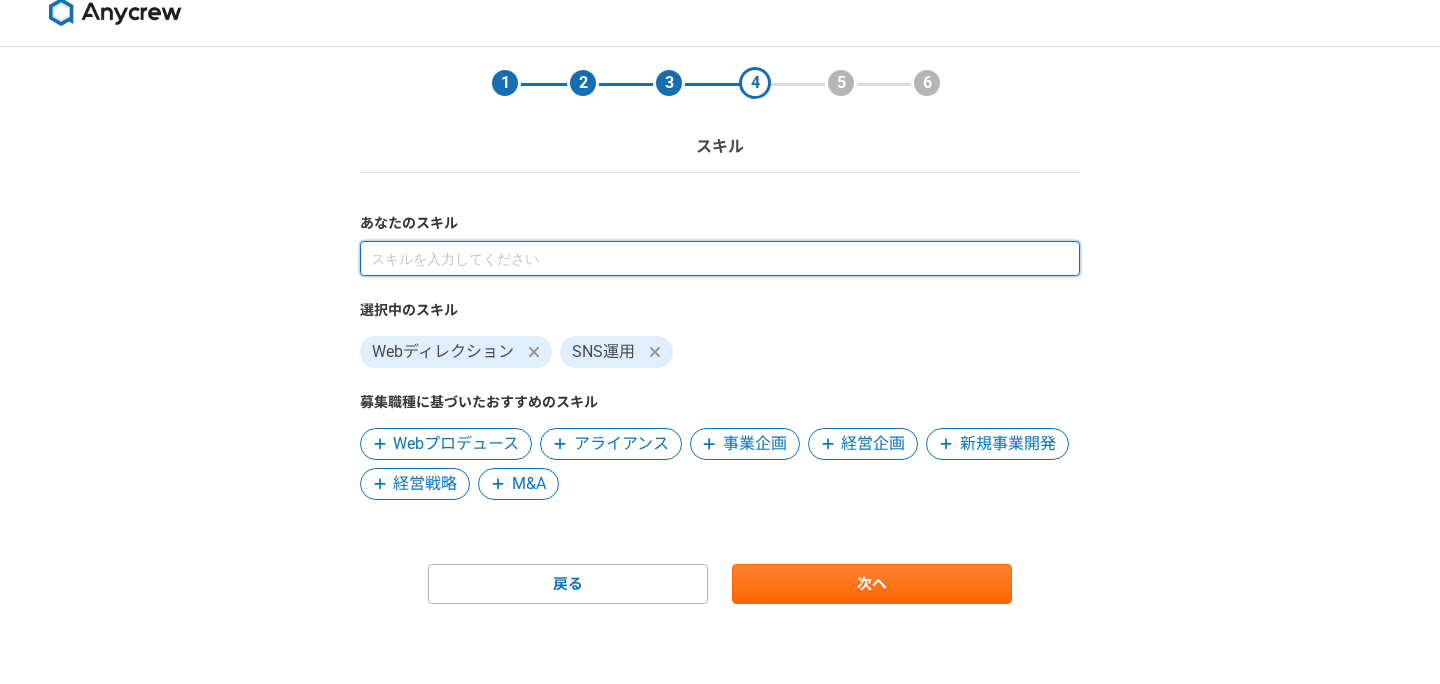 click at bounding box center [720, 258] 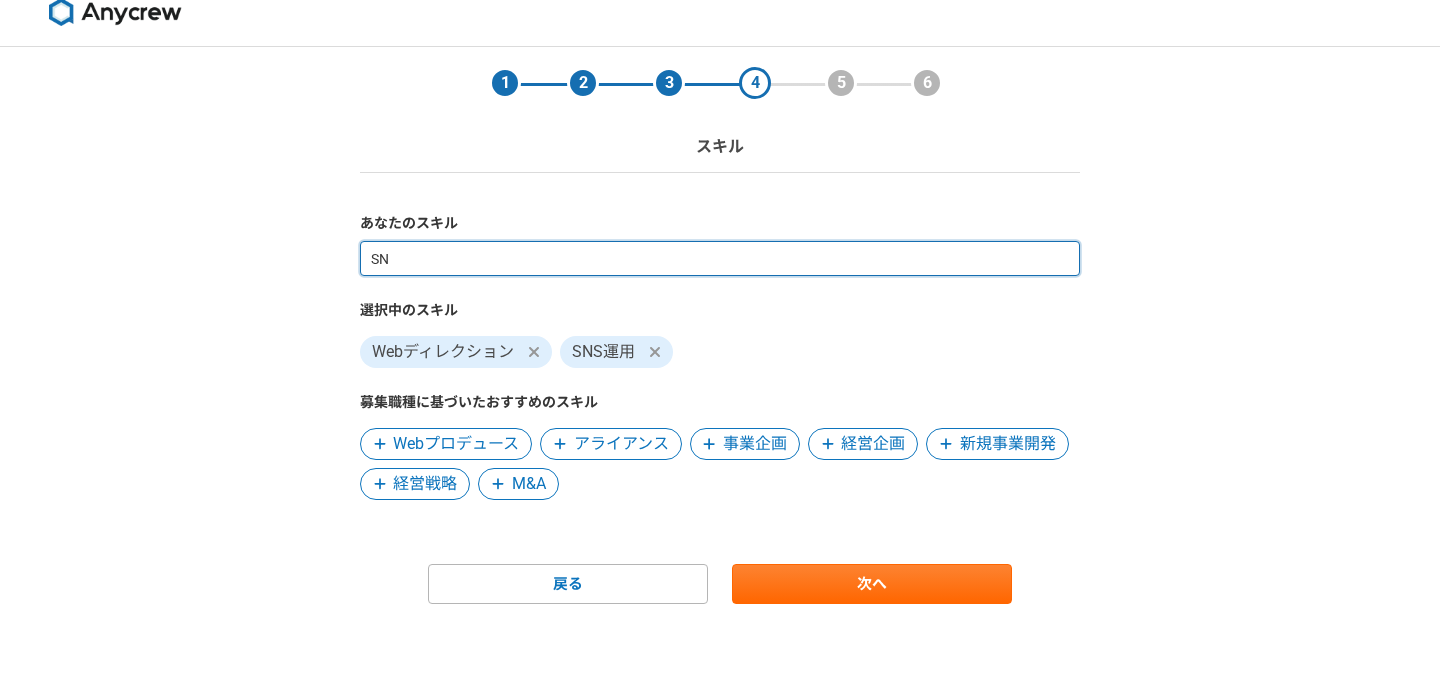 type on "SNS" 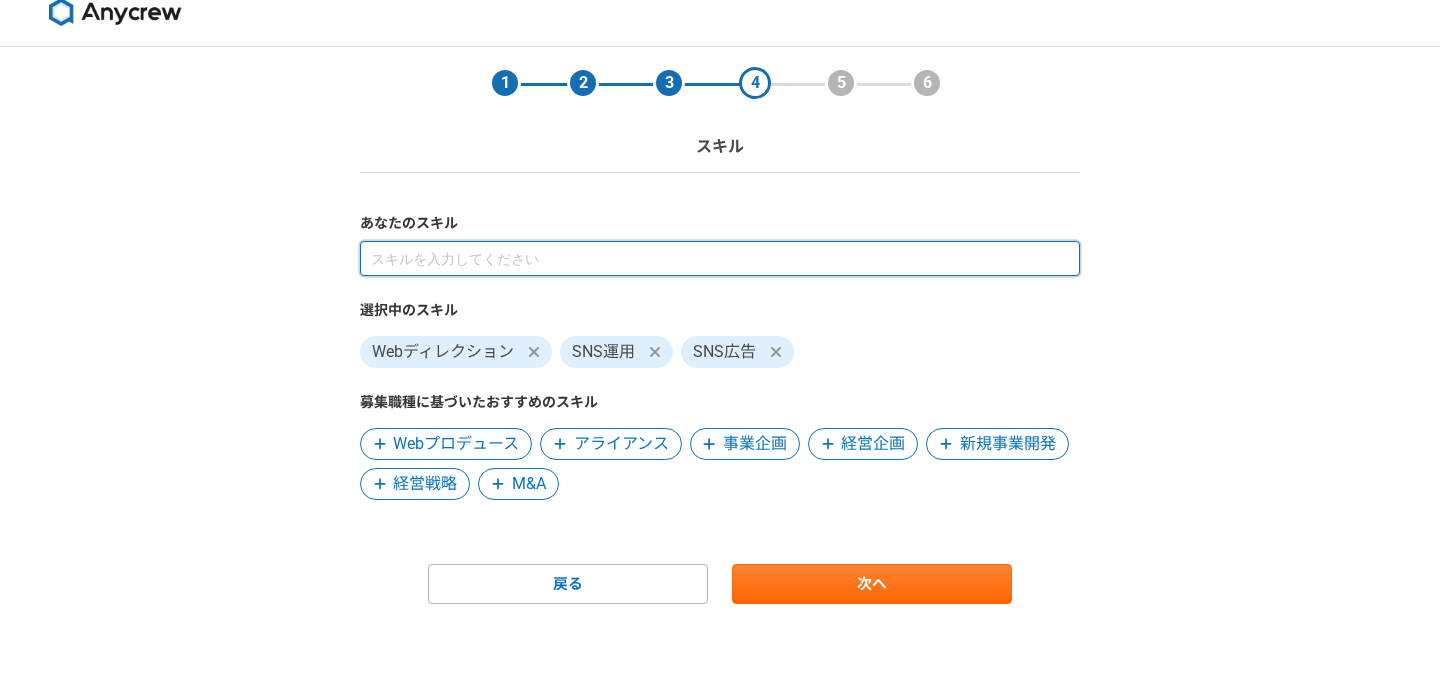 click at bounding box center (720, 258) 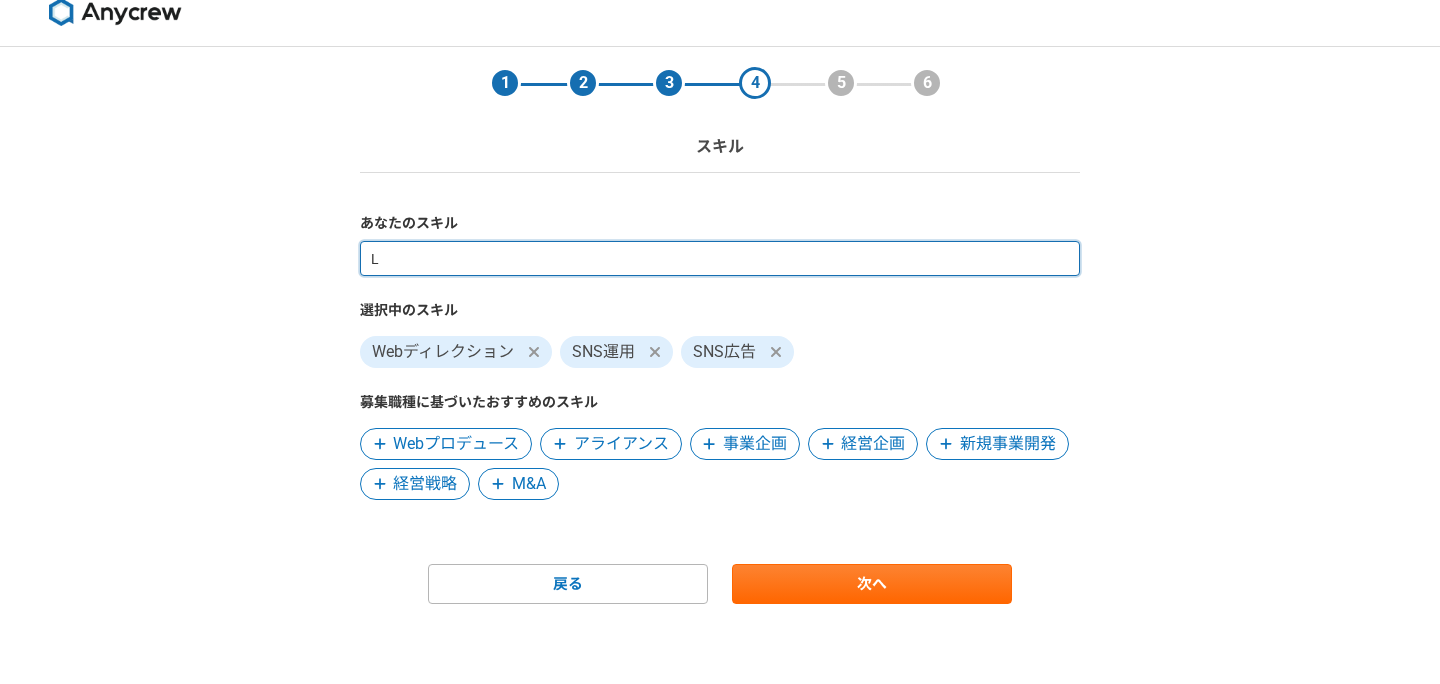 type on "LP" 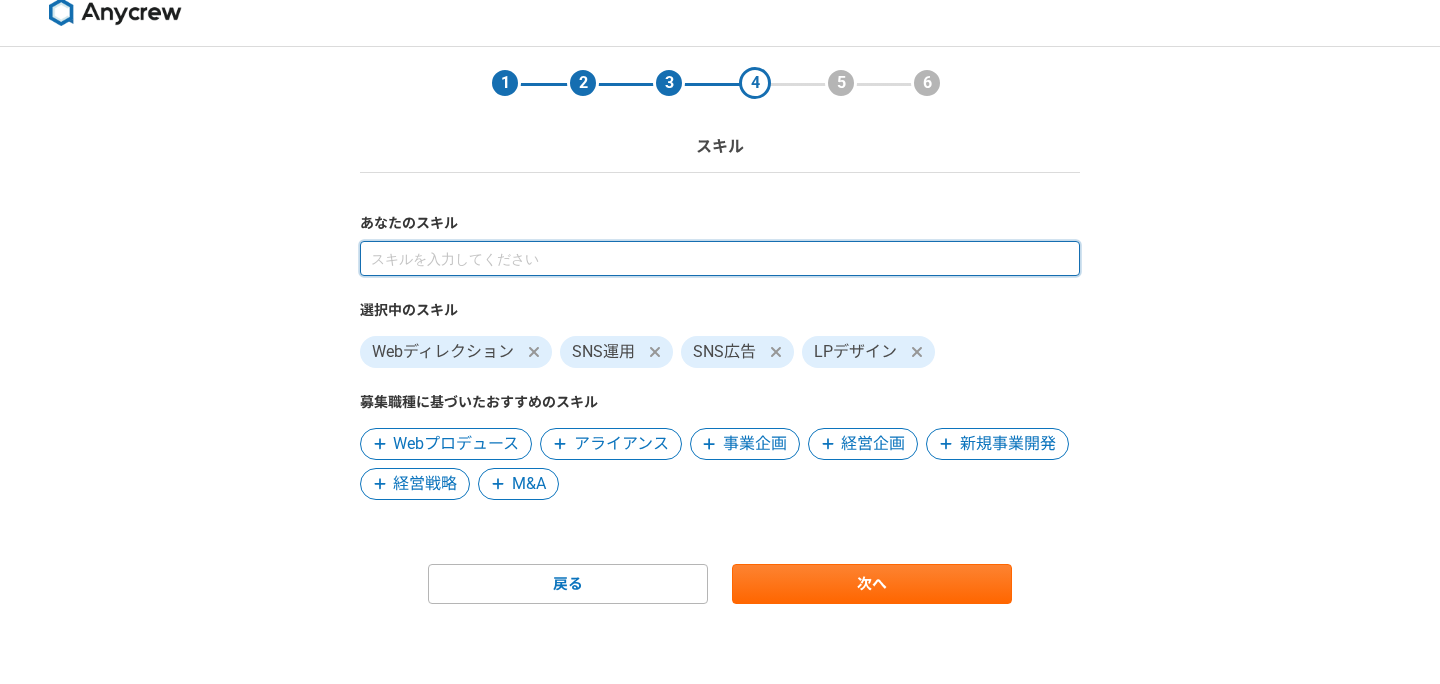 click at bounding box center (720, 258) 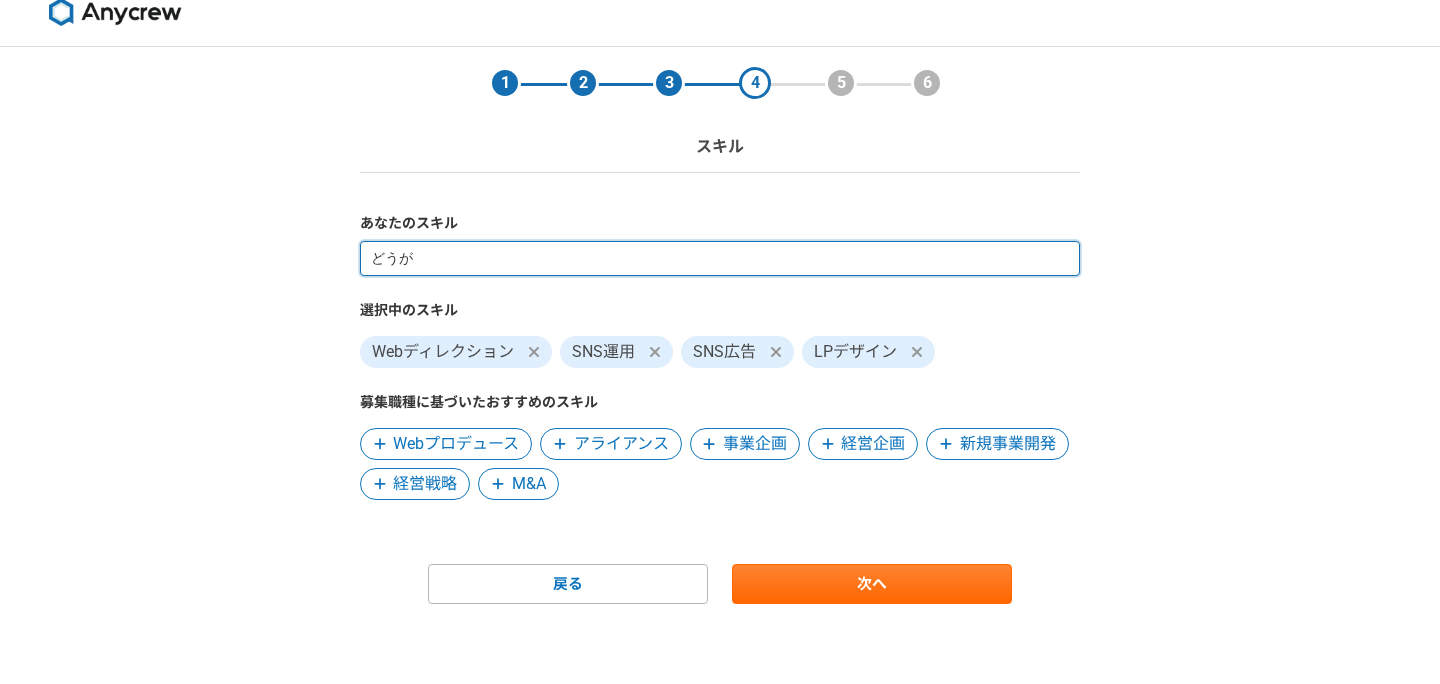 type on "動画" 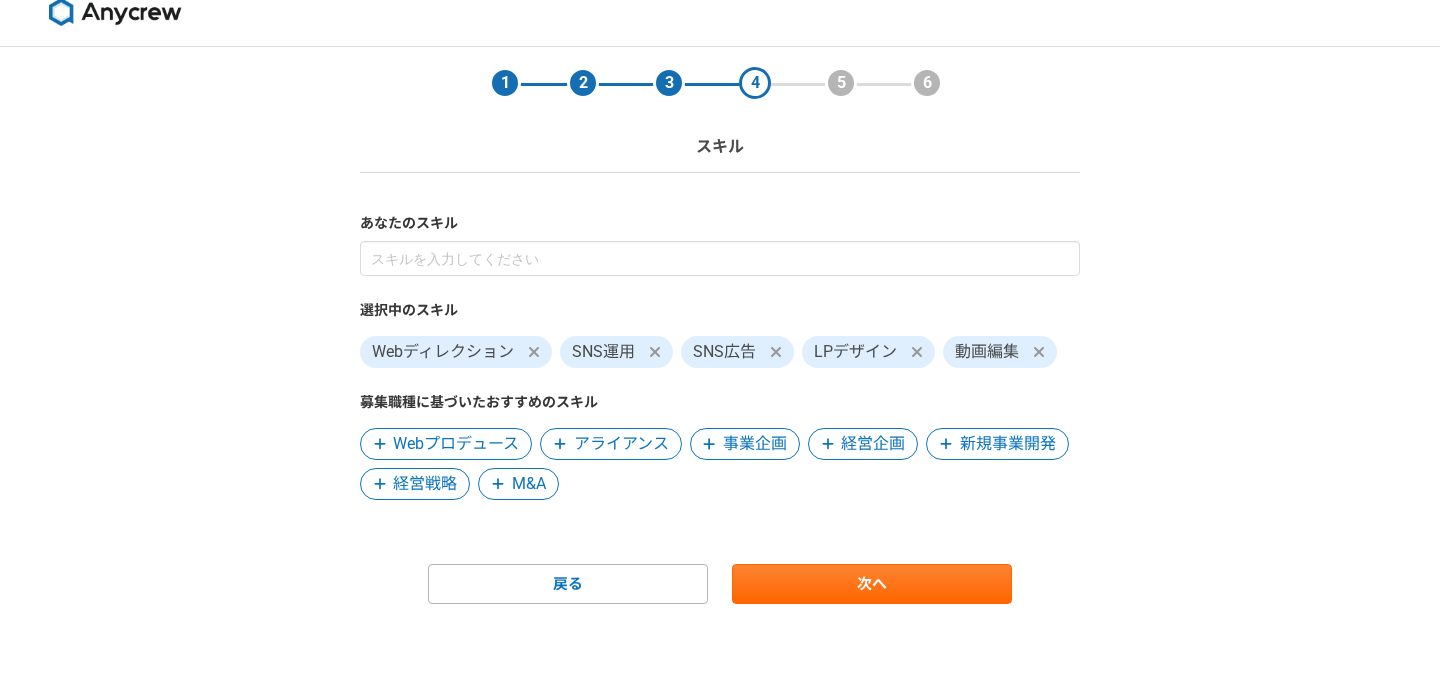 click on "あなたのスキル 選択中のスキル Webディレクション SNS運用 SNS広告 LPデザイン 動画編集 募集職種に基づいたおすすめのスキル Webプロデュース アライアンス 事業企画 経営企画 新規事業開発 経営戦略 M&A" at bounding box center [720, 356] 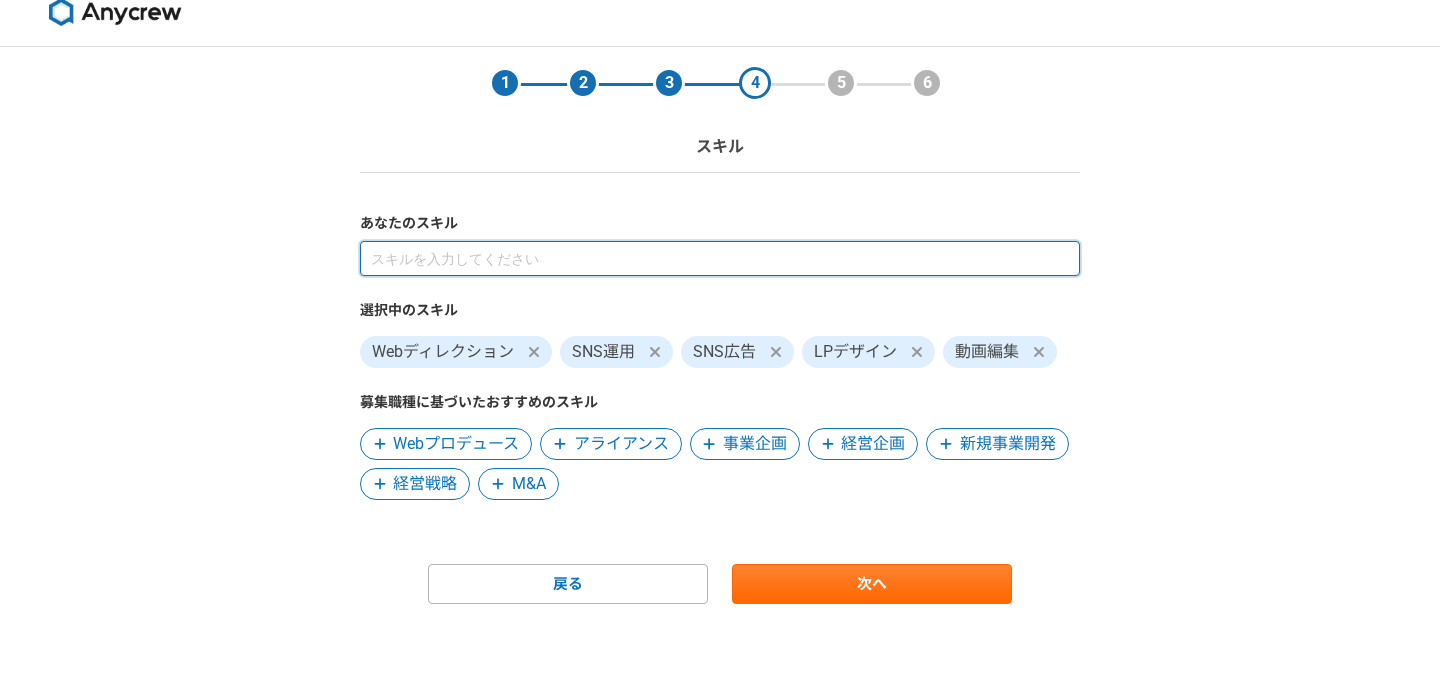 click at bounding box center (720, 258) 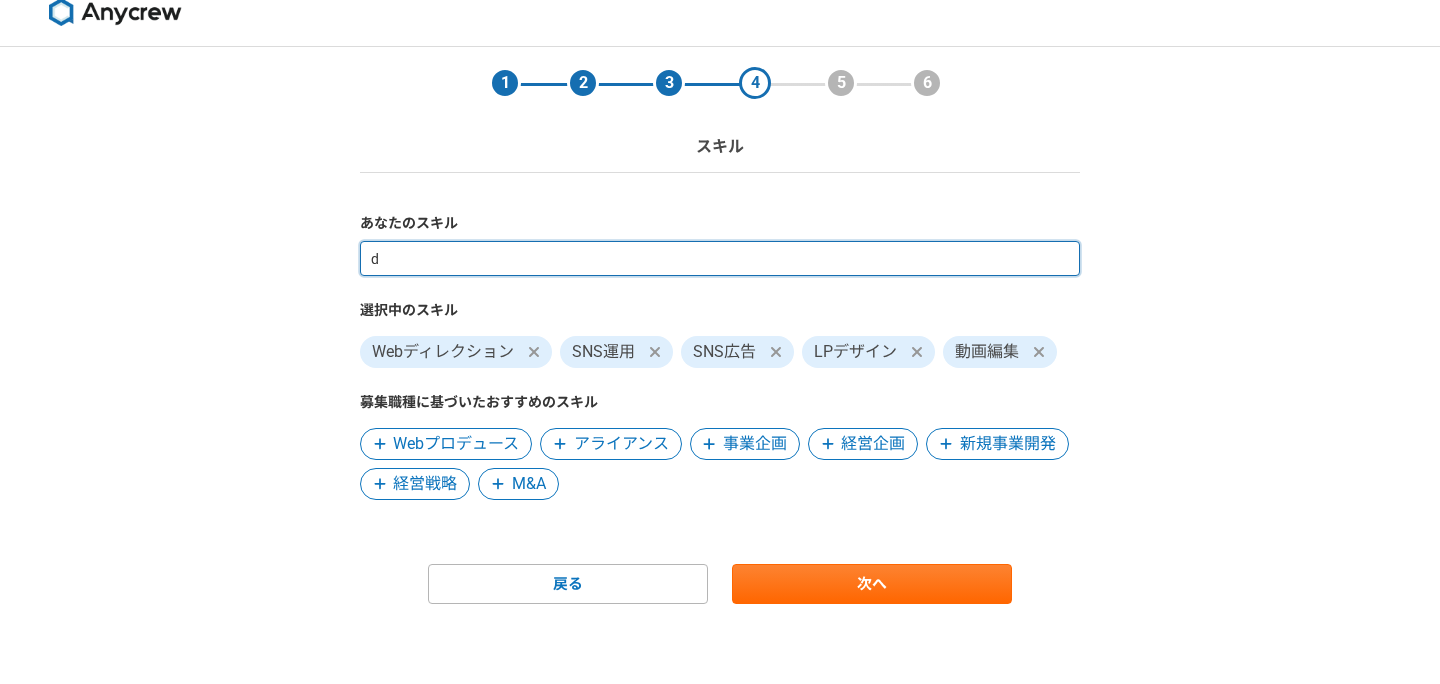 type on "づ" 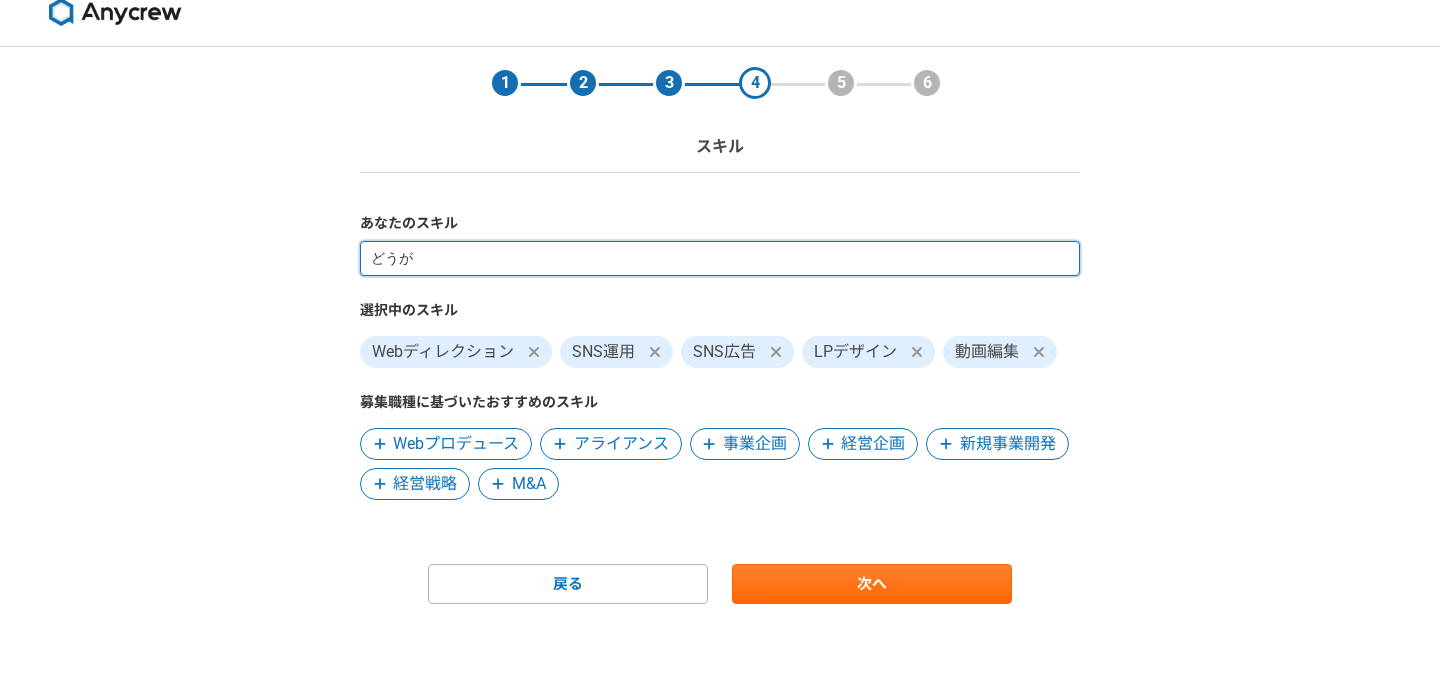 type on "動画" 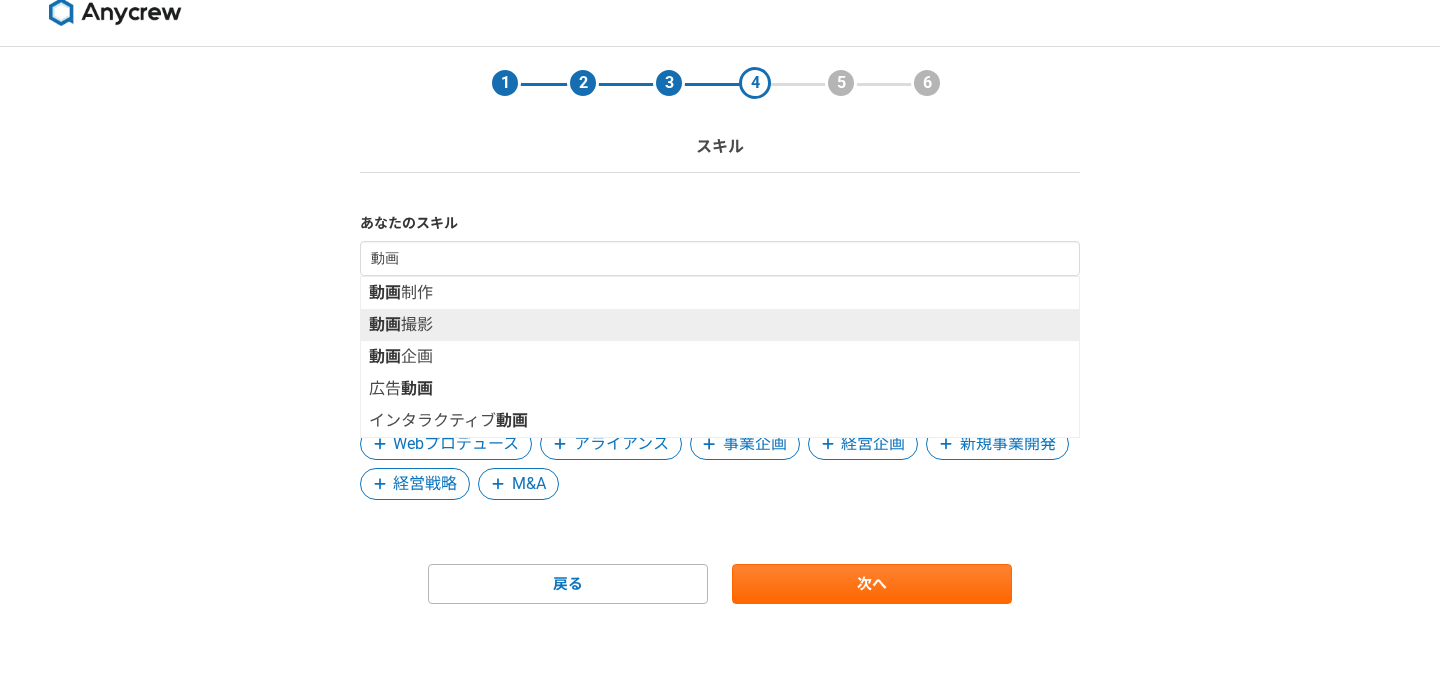 type 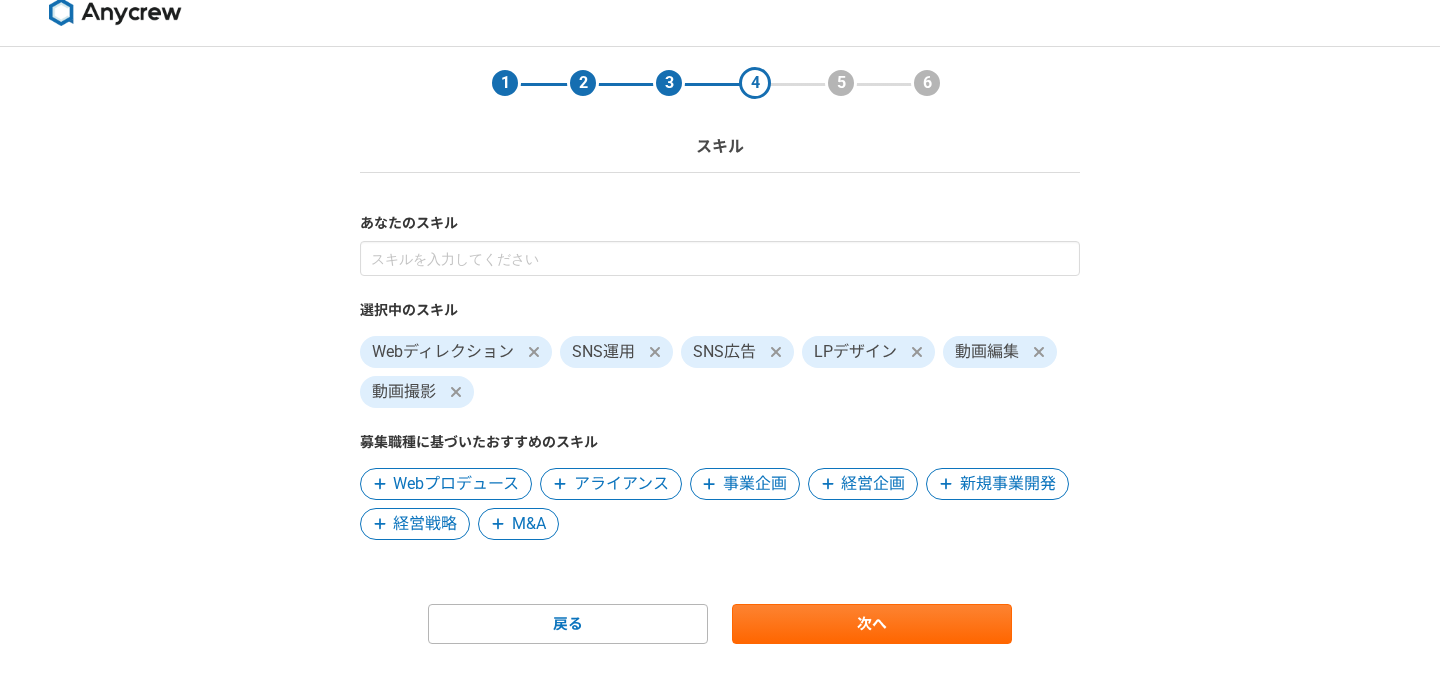 click on "あなたのスキル 選択中のスキル Webディレクション SNS運用 SNS広告 LPデザイン 動画編集 動画撮影 募集職種に基づいたおすすめのスキル Webプロデュース アライアンス 事業企画 経営企画 新規事業開発 経営戦略 M&A 戻る 次へ" at bounding box center [720, 428] 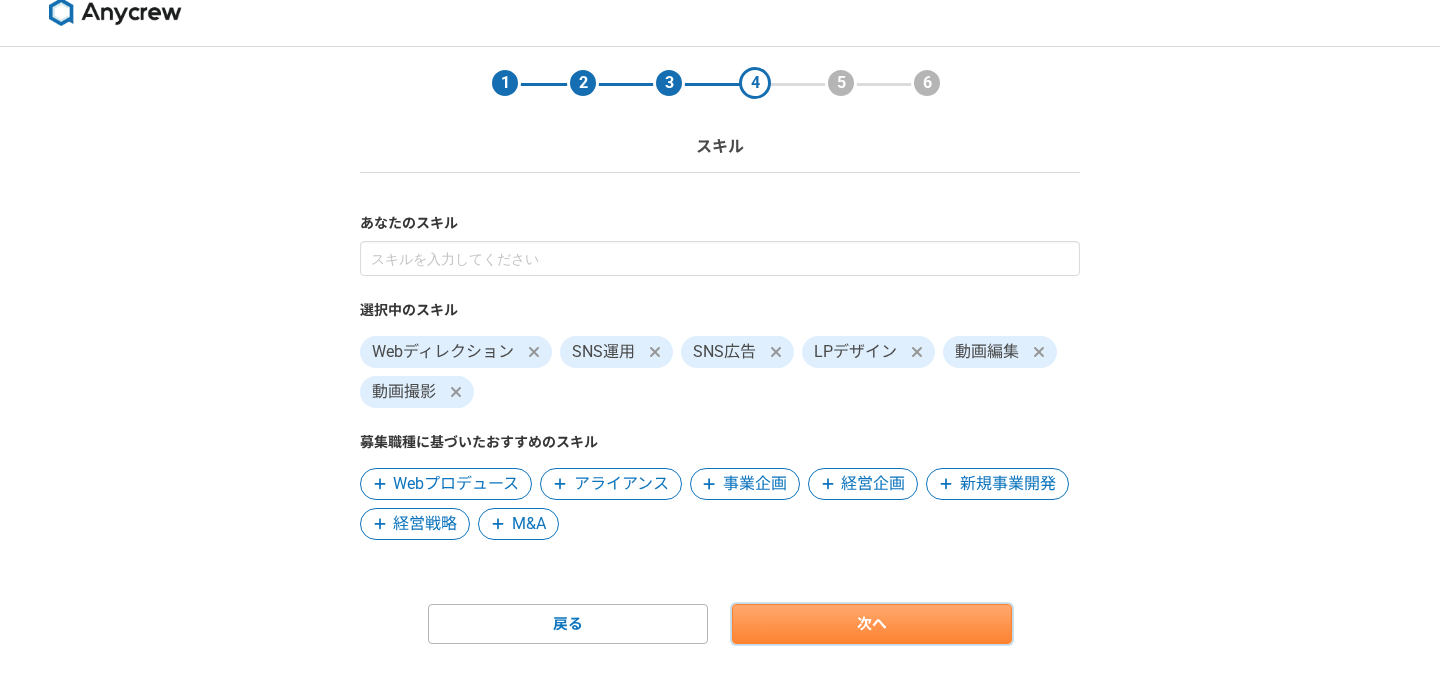click on "次へ" at bounding box center [872, 624] 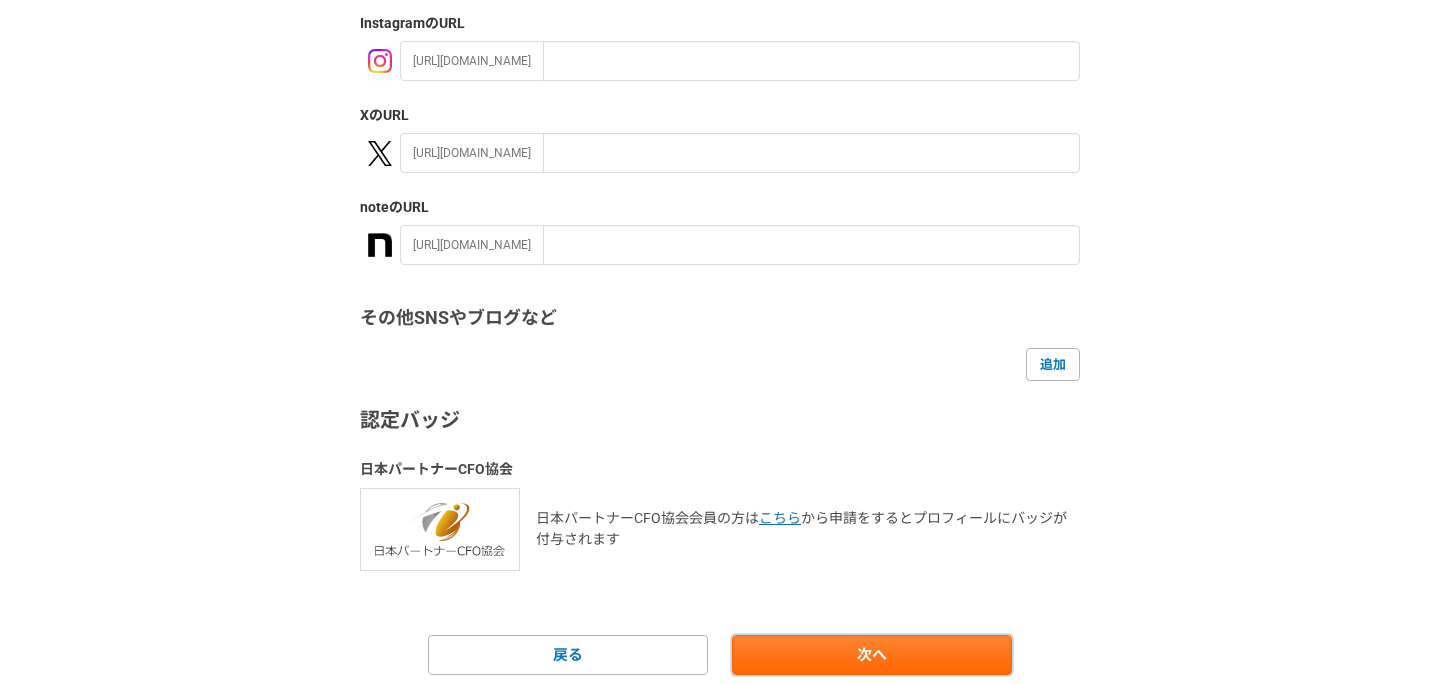 scroll, scrollTop: 416, scrollLeft: 0, axis: vertical 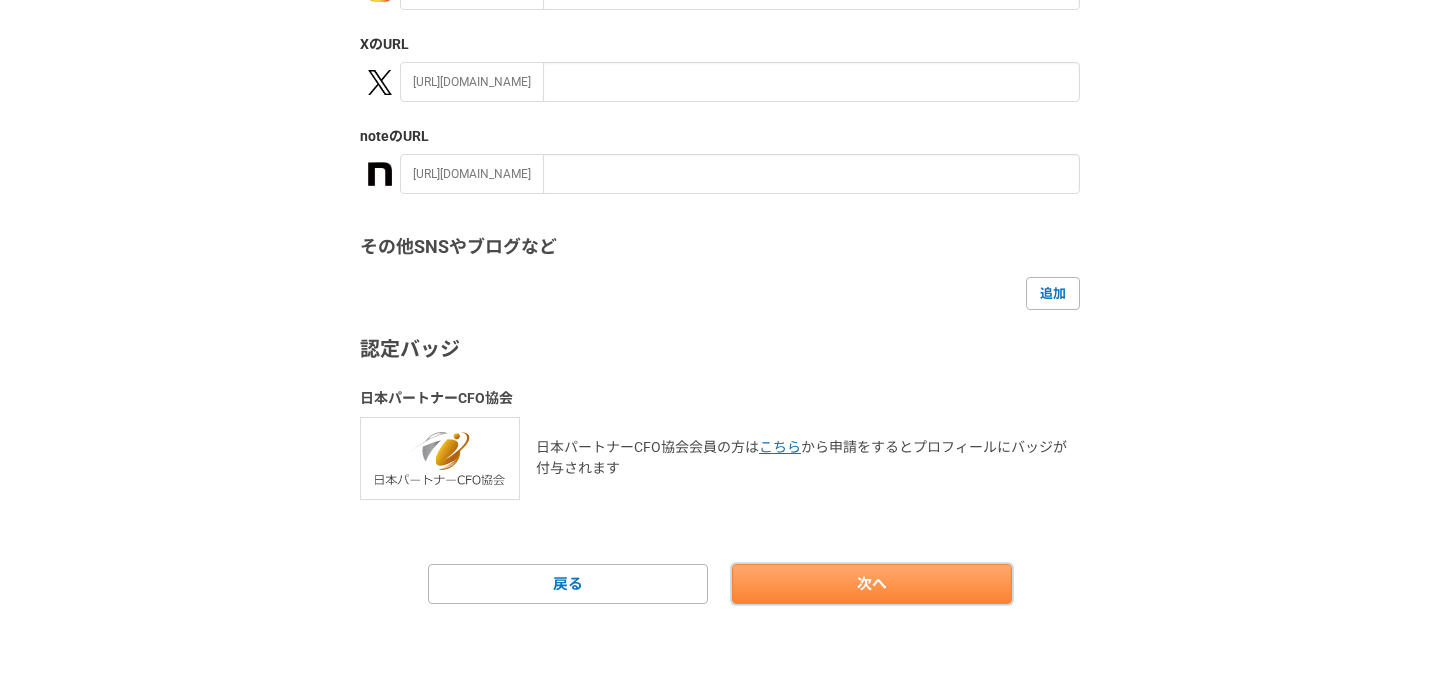 click on "次へ" at bounding box center (872, 584) 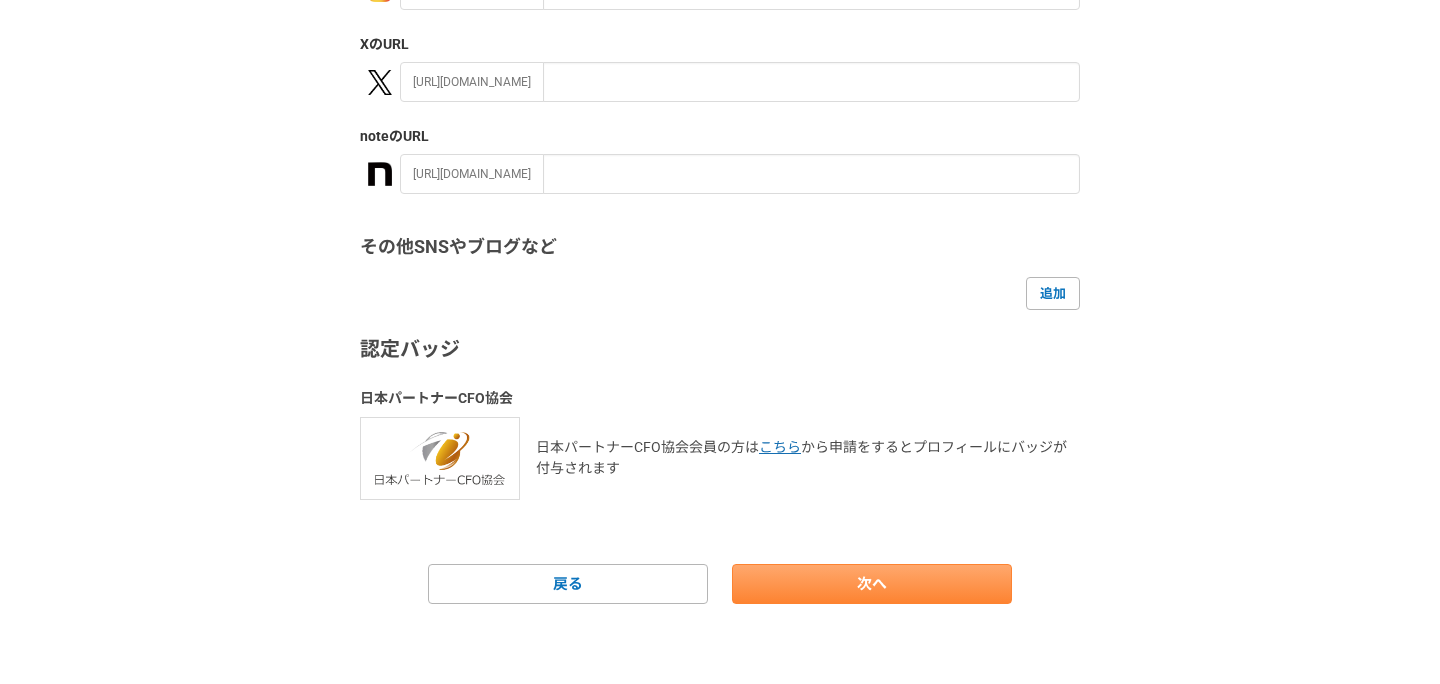 scroll, scrollTop: 0, scrollLeft: 0, axis: both 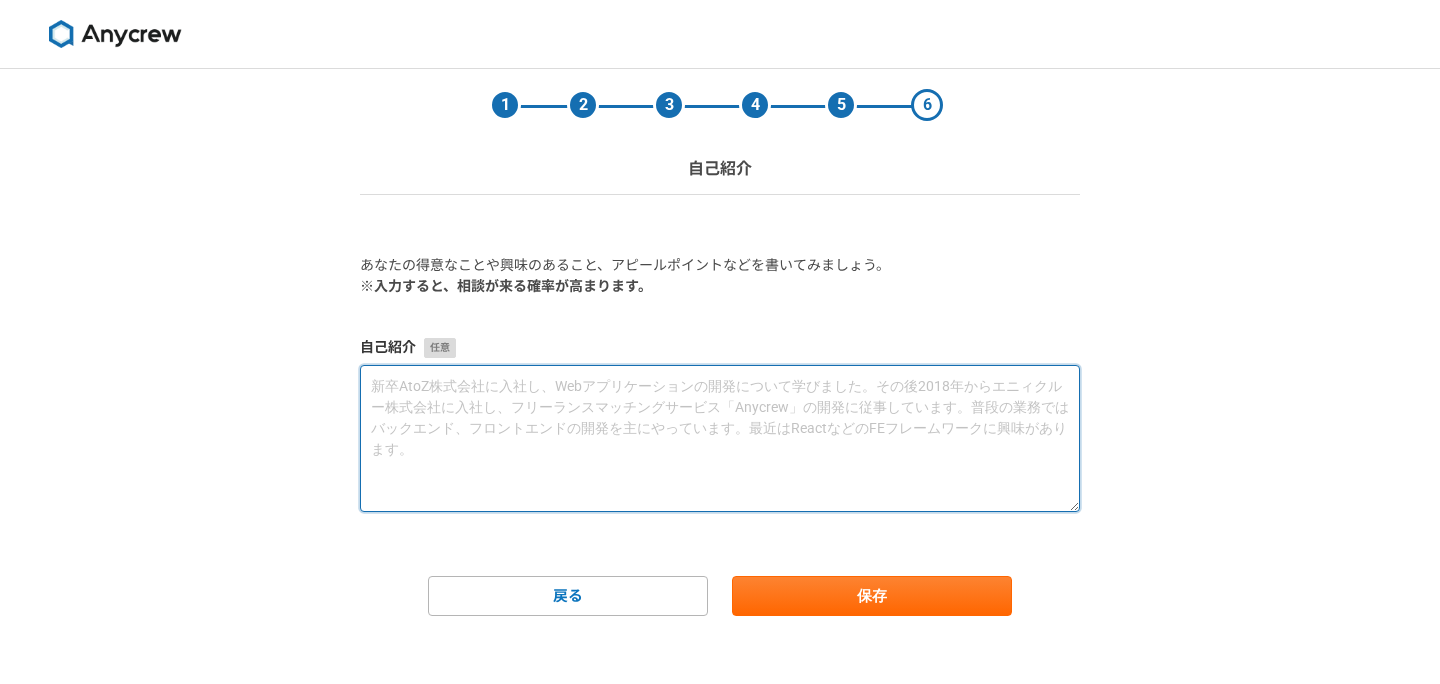 click at bounding box center [720, 438] 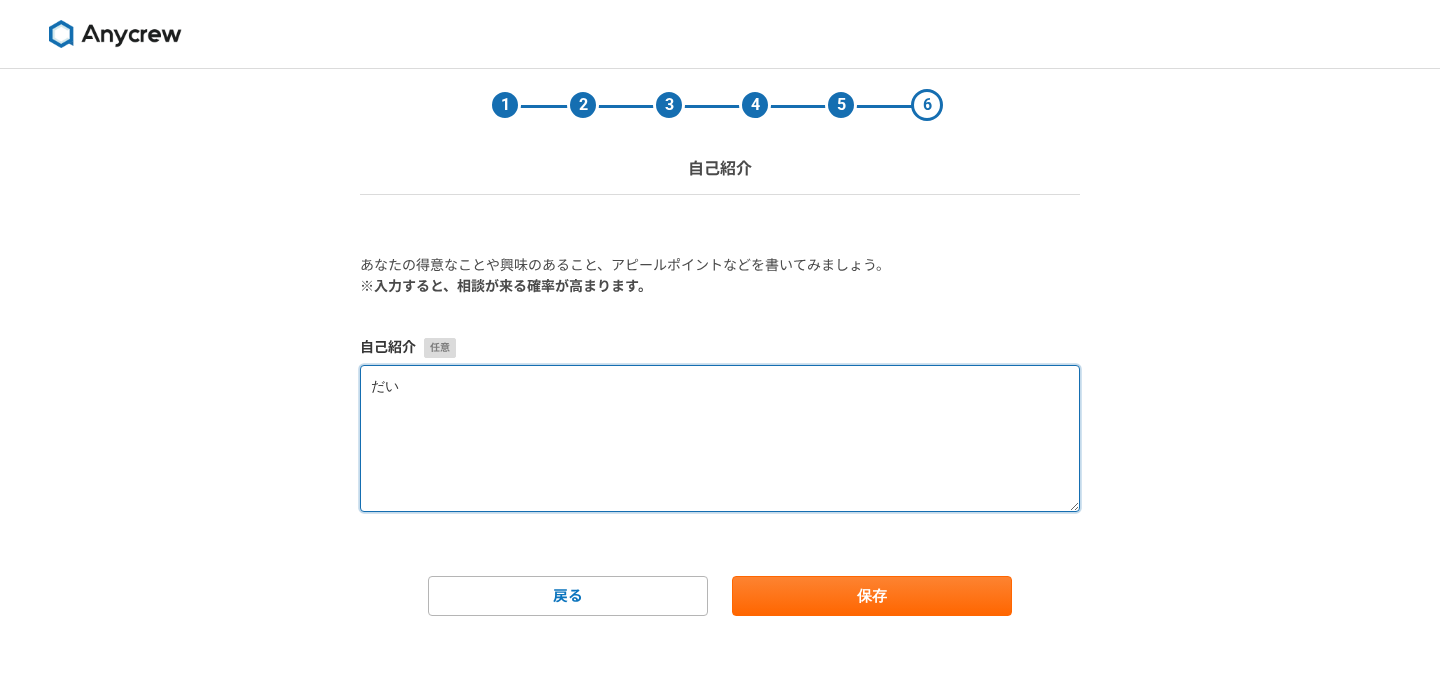type on "だ" 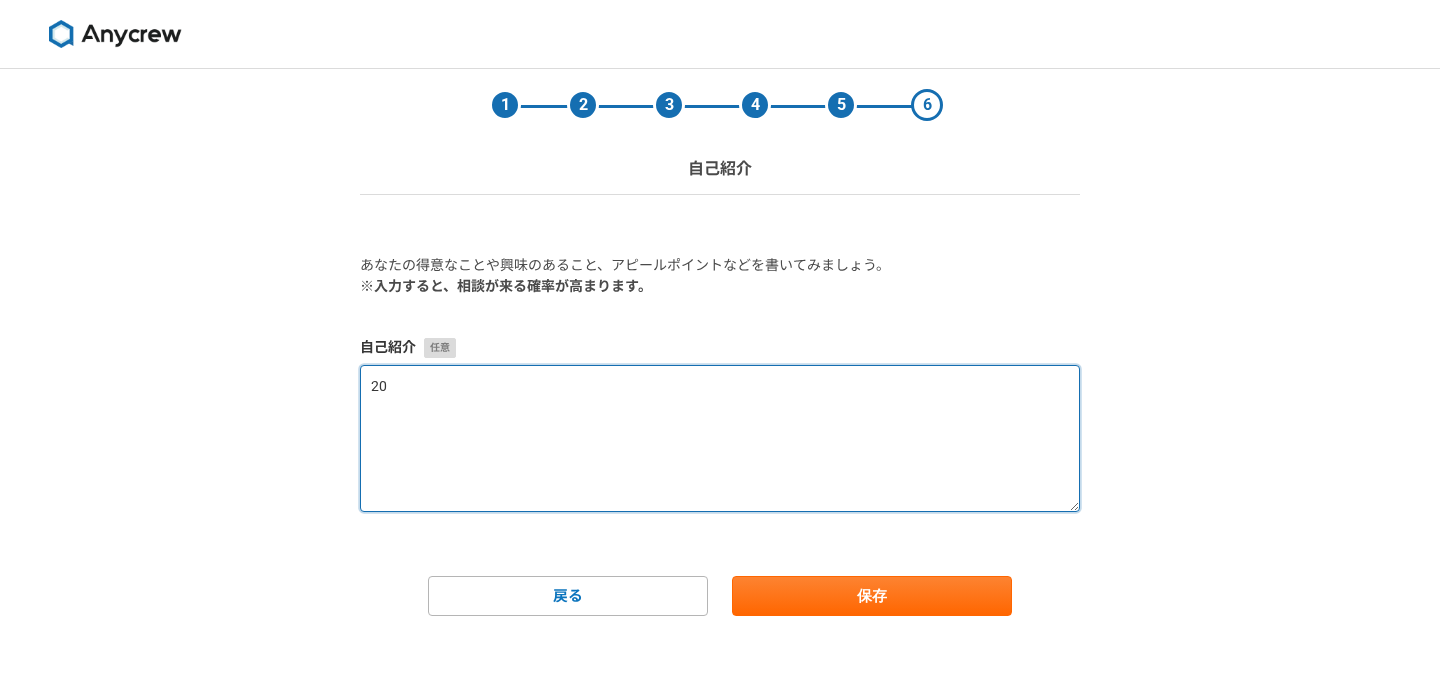 type on "2" 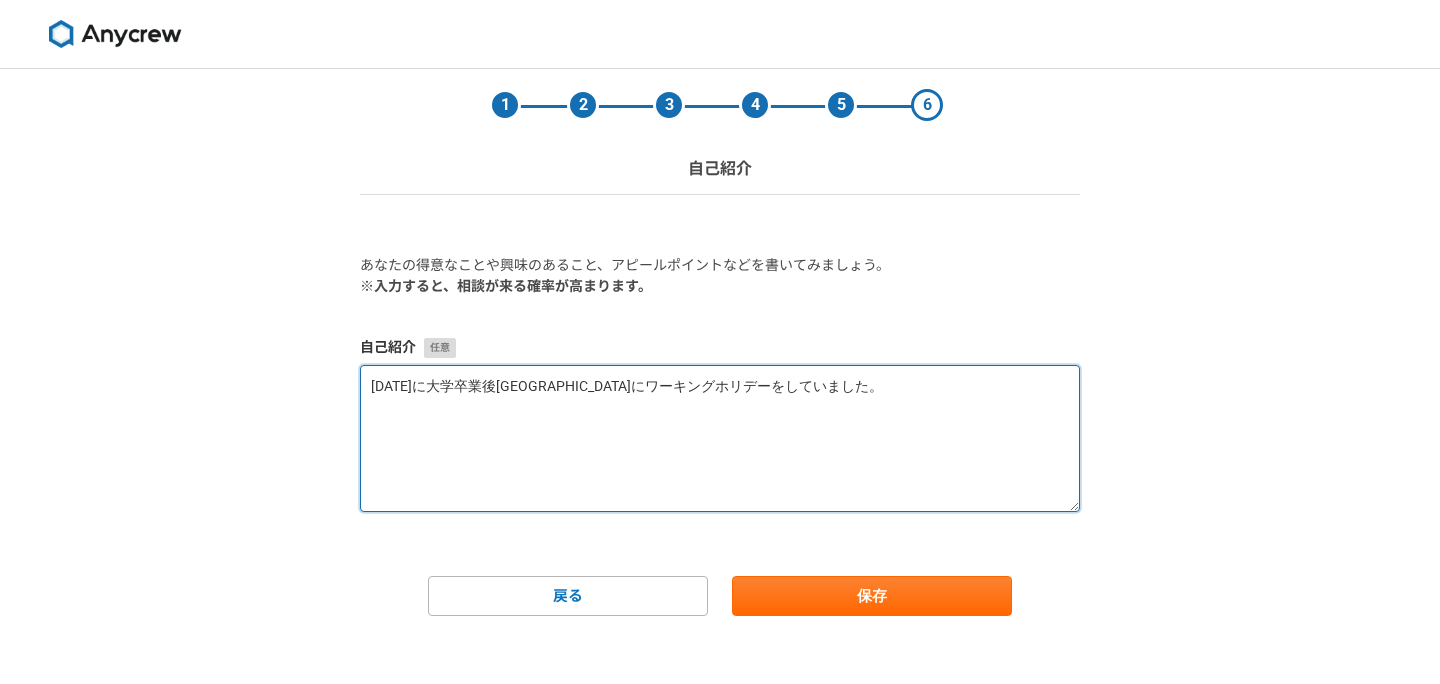 click on "[DATE]に大学卒業後[GEOGRAPHIC_DATA]にワーキングホリデーをしていました。" at bounding box center [720, 438] 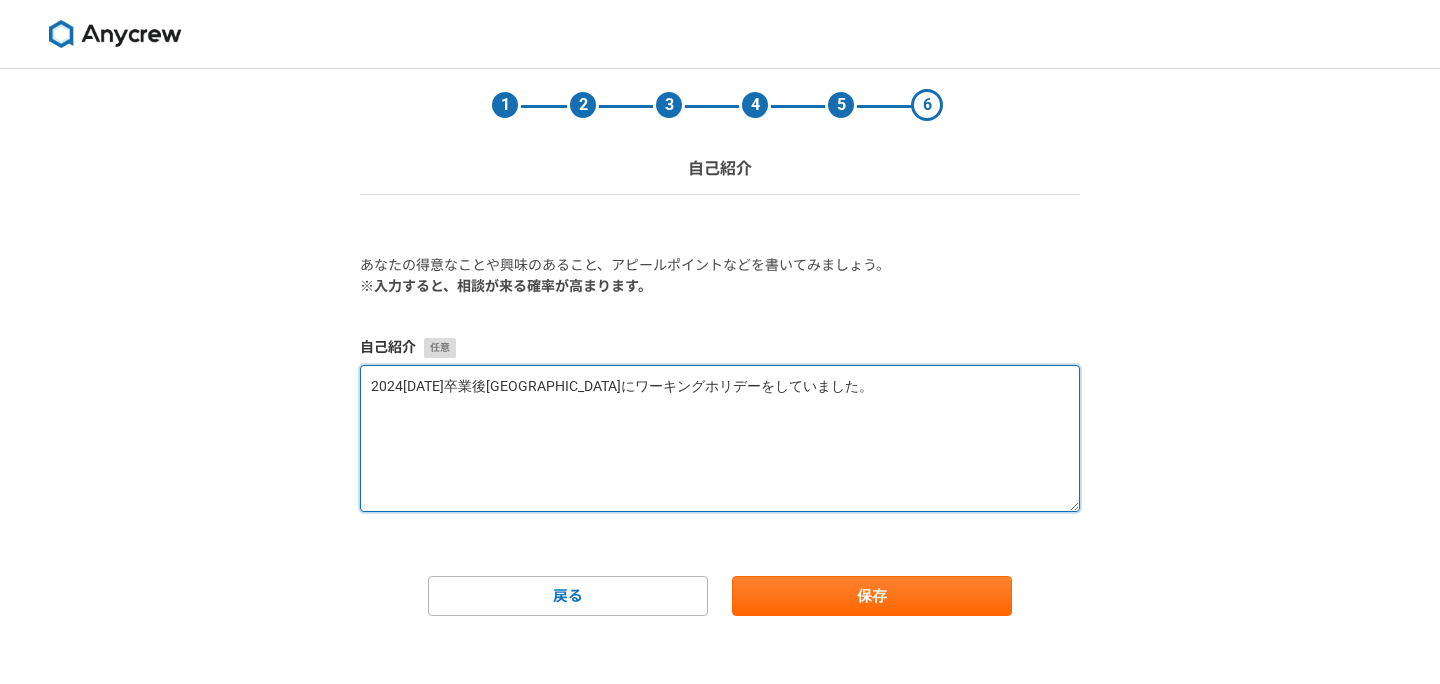 click on "2024[DATE]卒業後[GEOGRAPHIC_DATA]にワーキングホリデーをしていました。" at bounding box center [720, 438] 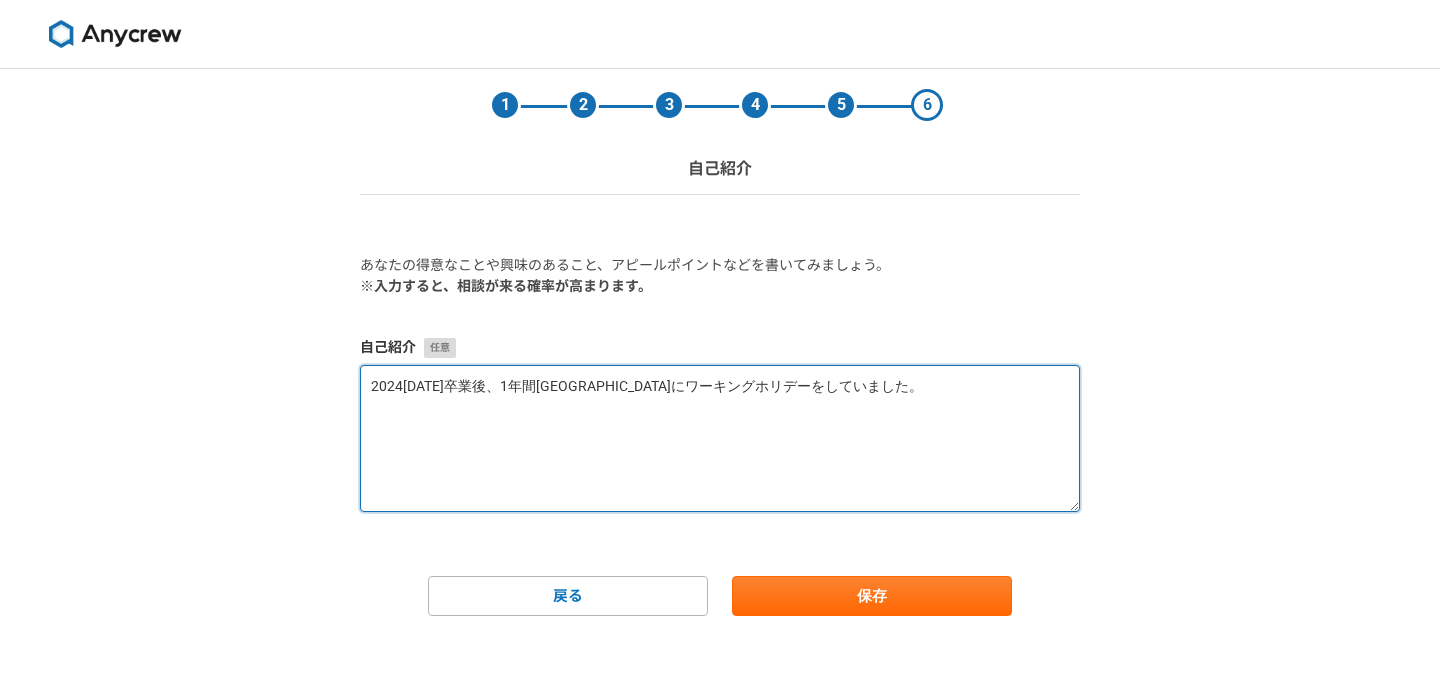 click on "2024[DATE]卒業後、1年間[GEOGRAPHIC_DATA]にワーキングホリデーをしていました。" at bounding box center [720, 438] 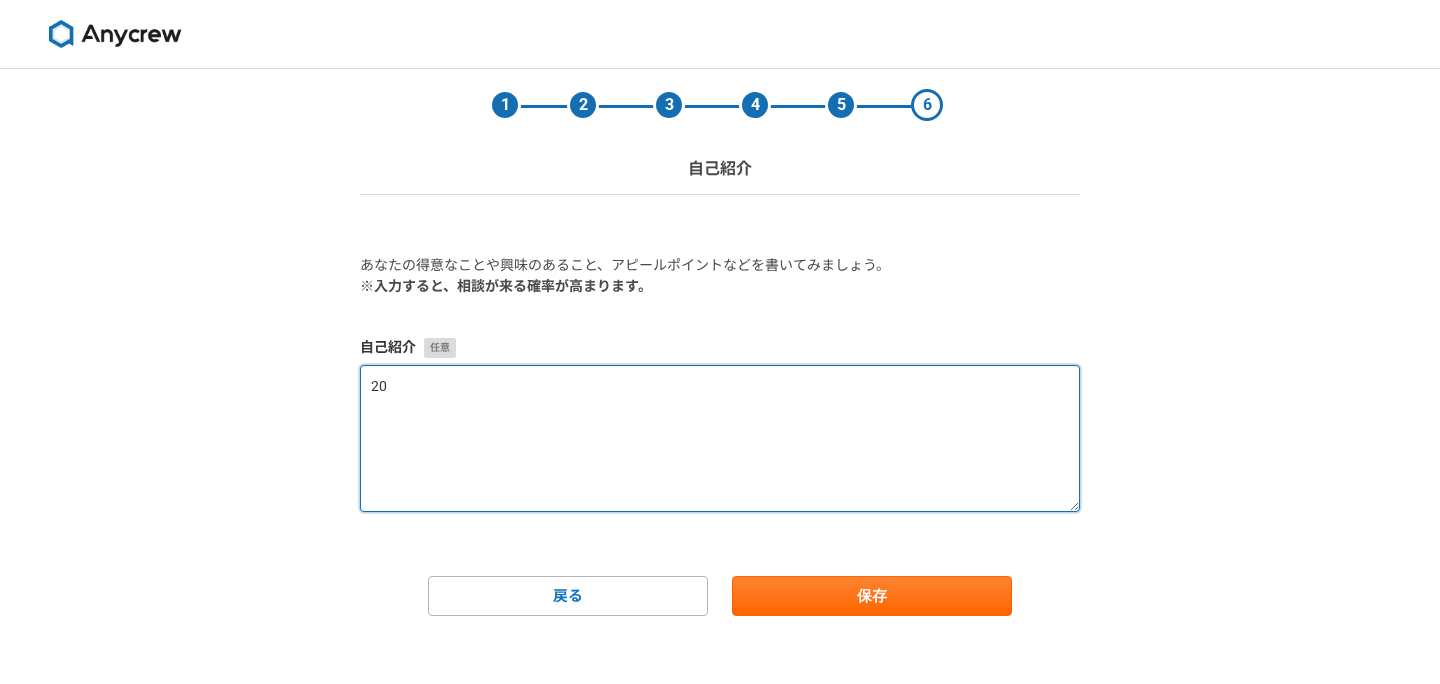 type on "2" 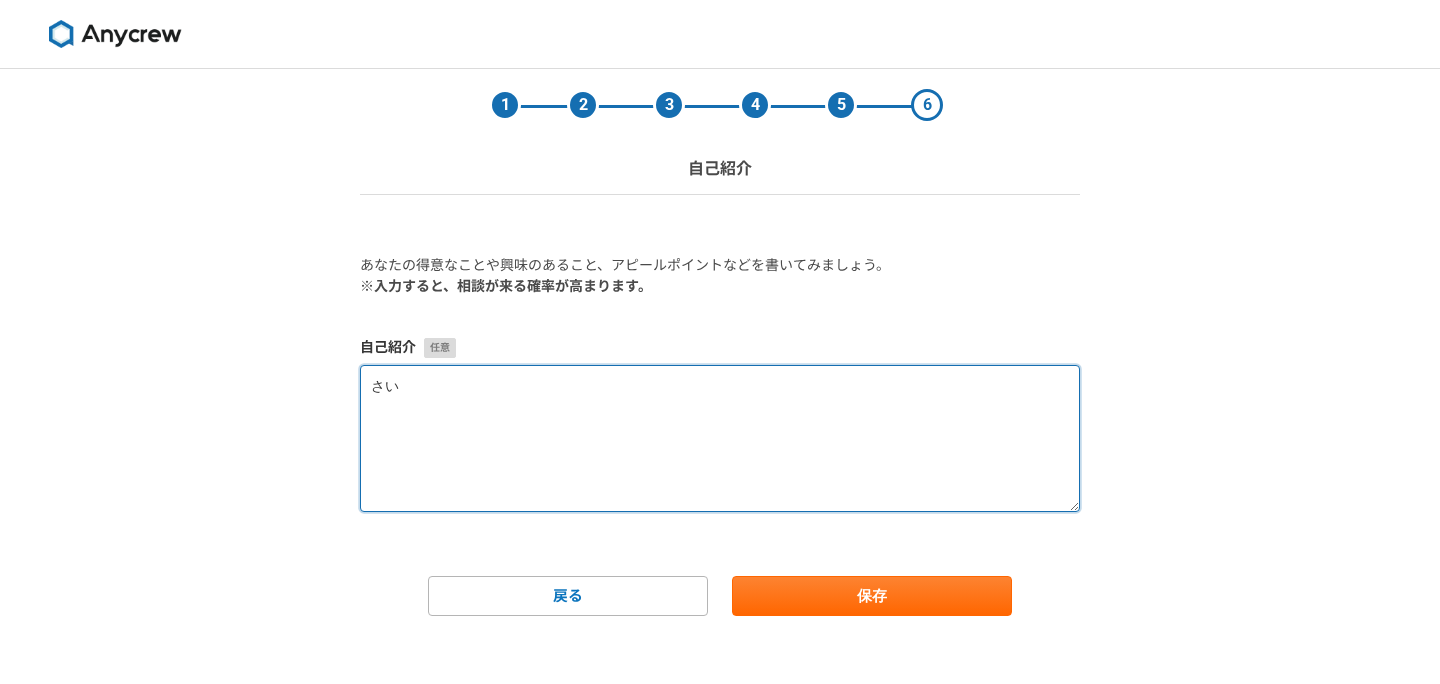 type on "さ" 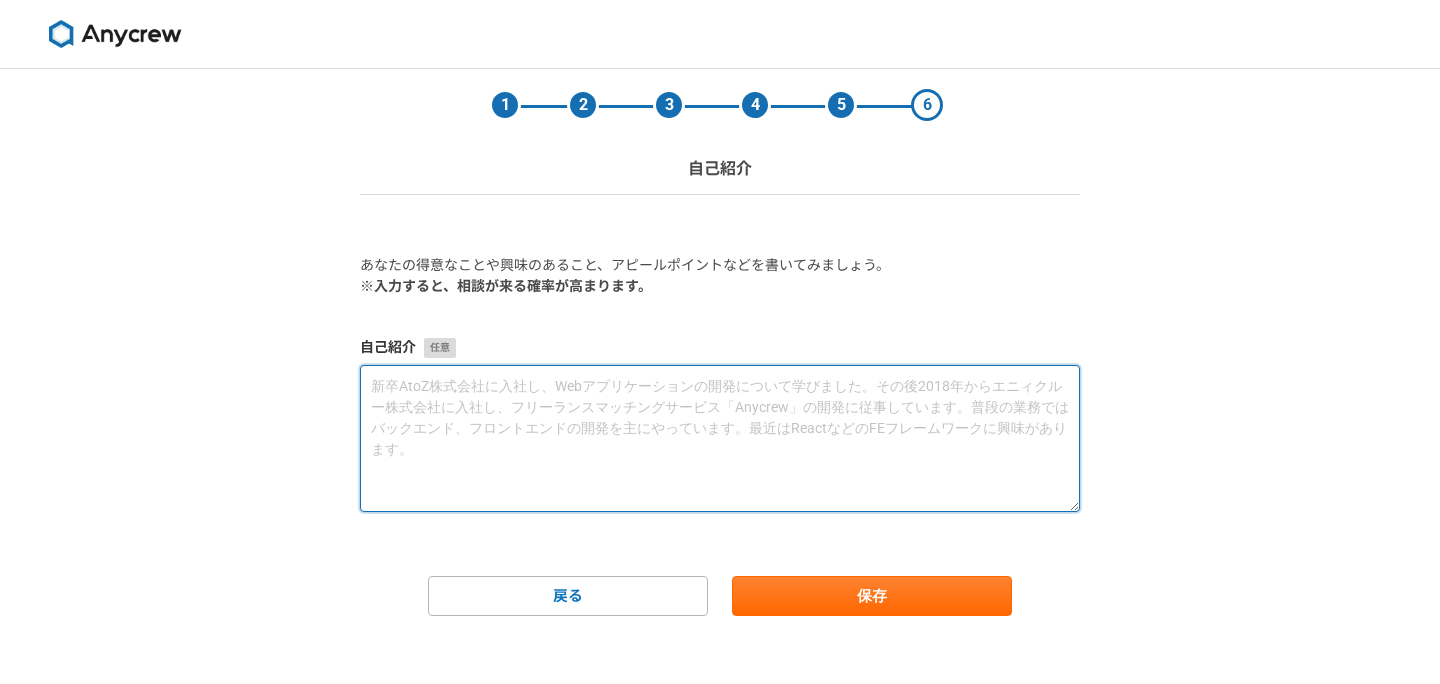 type on "・" 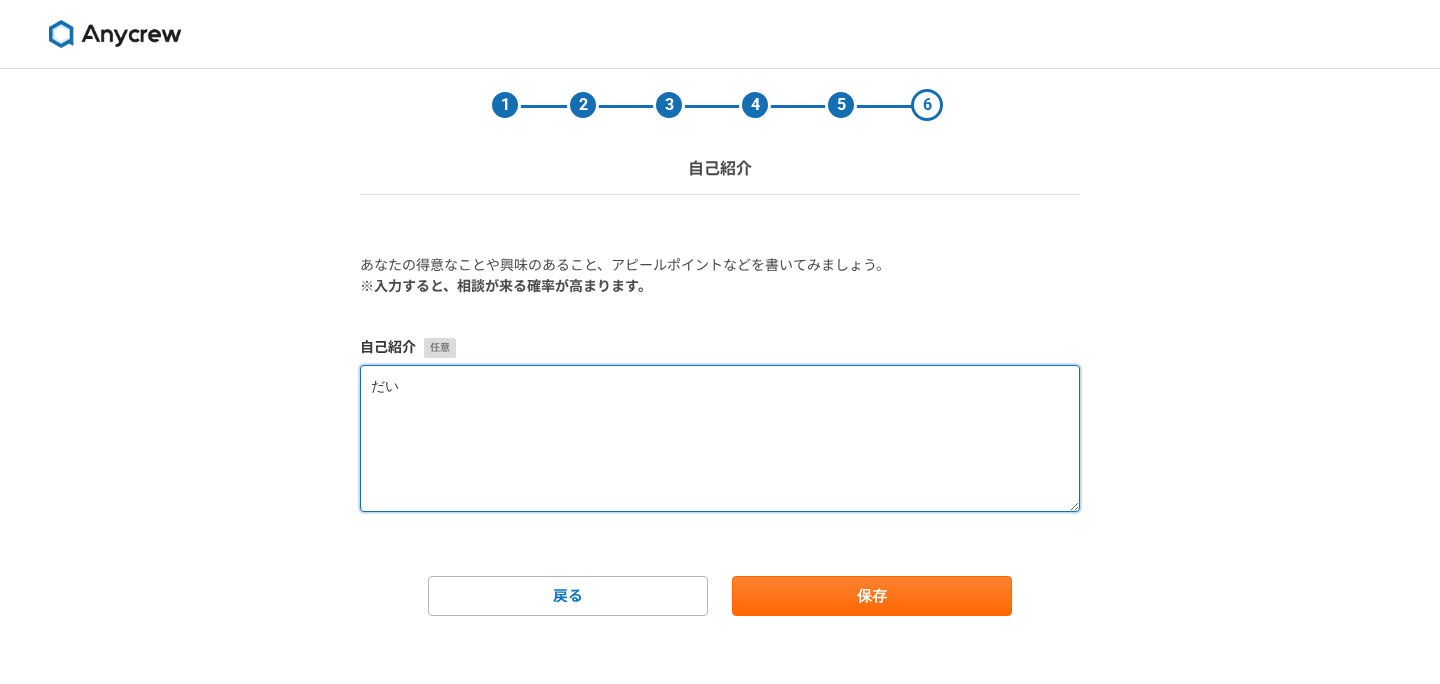 type on "だ" 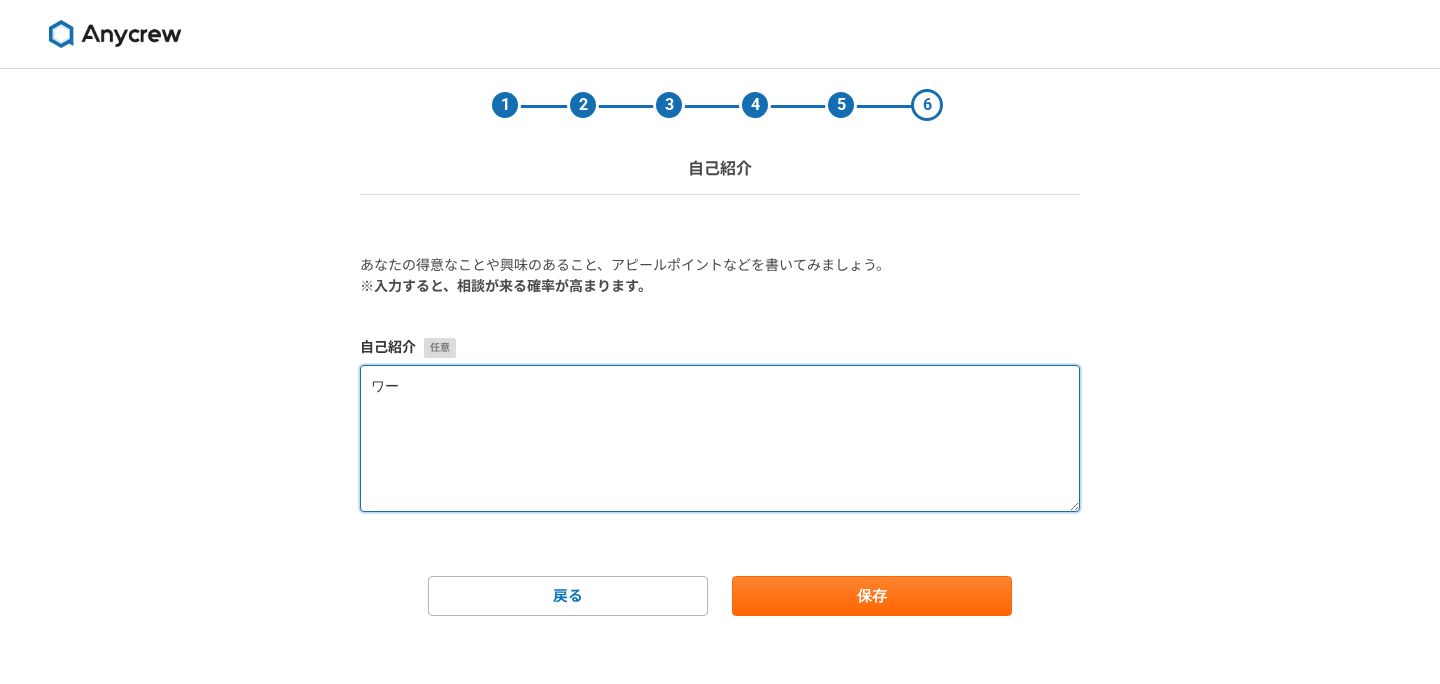 type on "ワ" 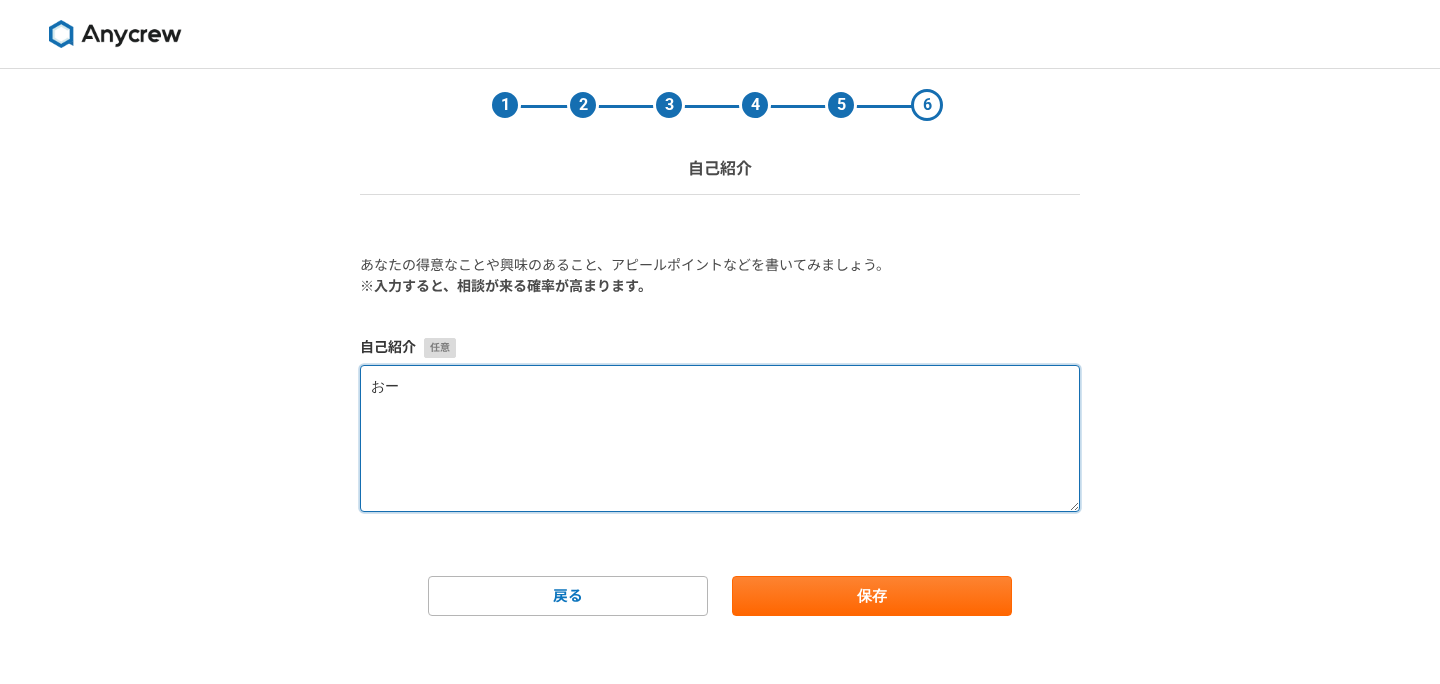 type on "お" 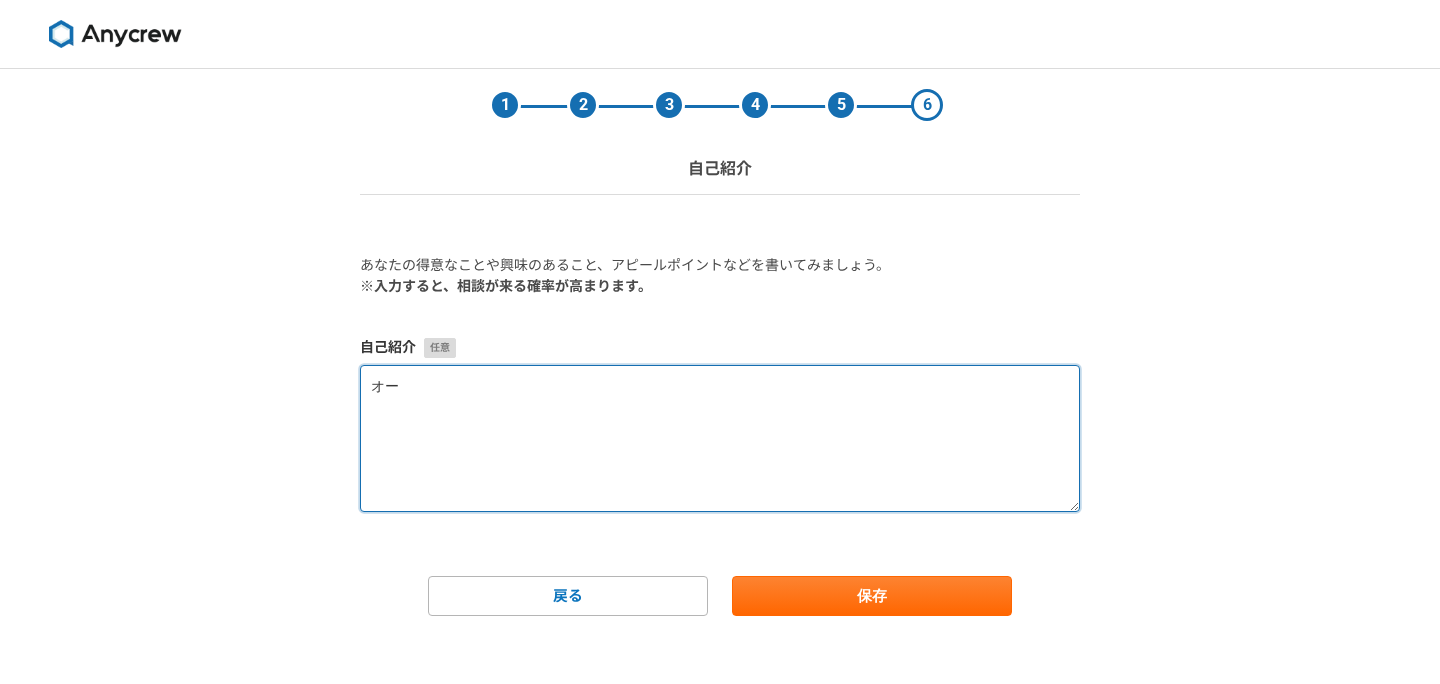 type on "オ" 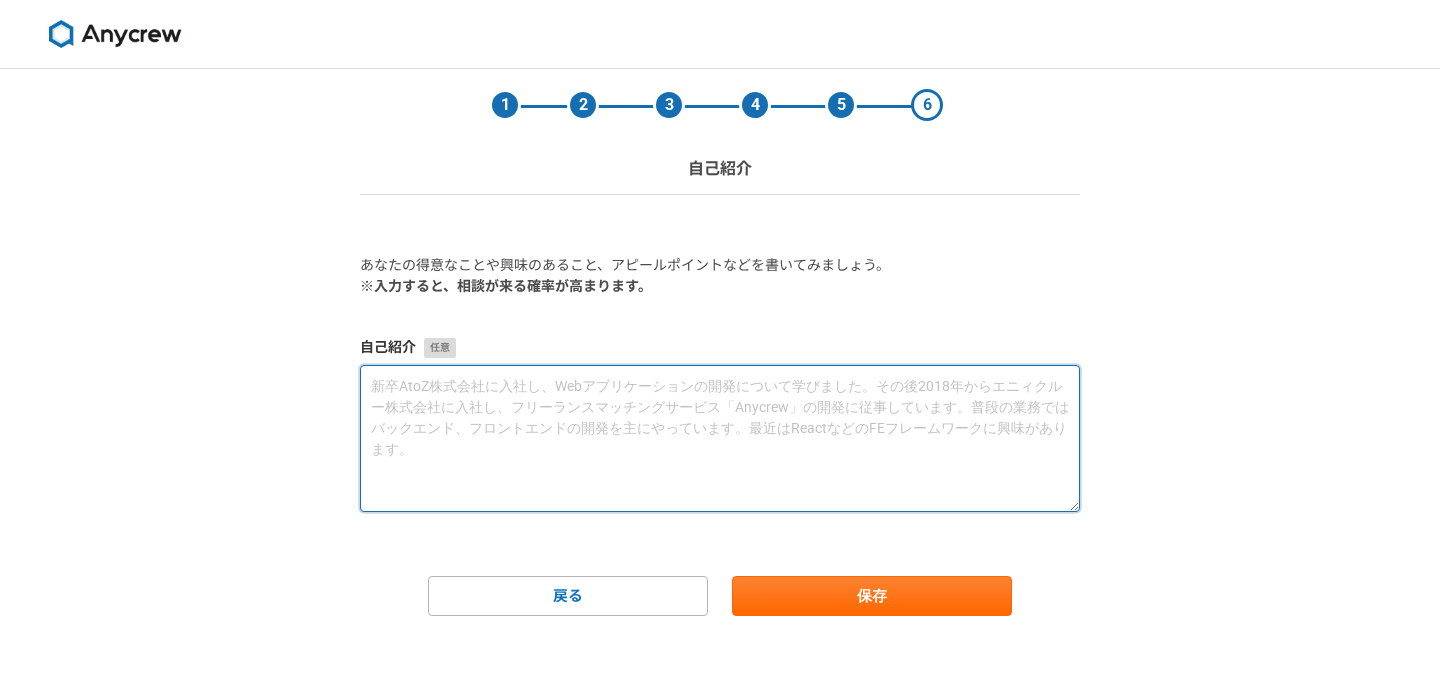 type on "「" 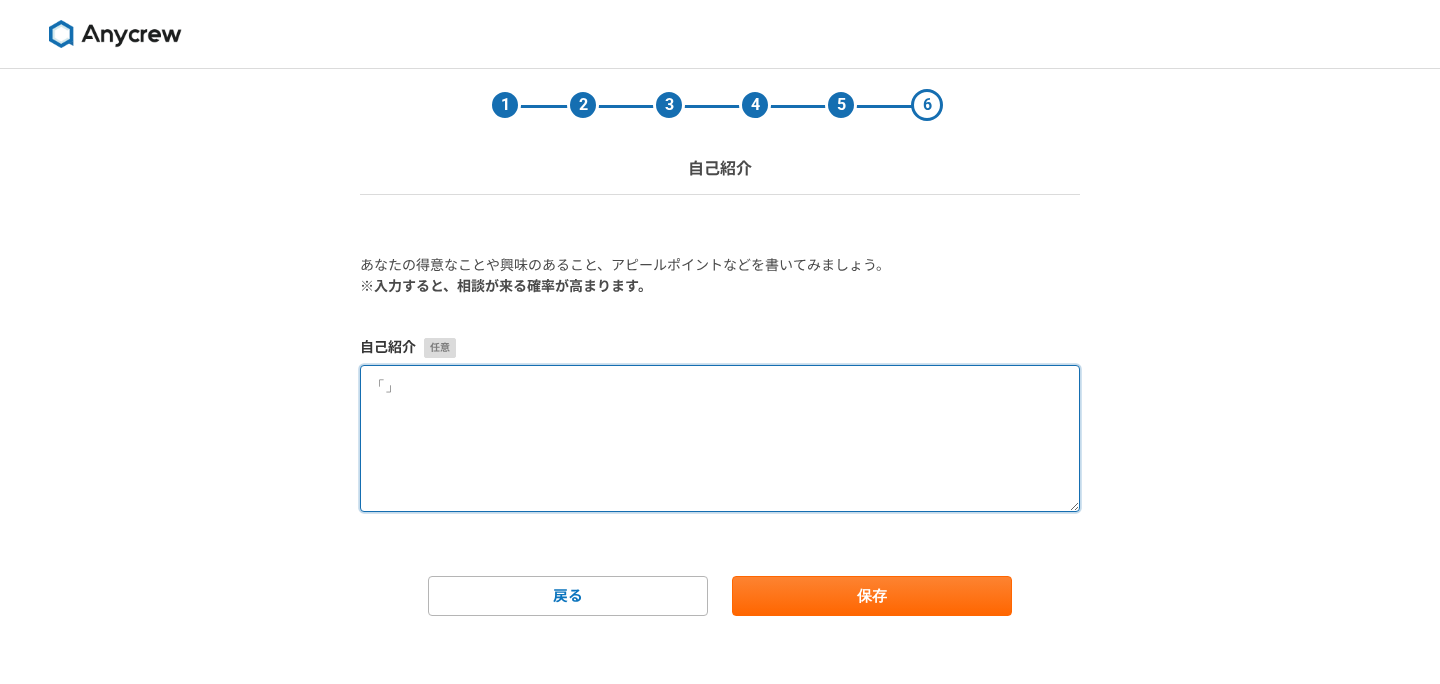 type on "「" 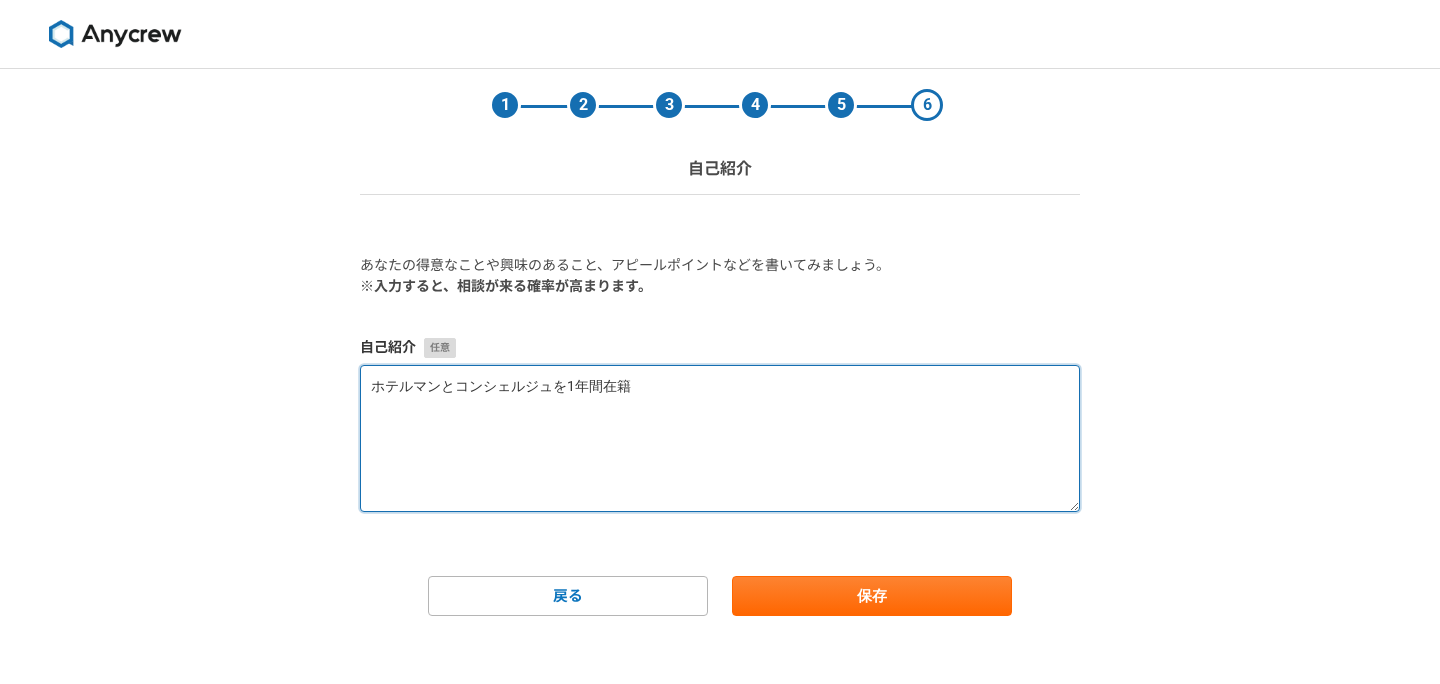 click on "ホテルマンとコンシェルジュを1年間在籍" at bounding box center [720, 438] 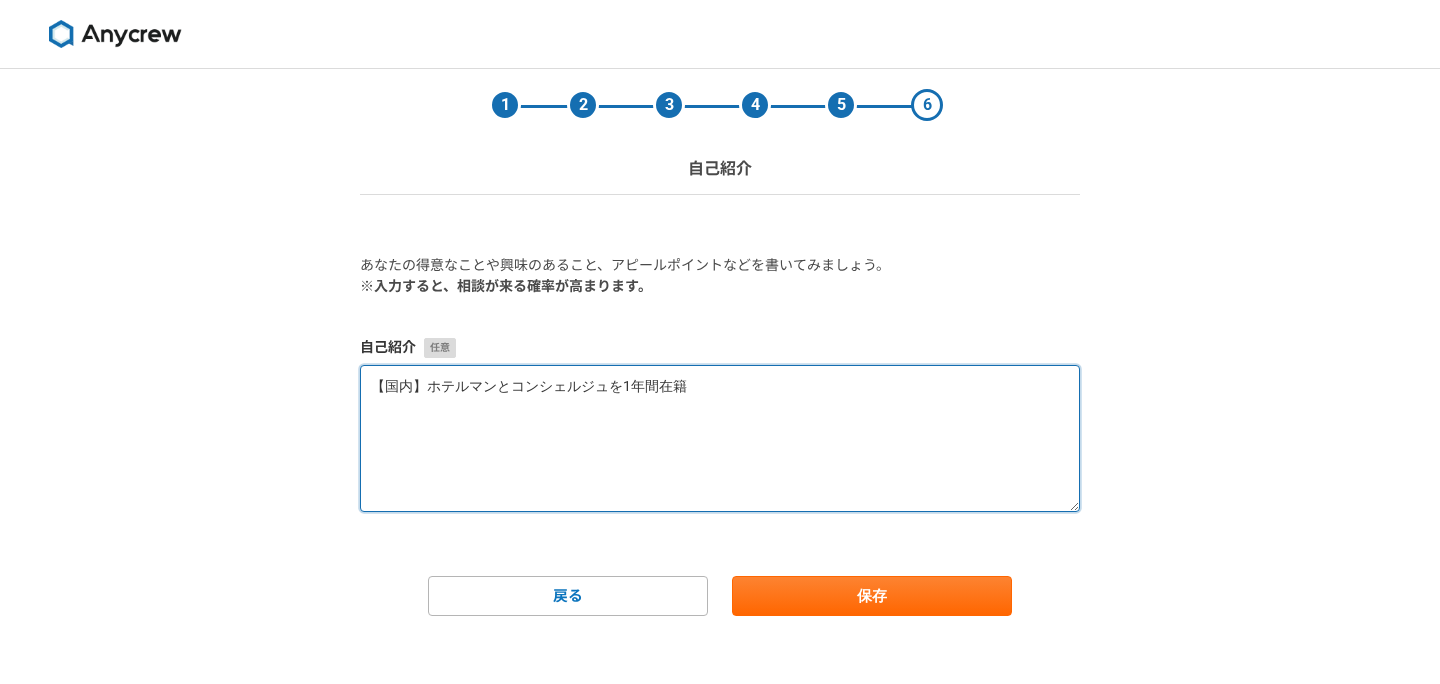 click on "【国内】ホテルマンとコンシェルジュを1年間在籍" at bounding box center (720, 438) 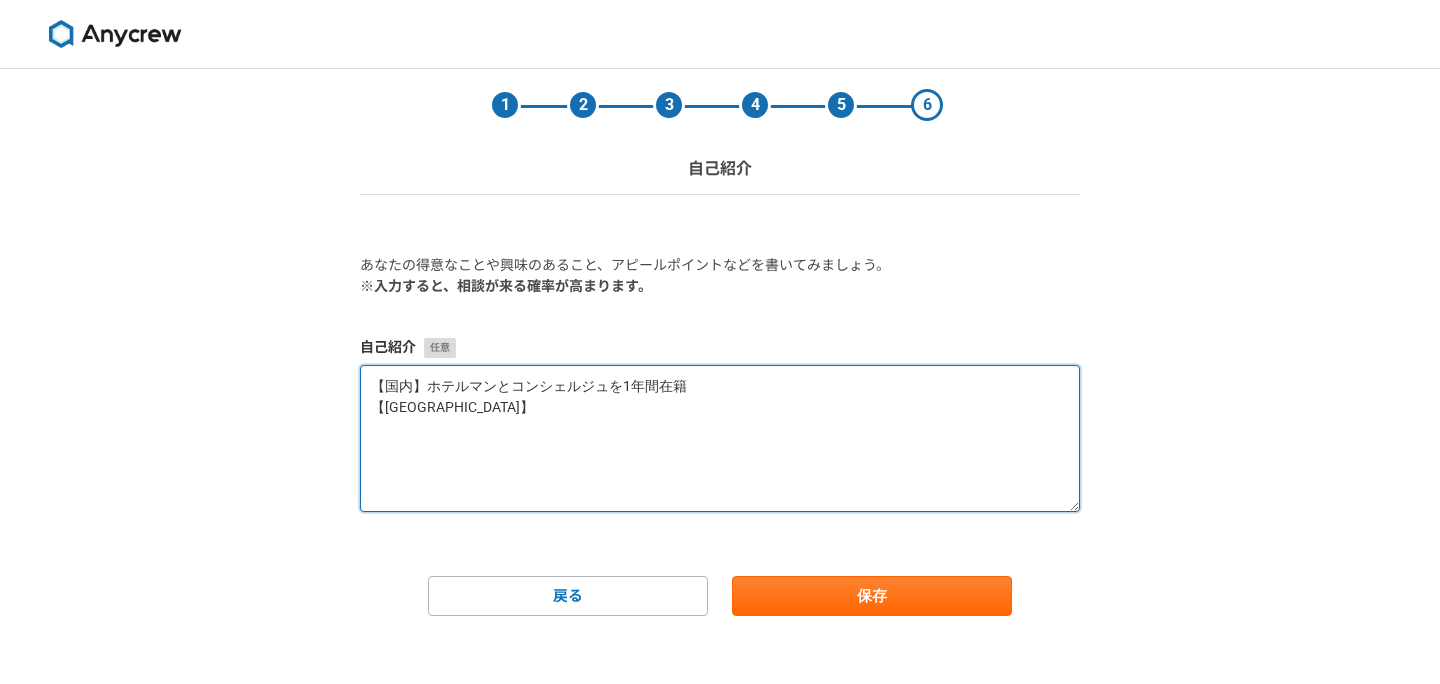 click on "【国内】ホテルマンとコンシェルジュを1年間在籍
【[GEOGRAPHIC_DATA]】" at bounding box center (720, 438) 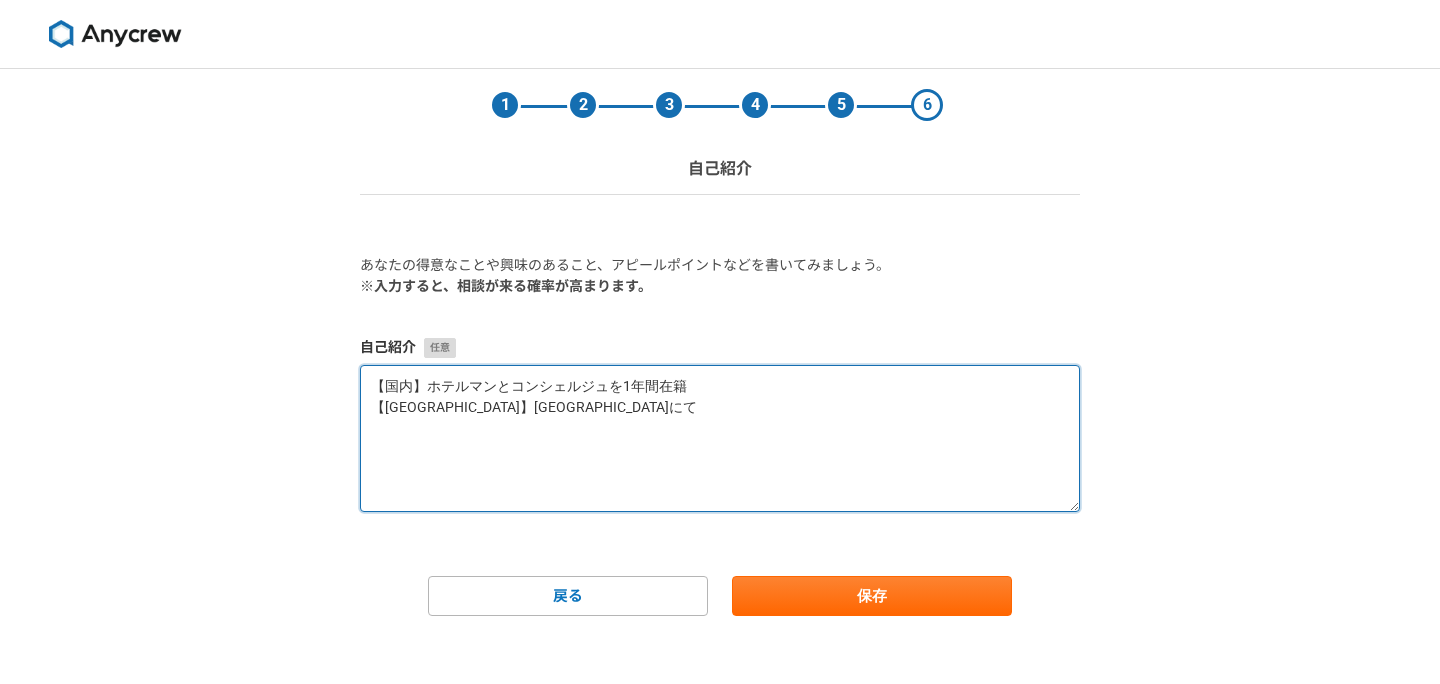 click on "【国内】ホテルマンとコンシェルジュを1年間在籍
【[GEOGRAPHIC_DATA]】[GEOGRAPHIC_DATA]にて" at bounding box center (720, 438) 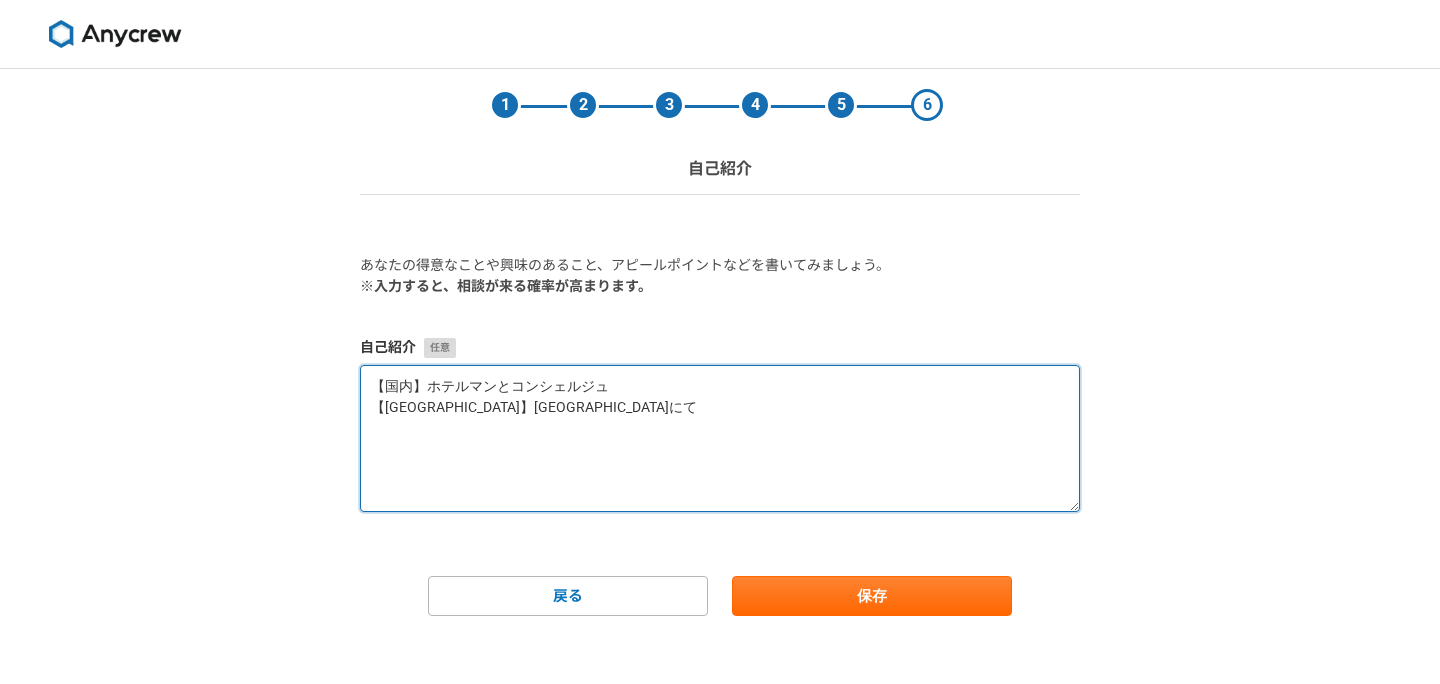 click on "【国内】ホテルマンとコンシェルジュ
【[GEOGRAPHIC_DATA]】[GEOGRAPHIC_DATA]にて" at bounding box center [720, 438] 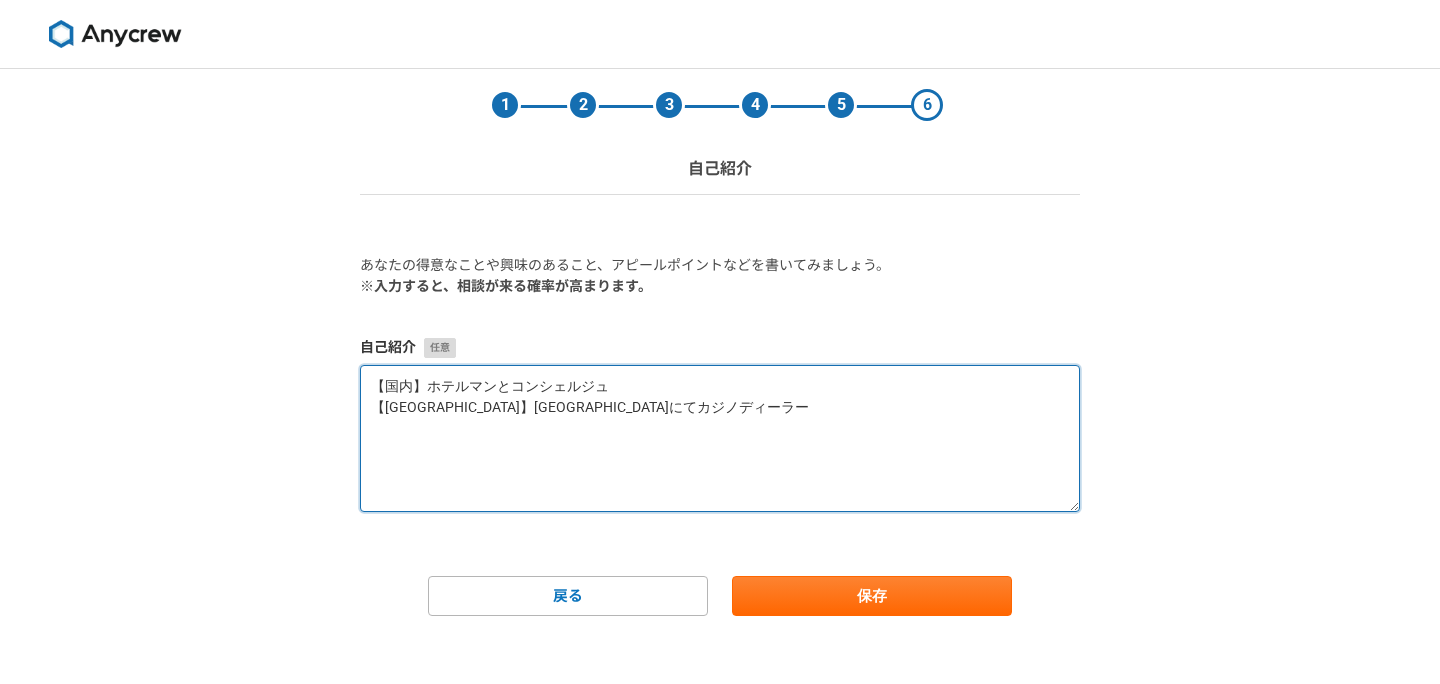 click on "【国内】ホテルマンとコンシェルジュ
【[GEOGRAPHIC_DATA]】[GEOGRAPHIC_DATA]にてカジノディーラー" at bounding box center (720, 438) 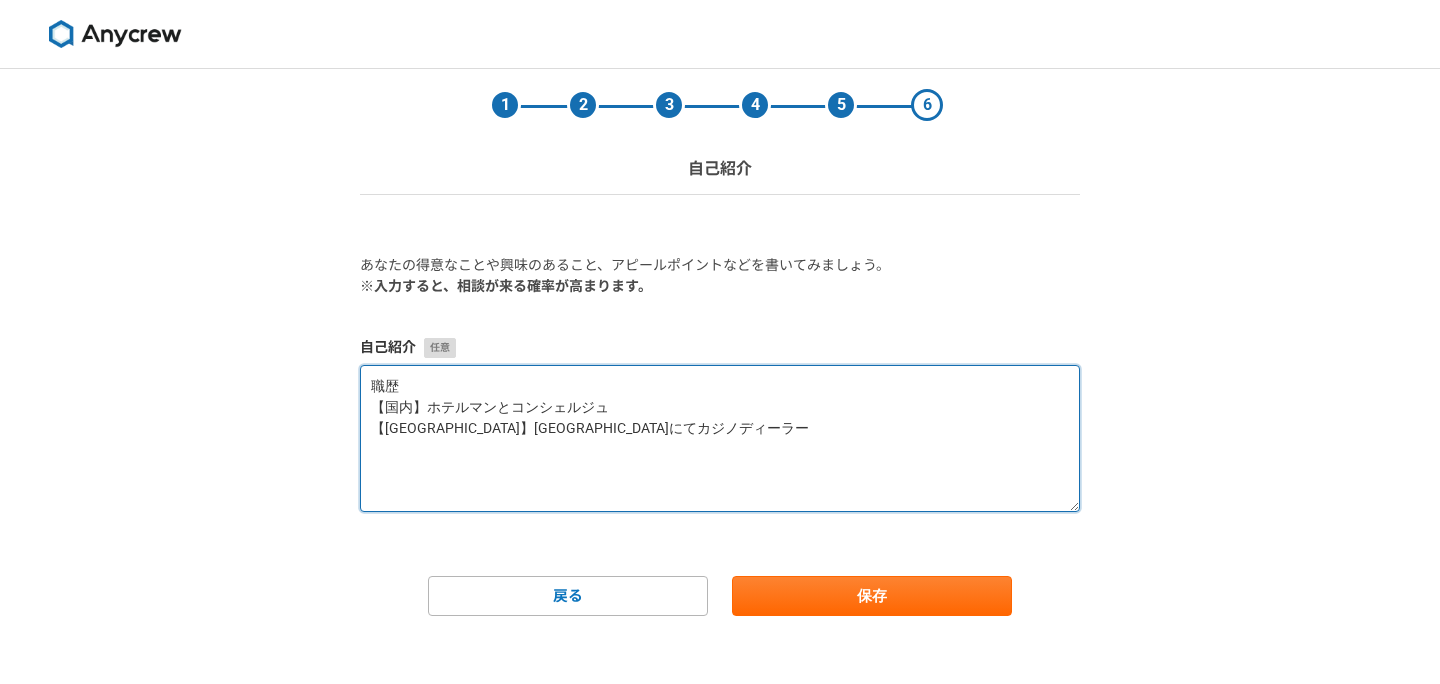 click on "職歴
【国内】ホテルマンとコンシェルジュ
【[GEOGRAPHIC_DATA]】[GEOGRAPHIC_DATA]にてカジノディーラー" at bounding box center (720, 438) 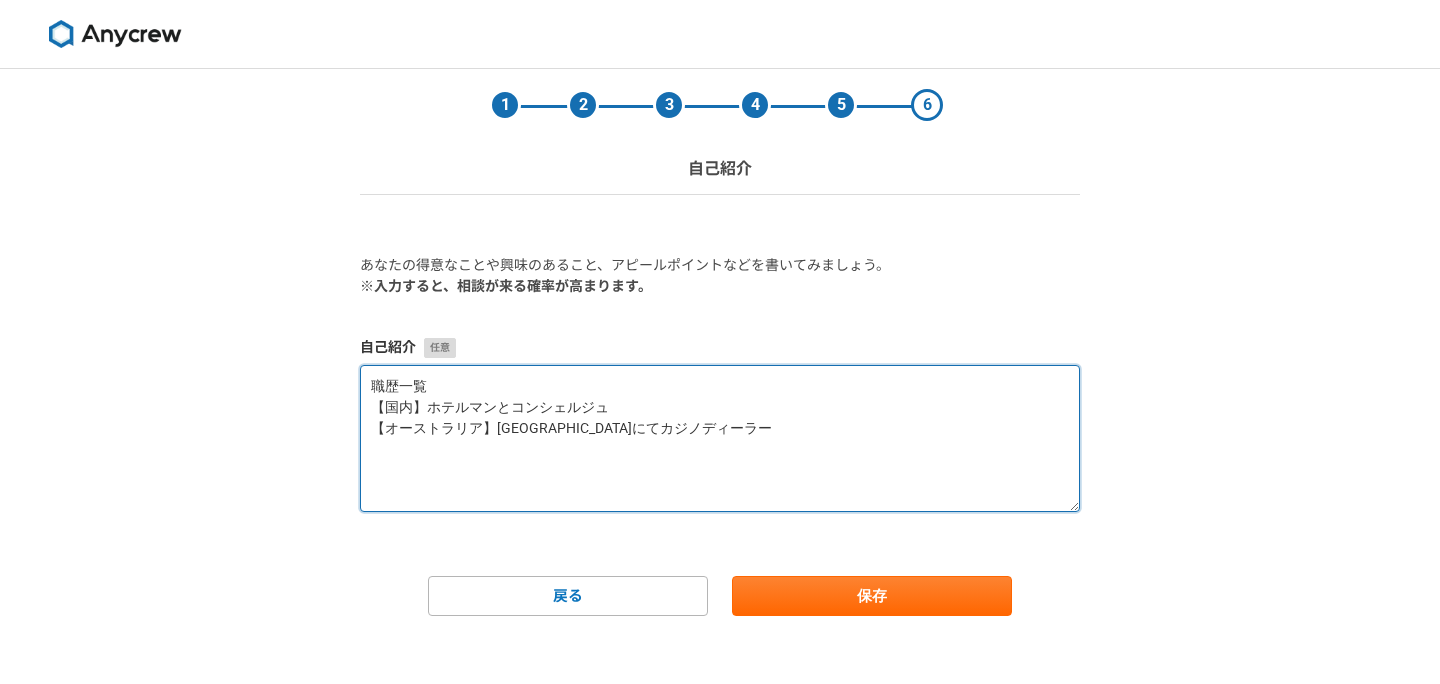 click on "職歴一覧
【国内】ホテルマンとコンシェルジュ
【オーストラリア】[GEOGRAPHIC_DATA]にてカジノディーラー" at bounding box center [720, 438] 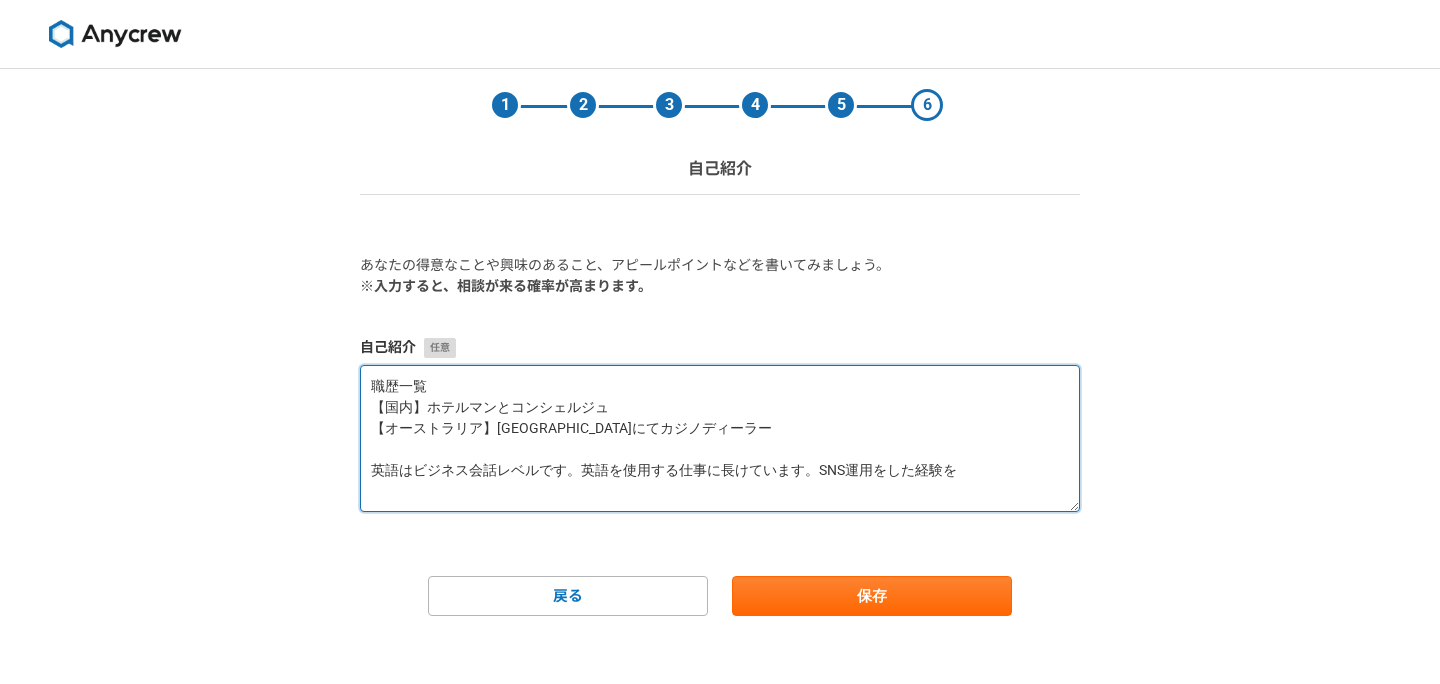 click on "職歴一覧
【国内】ホテルマンとコンシェルジュ
【オーストラリア】[GEOGRAPHIC_DATA]にてカジノディーラー
英語はビジネス会話レベルです。英語を使用する仕事に長けています。SNS運用をした経験を" at bounding box center (720, 438) 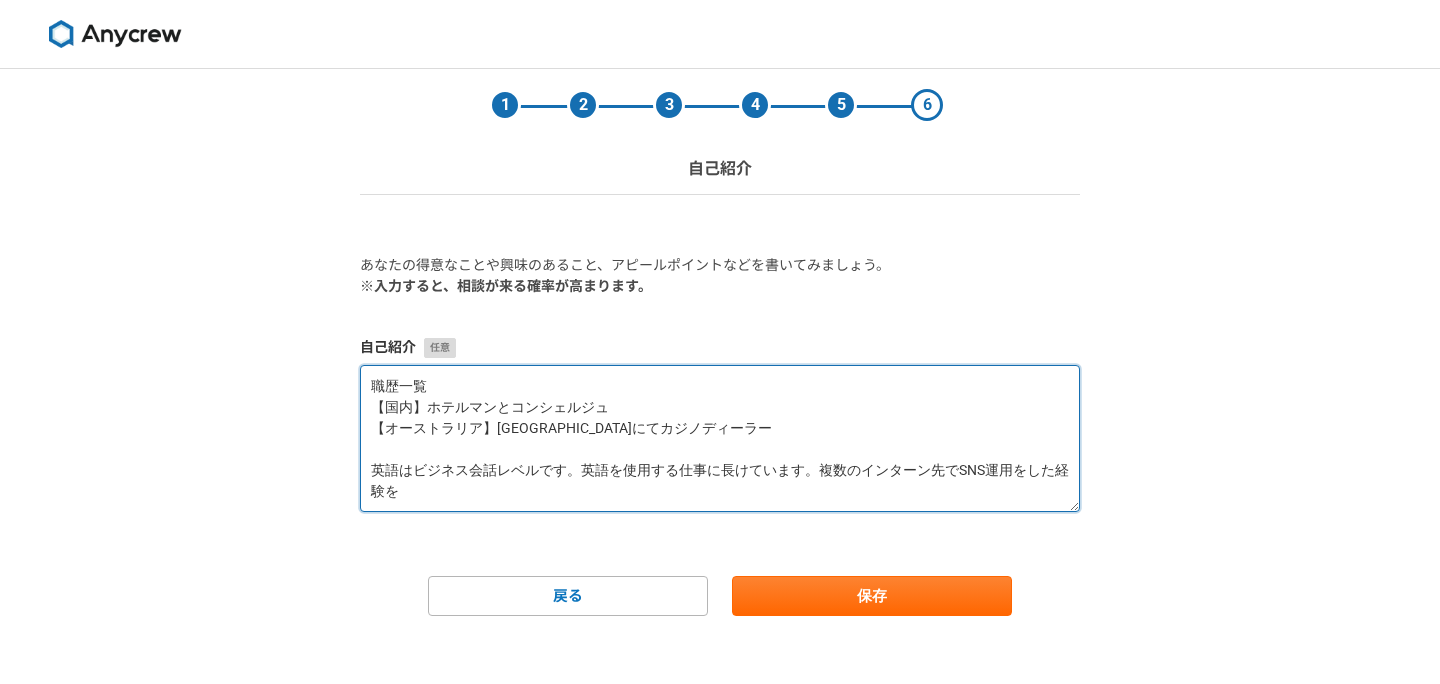 click on "職歴一覧
【国内】ホテルマンとコンシェルジュ
【オーストラリア】[GEOGRAPHIC_DATA]にてカジノディーラー
英語はビジネス会話レベルです。英語を使用する仕事に長けています。複数のインターン先でSNS運用をした経験を" at bounding box center (720, 438) 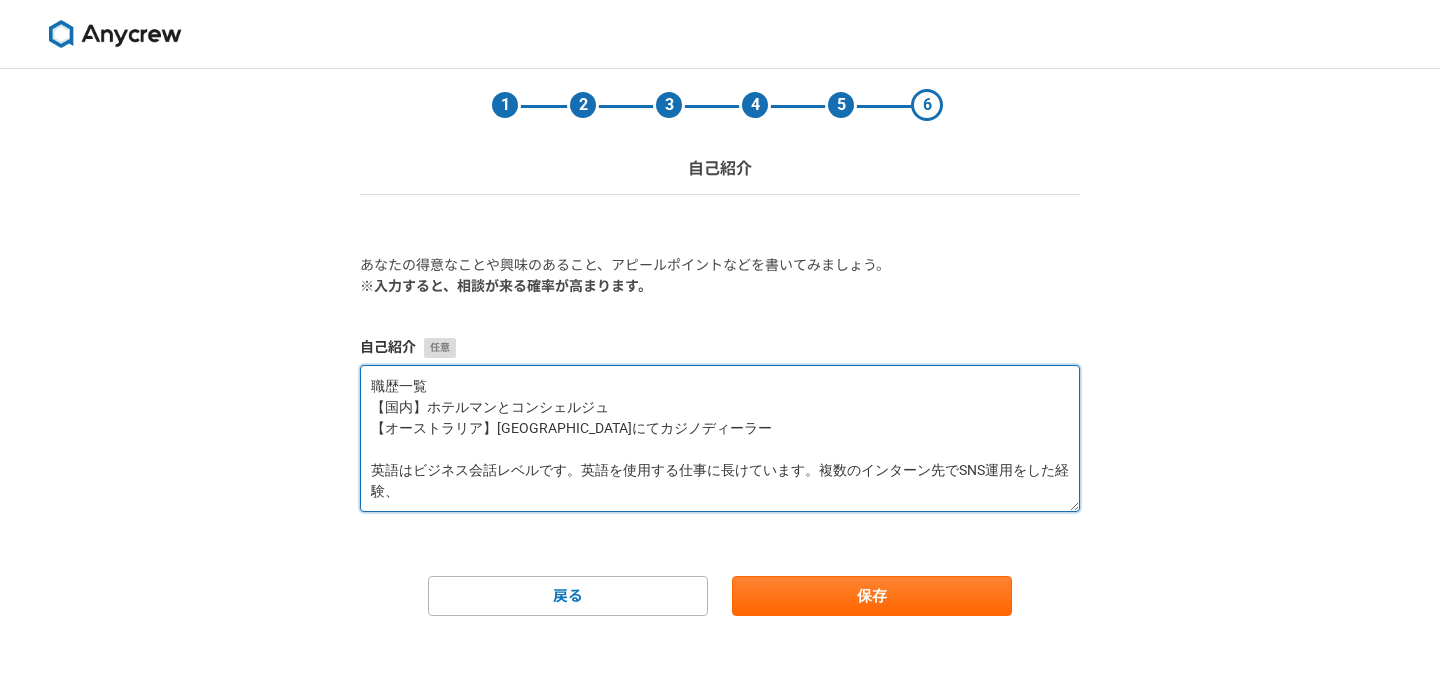 click on "職歴一覧
【国内】ホテルマンとコンシェルジュ
【オーストラリア】[GEOGRAPHIC_DATA]にてカジノディーラー
英語はビジネス会話レベルです。英語を使用する仕事に長けています。複数のインターン先でSNS運用をした経験、" at bounding box center (720, 438) 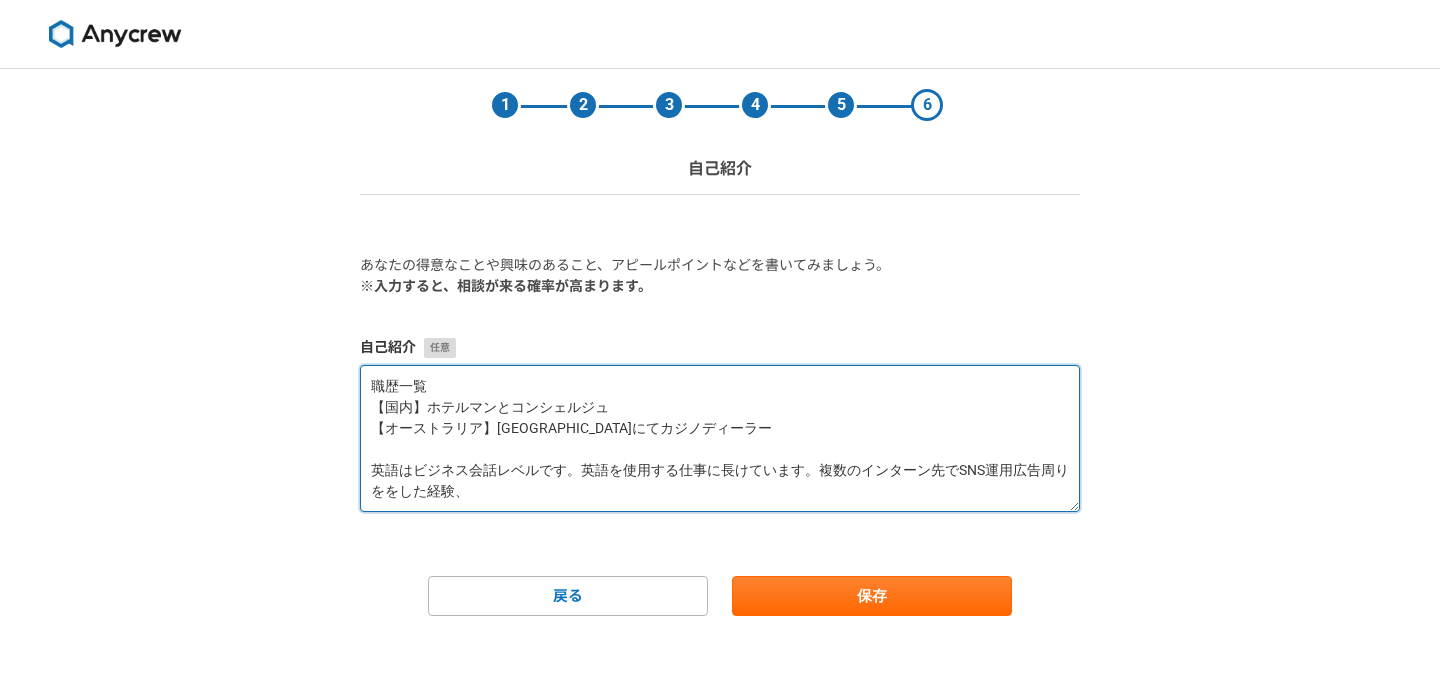 click on "職歴一覧
【国内】ホテルマンとコンシェルジュ
【オーストラリア】[GEOGRAPHIC_DATA]にてカジノディーラー
英語はビジネス会話レベルです。英語を使用する仕事に長けています。複数のインターン先でSNS運用広告周りををした経験、" at bounding box center [720, 438] 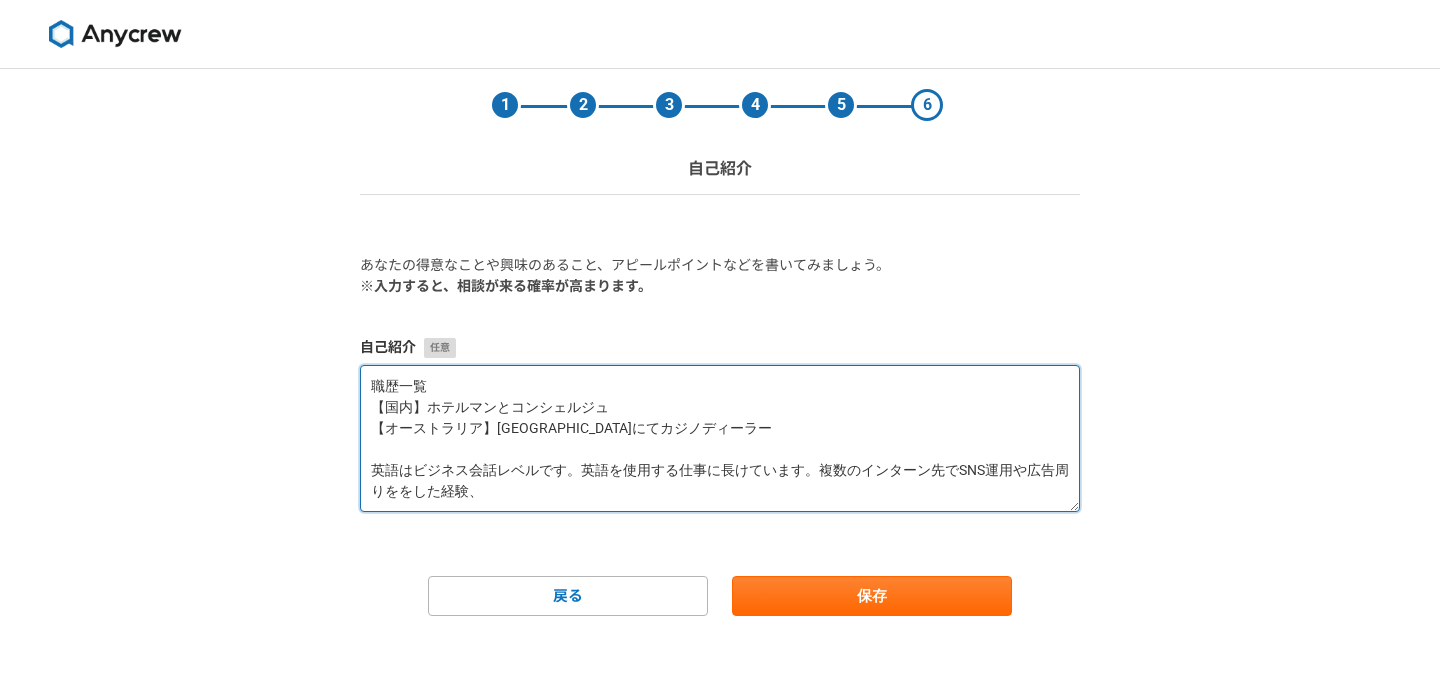 click on "職歴一覧
【国内】ホテルマンとコンシェルジュ
【オーストラリア】[GEOGRAPHIC_DATA]にてカジノディーラー
英語はビジネス会話レベルです。英語を使用する仕事に長けています。複数のインターン先でSNS運用や広告周りををした経験、" at bounding box center (720, 438) 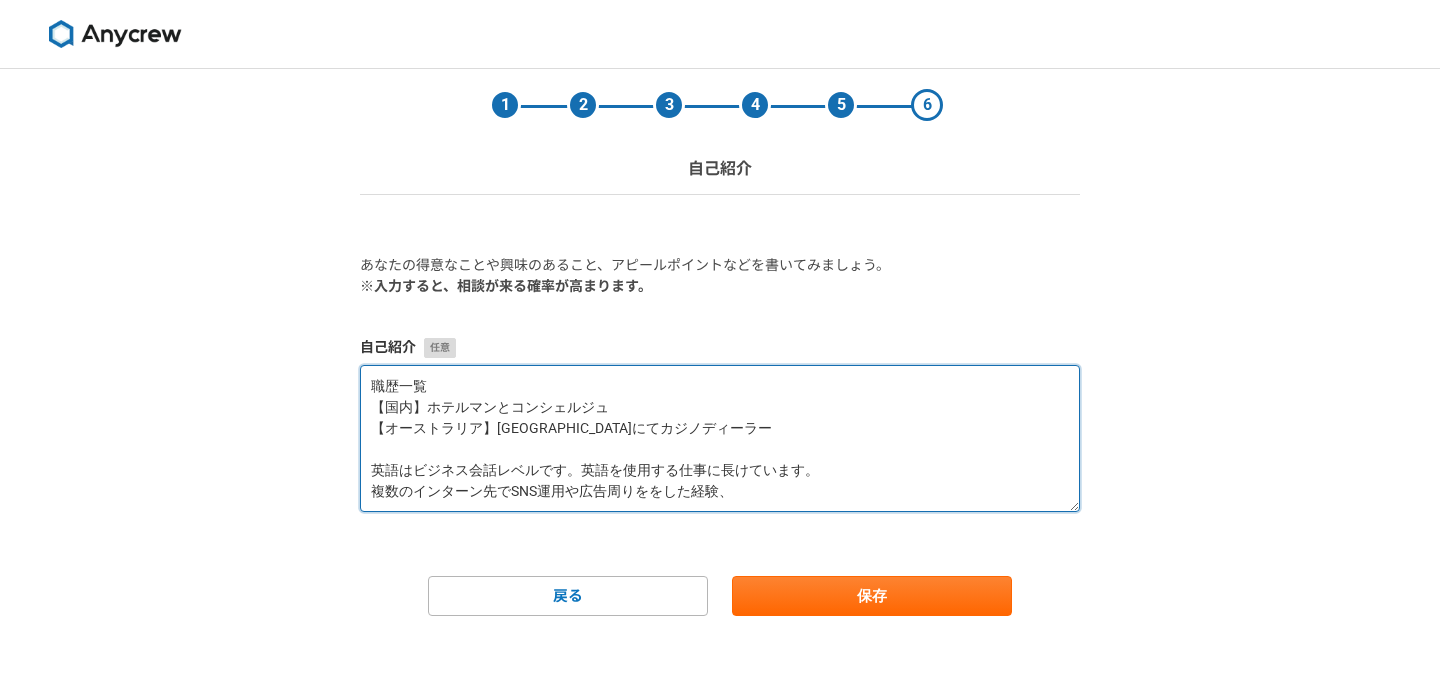 click on "職歴一覧
【国内】ホテルマンとコンシェルジュ
【オーストラリア】[GEOGRAPHIC_DATA]にてカジノディーラー
英語はビジネス会話レベルです。英語を使用する仕事に長けています。
複数のインターン先でSNS運用や広告周りををした経験、" at bounding box center [720, 438] 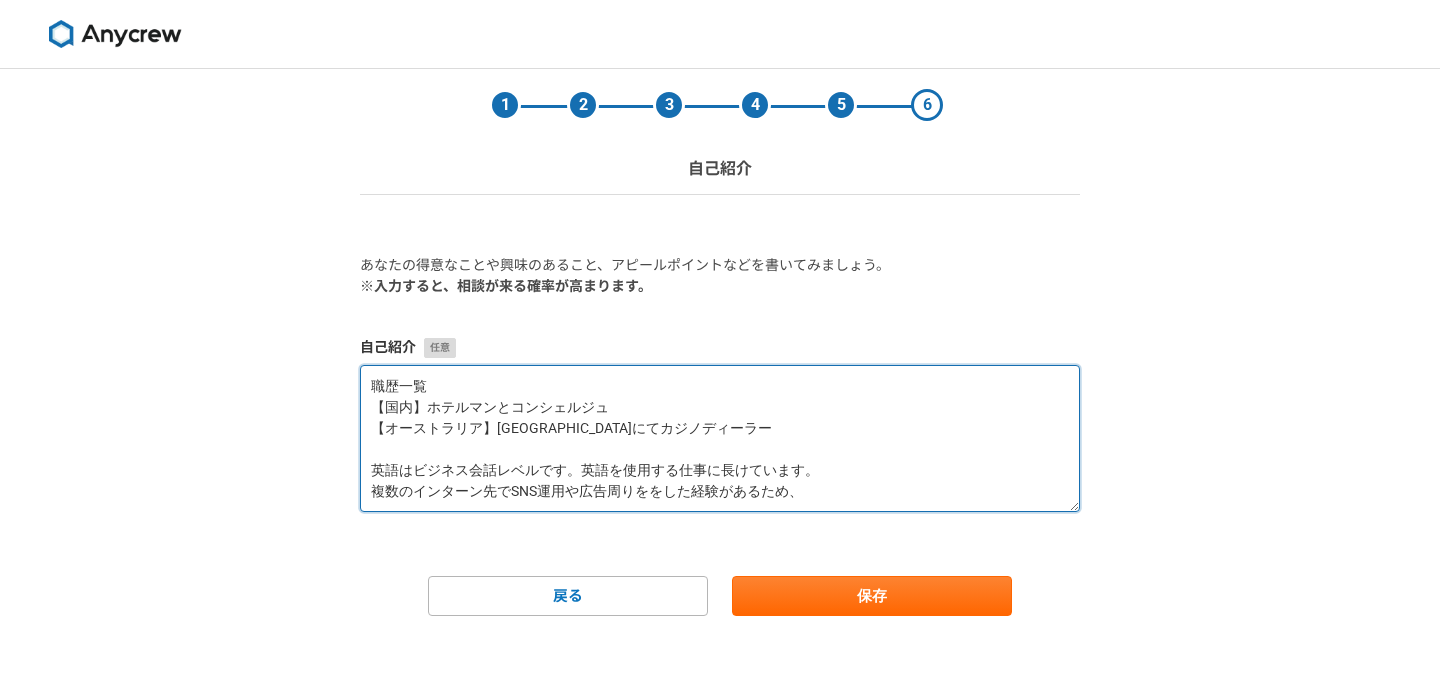 click on "職歴一覧
【国内】ホテルマンとコンシェルジュ
【オーストラリア】[GEOGRAPHIC_DATA]にてカジノディーラー
英語はビジネス会話レベルです。英語を使用する仕事に長けています。
複数のインターン先でSNS運用や広告周りををした経験があるため、" at bounding box center (720, 438) 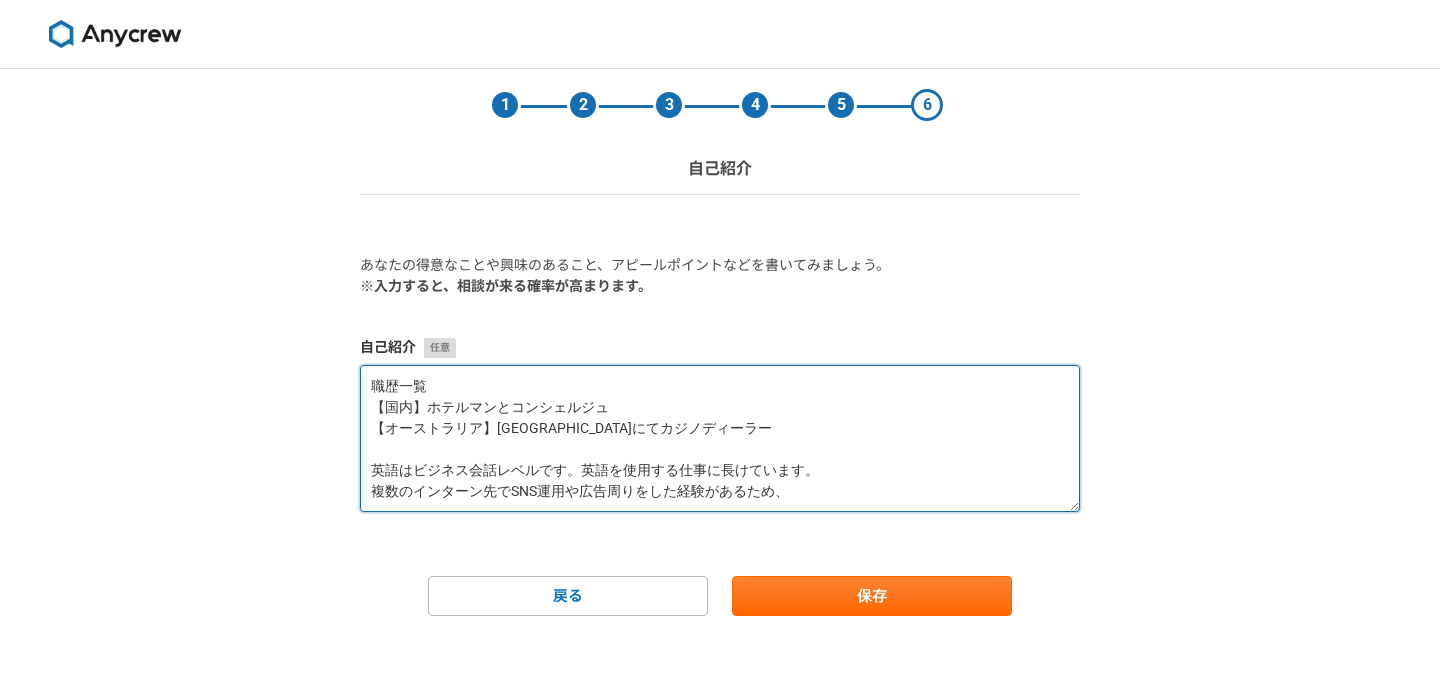 click on "職歴一覧
【国内】ホテルマンとコンシェルジュ
【オーストラリア】[GEOGRAPHIC_DATA]にてカジノディーラー
英語はビジネス会話レベルです。英語を使用する仕事に長けています。
複数のインターン先でSNS運用や広告周りをした経験があるため、" at bounding box center [720, 438] 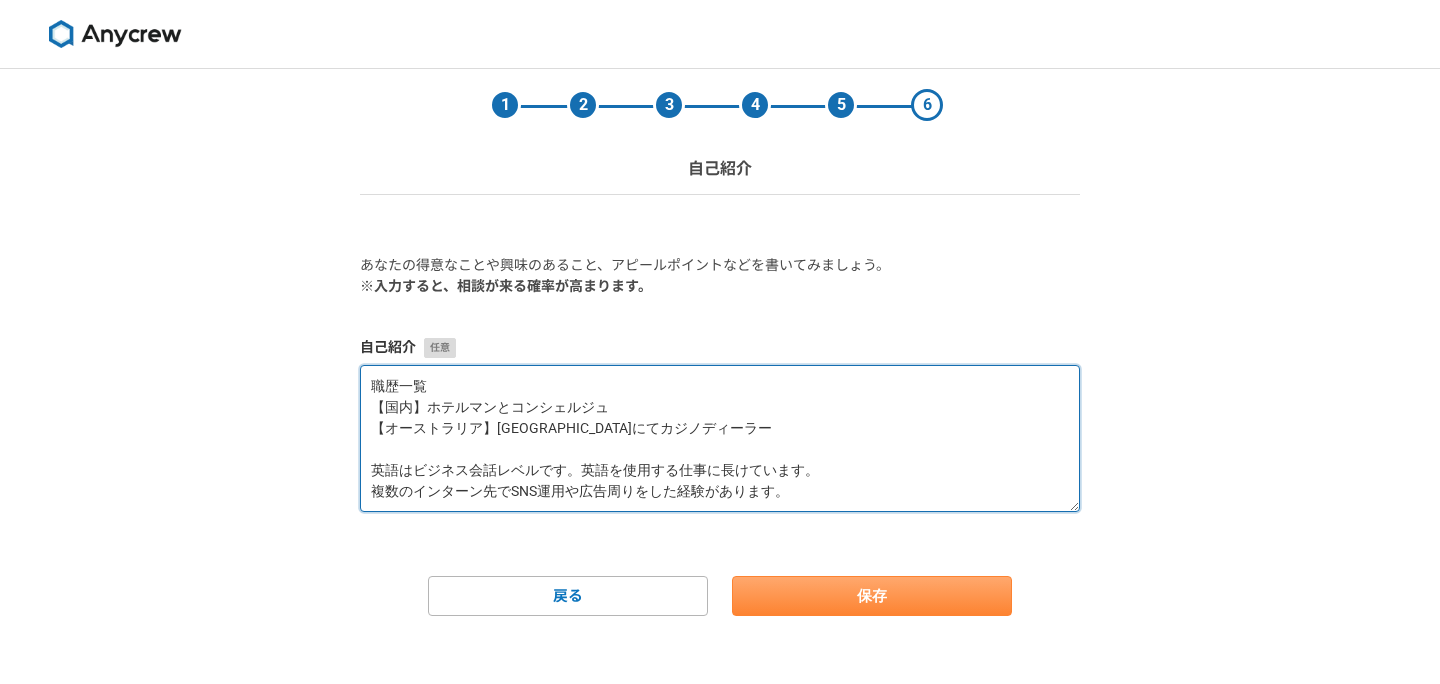 type on "職歴一覧
【国内】ホテルマンとコンシェルジュ
【オーストラリア】[GEOGRAPHIC_DATA]にてカジノディーラー
英語はビジネス会話レベルです。英語を使用する仕事に長けています。
複数のインターン先でSNS運用や広告周りをした経験があります。" 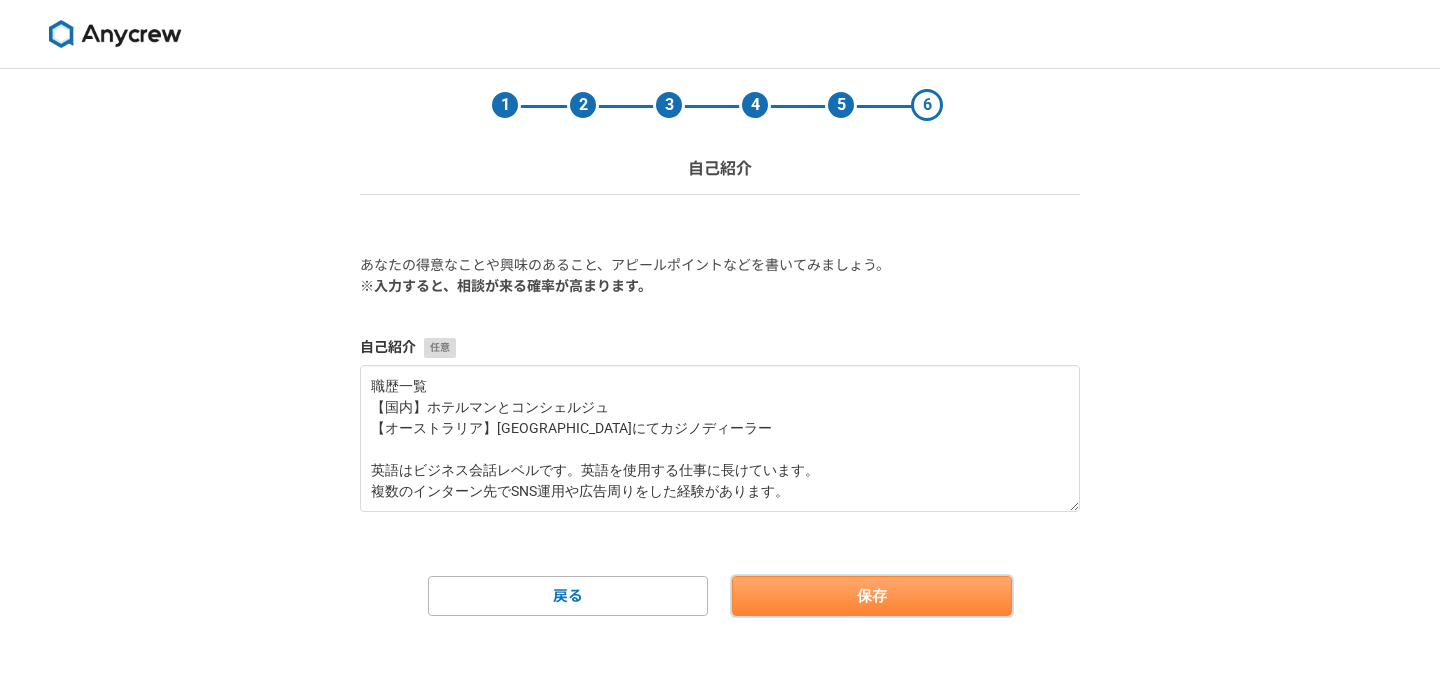 click on "保存" at bounding box center [872, 596] 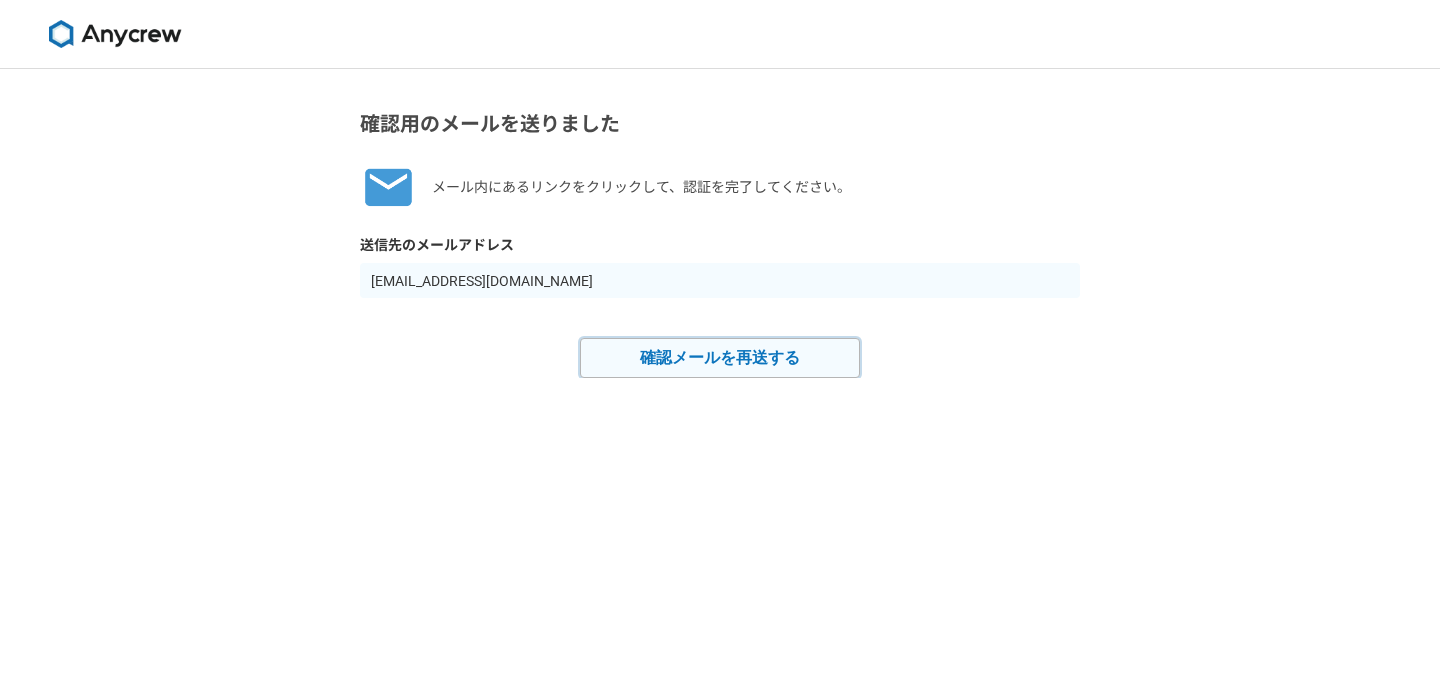 click on "確認メールを再送する" at bounding box center [720, 358] 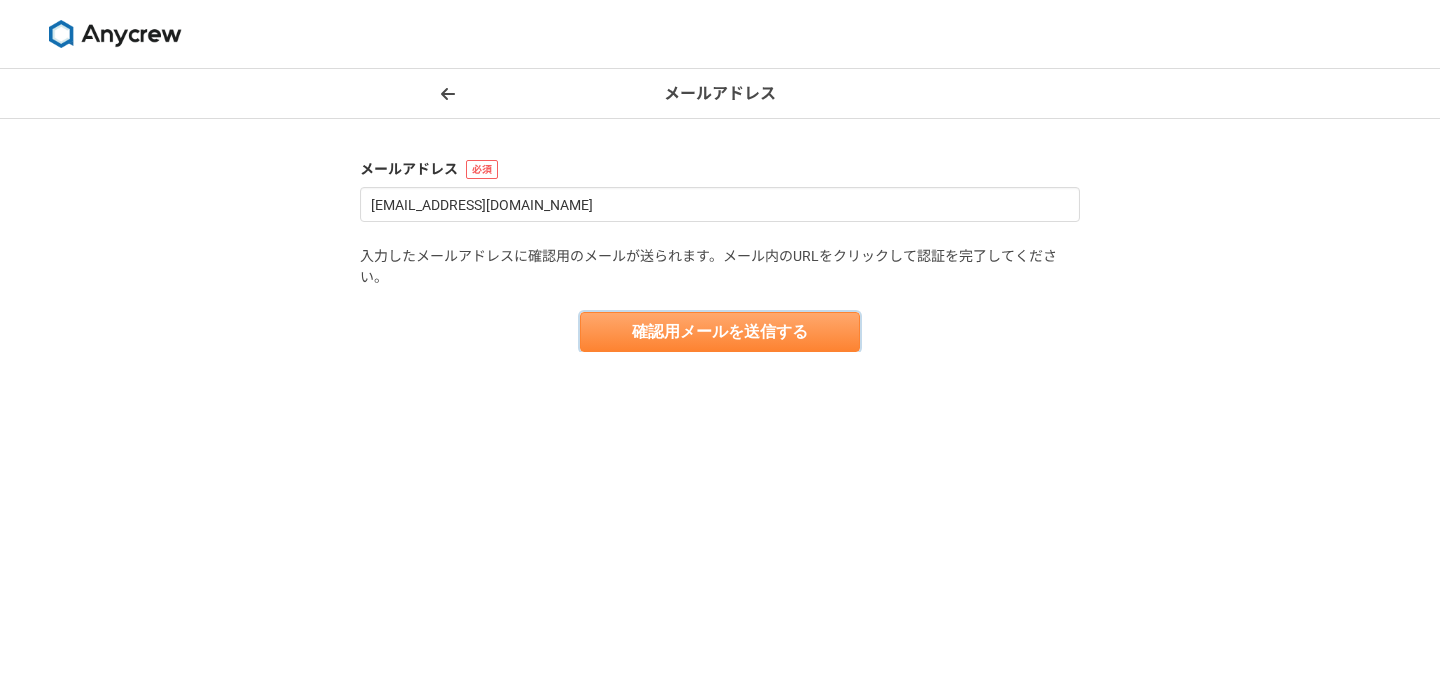 click on "確認用メールを送信する" at bounding box center [720, 332] 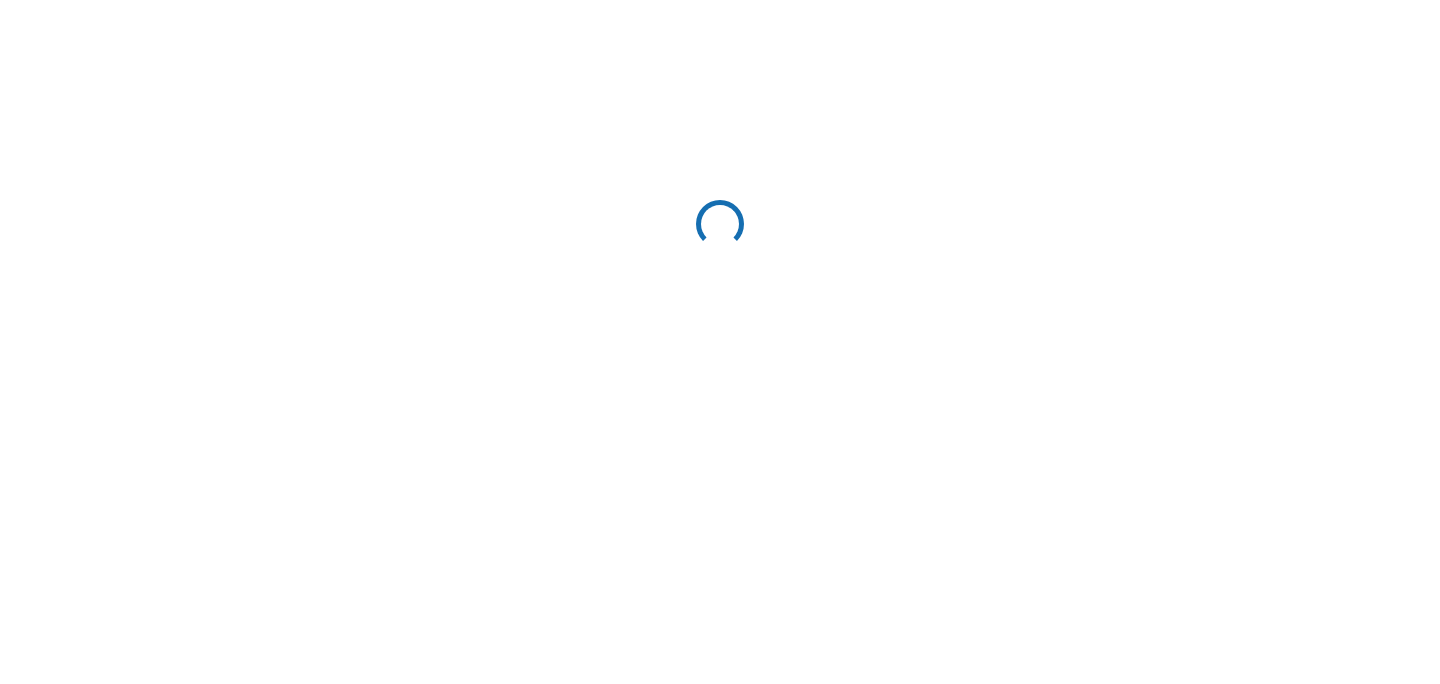 scroll, scrollTop: 0, scrollLeft: 0, axis: both 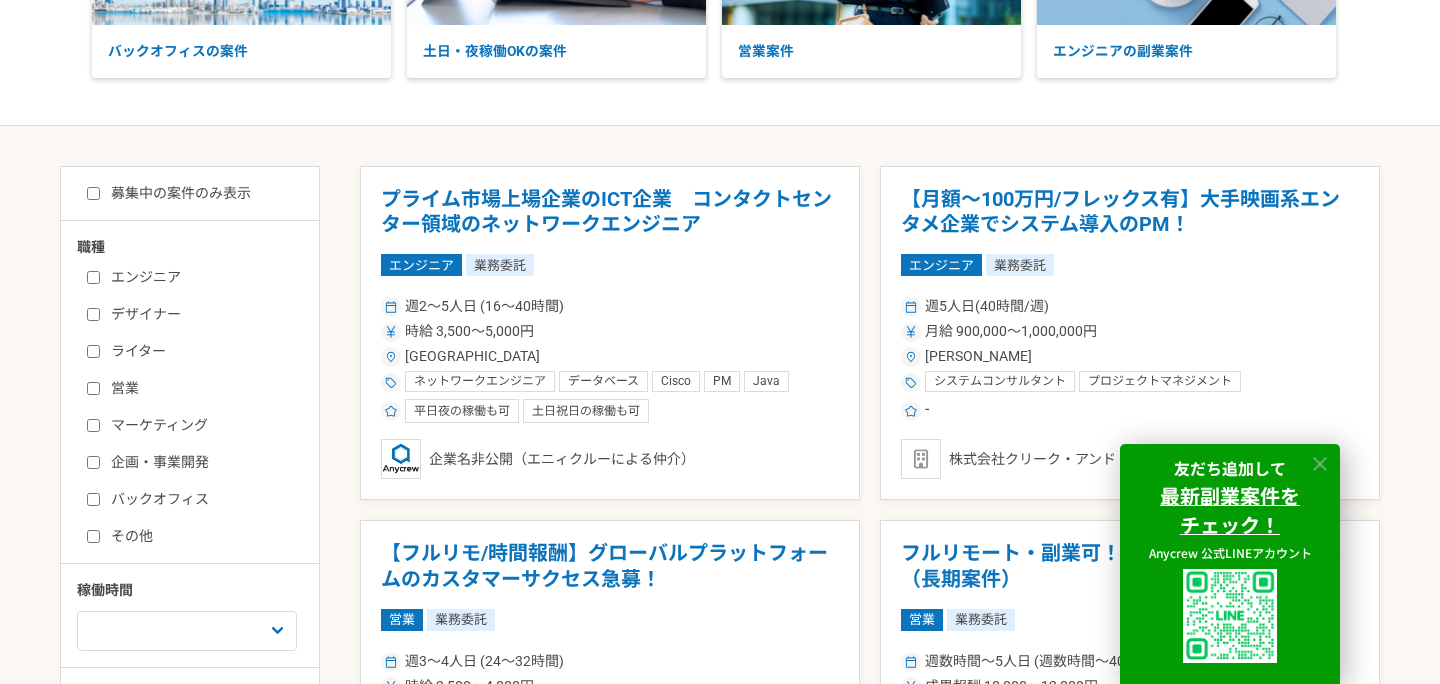 click 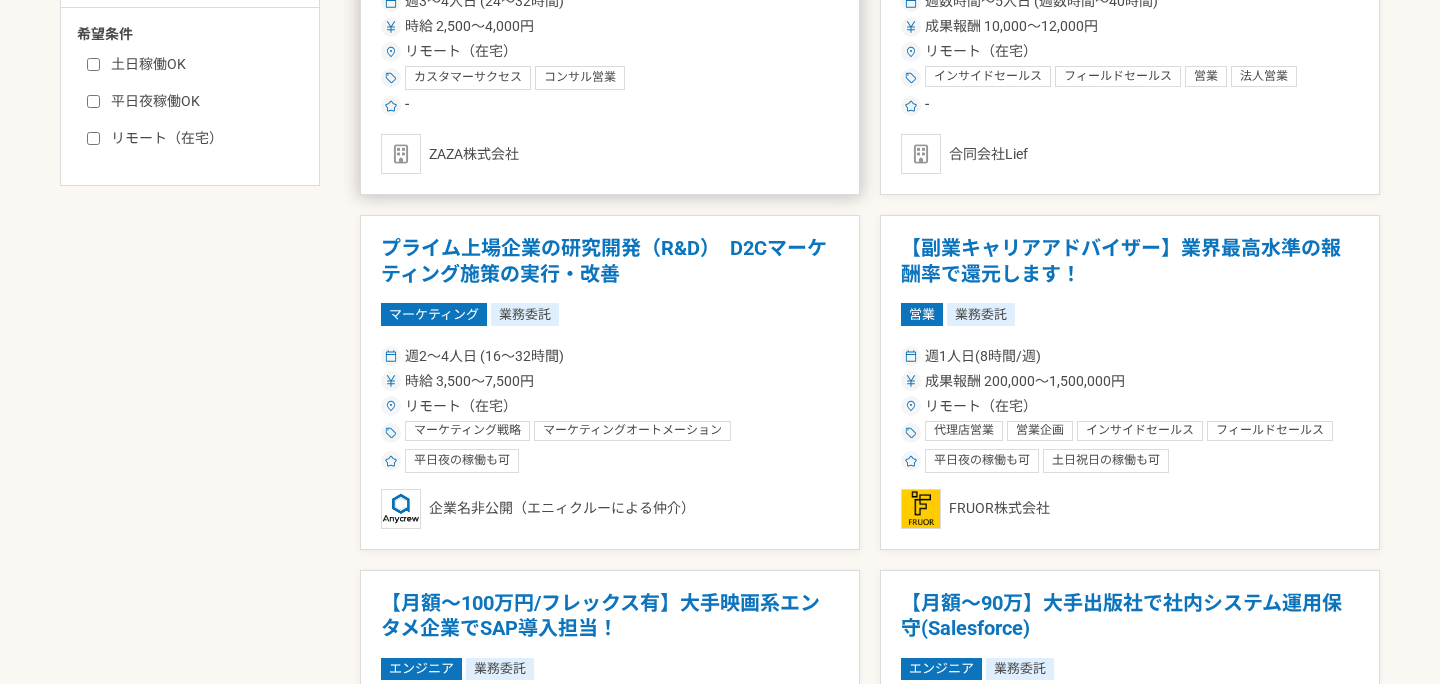 scroll, scrollTop: 927, scrollLeft: 0, axis: vertical 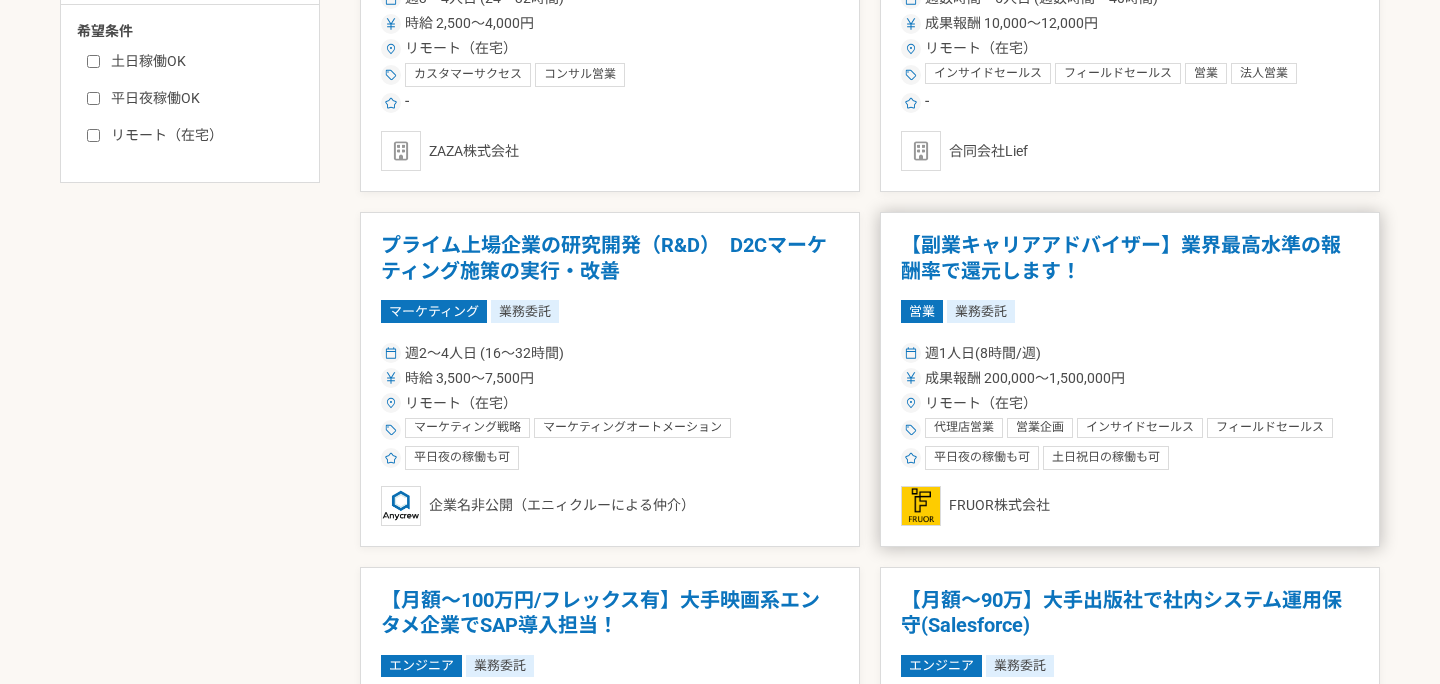 click on "成果報酬 200,000〜1,500,000円" at bounding box center [1025, 378] 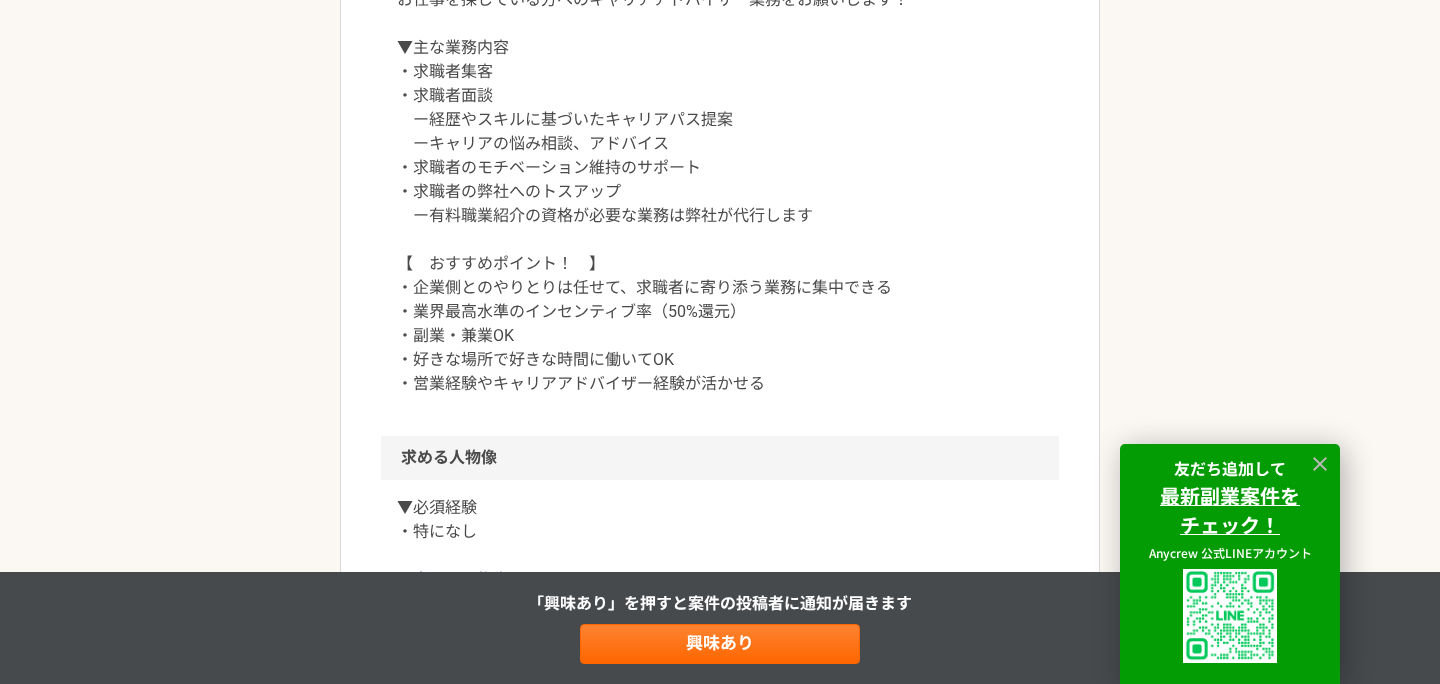 scroll, scrollTop: 1351, scrollLeft: 0, axis: vertical 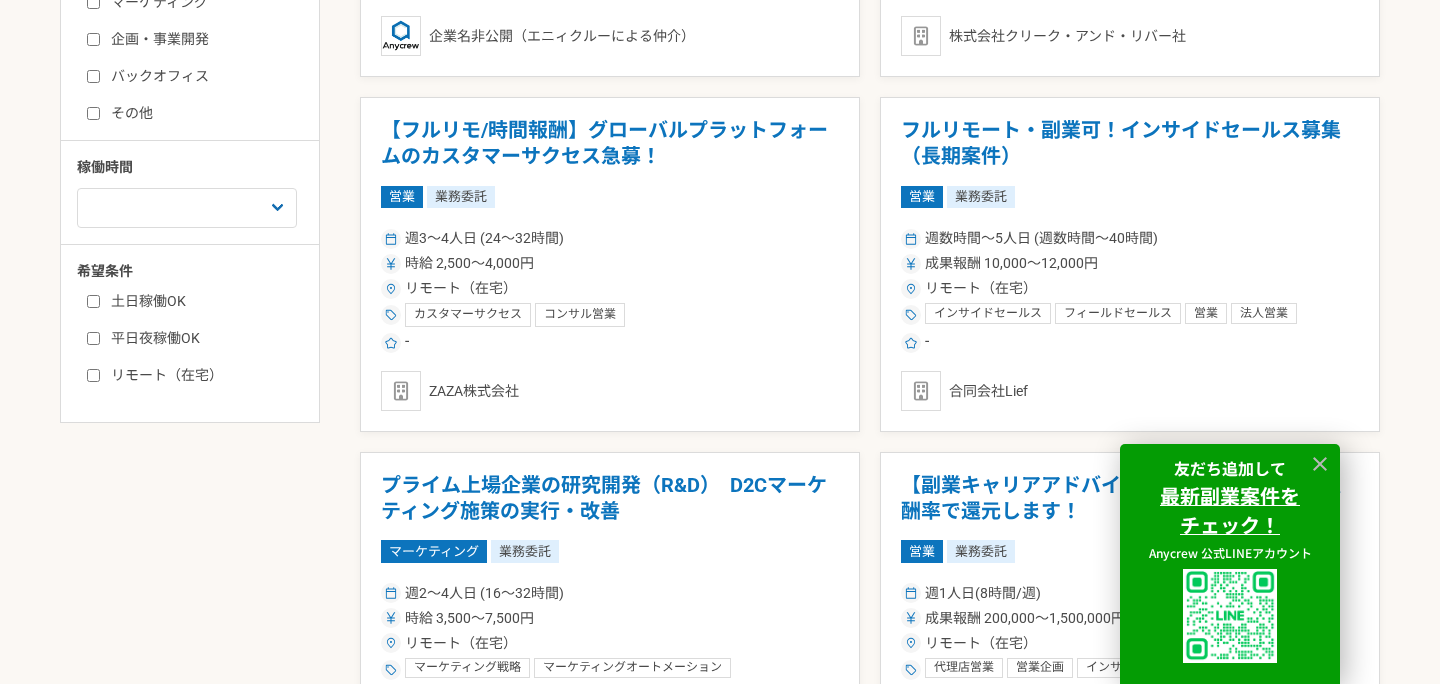 click on "募集中の案件のみ表示 職種 エンジニア デザイナー ライター 営業 マーケティング 企画・事業開発 バックオフィス その他 稼働時間 週1人日（8時間）以下 週2人日（16時間）以下 週3人日（24時間）以下 週4人日（32時間）以下 週5人日（40時間）以下 希望条件 土日稼働OK 平日夜稼働OK リモート（在宅） プライム市場上場企業のICT企業　コンタクトセンター領域のネットワークエンジニア エンジニア 業務委託 週2〜5人日 (16〜40時間) 時給 3,500〜5,000円 大阪府 ネットワークエンジニア データベース Cisco PM Java Python セキュリティ ネットワーク保守・運用 システム運用 システムコンサルタント PMO Linux MySQL 平日夜の稼働も可 土日祝日の稼働も可 企業名非公開（エニィクルーによる仲介） エンジニア 業務委託 週5人日(40時間/週) 月給 900,000〜1,000,000円 東京都 Salesforce" at bounding box center [720, 1586] 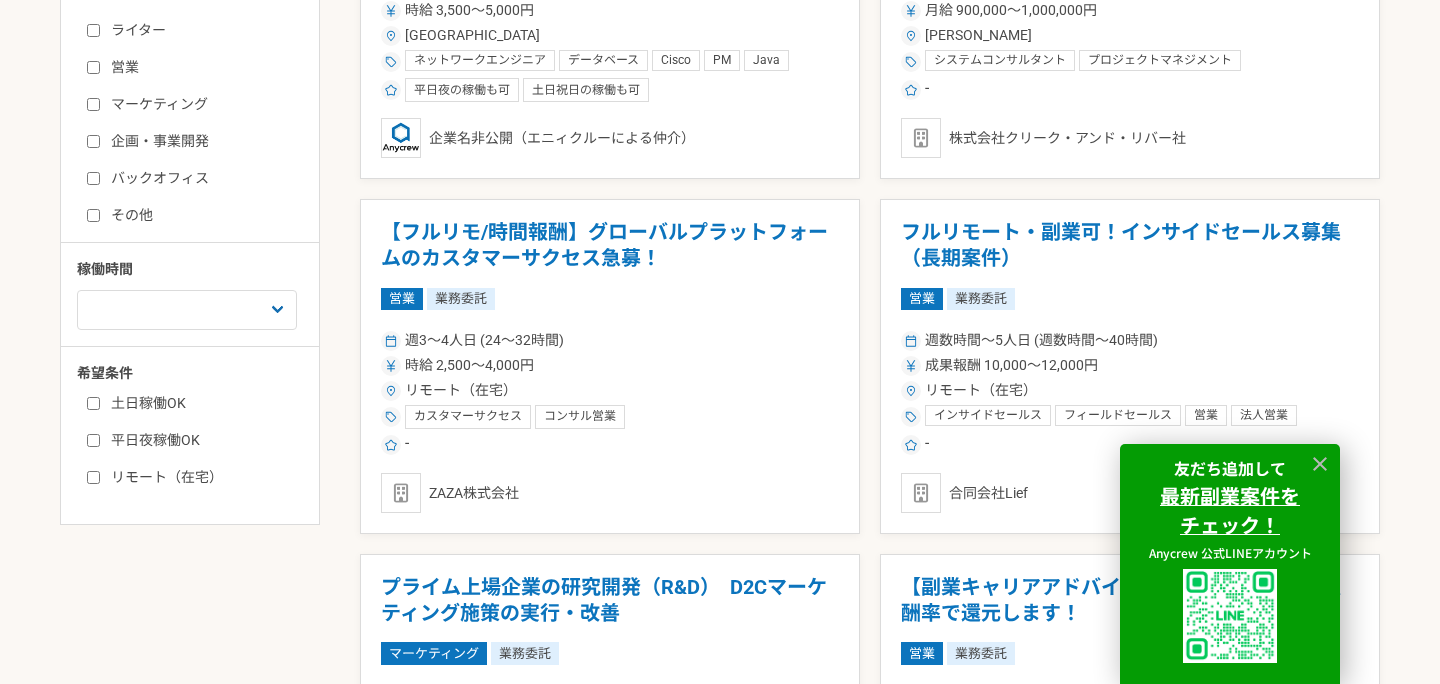 scroll, scrollTop: 632, scrollLeft: 0, axis: vertical 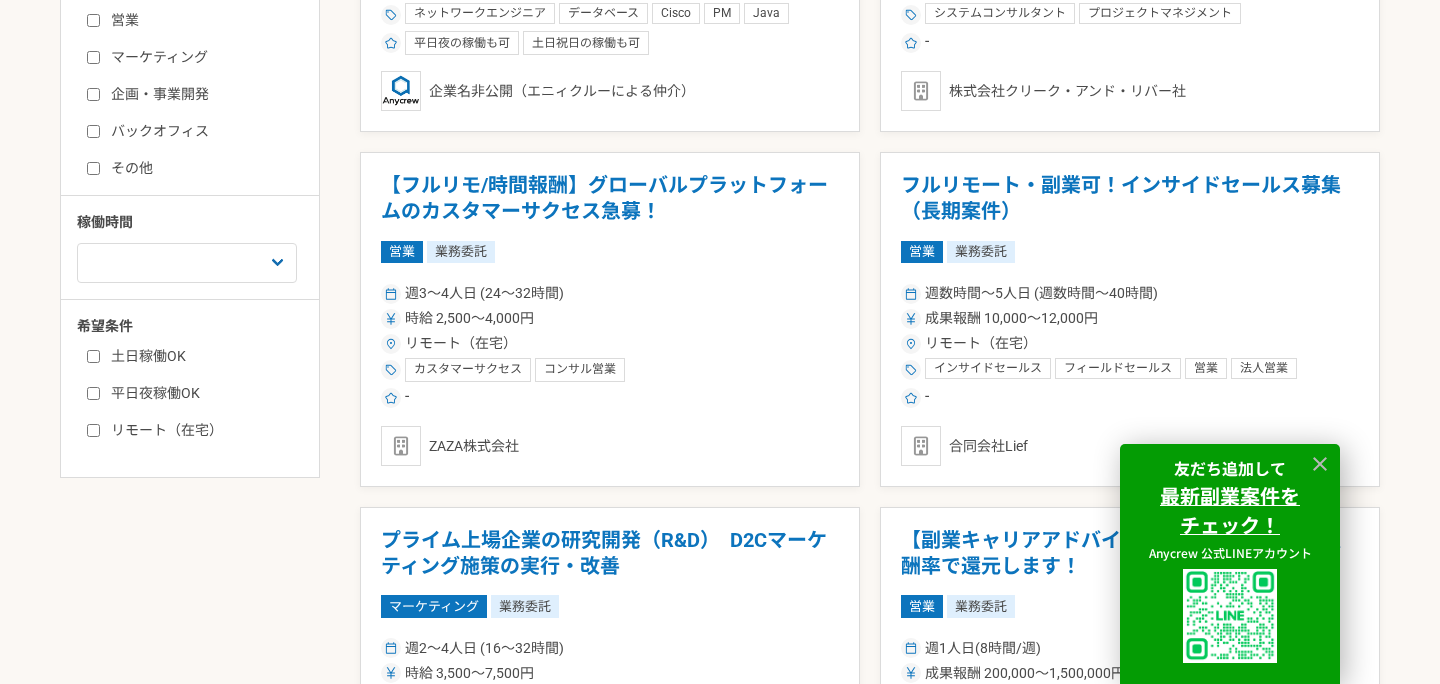 click on "リモート（在宅）" at bounding box center (202, 430) 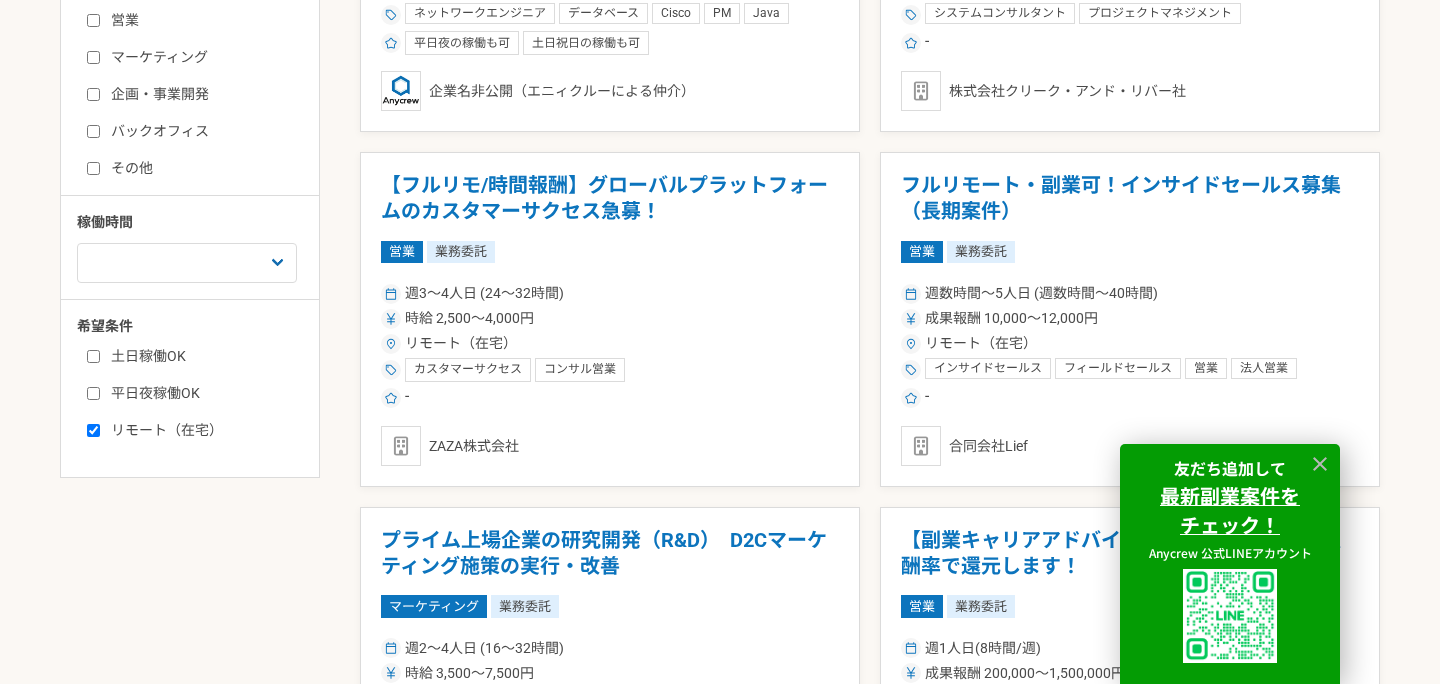 checkbox on "true" 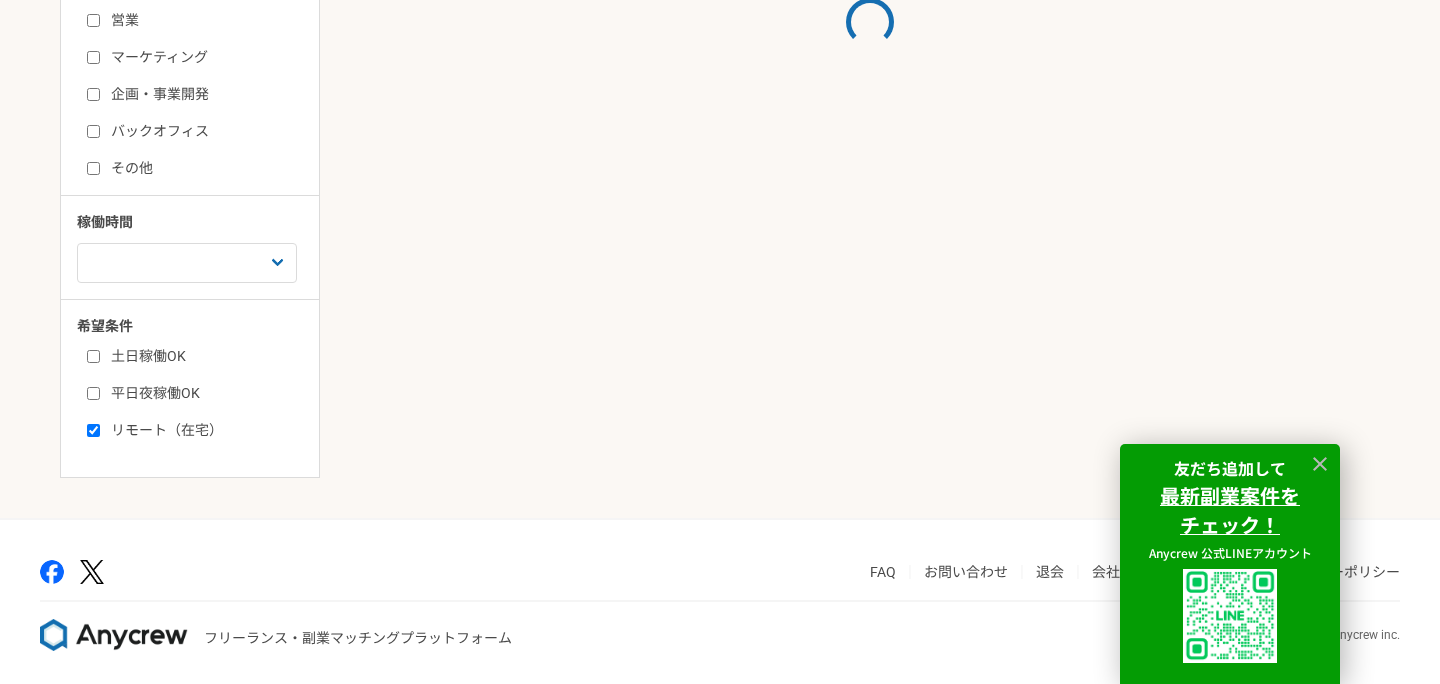 click on "平日夜稼働OK" at bounding box center [93, 393] 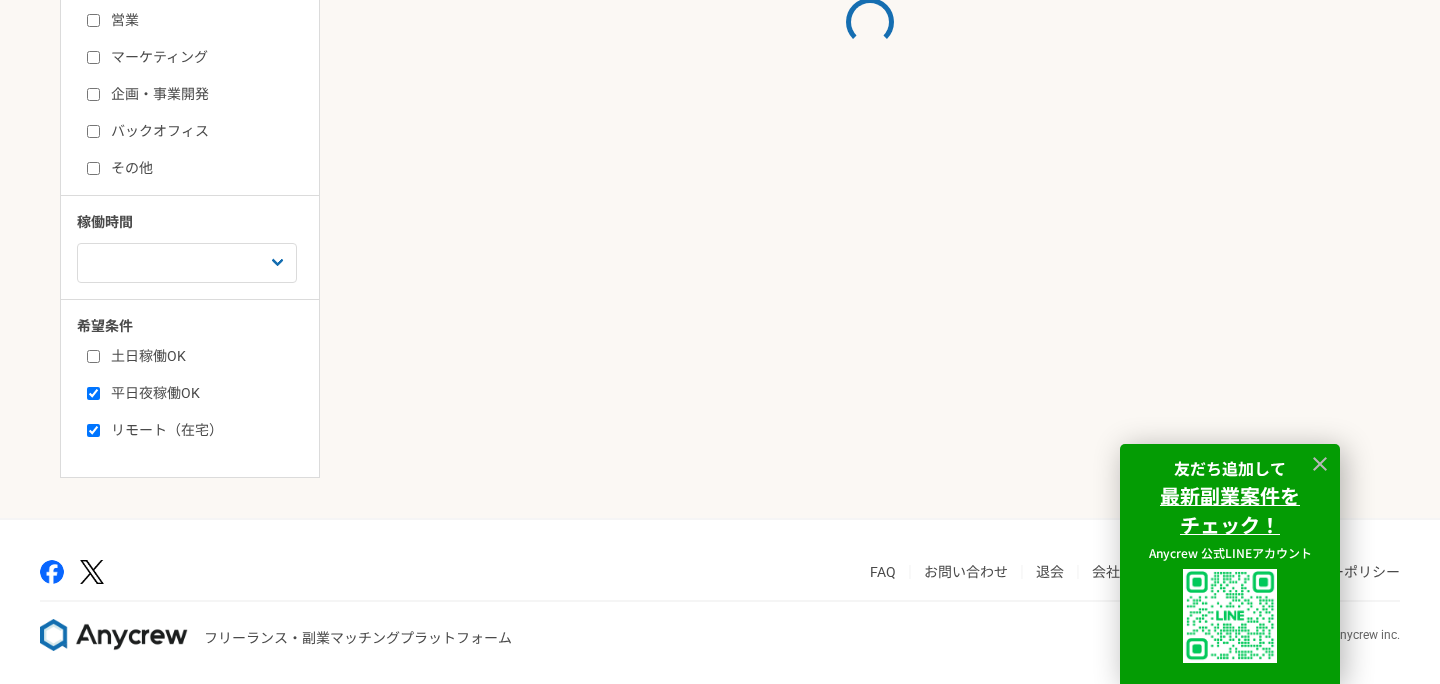 checkbox on "true" 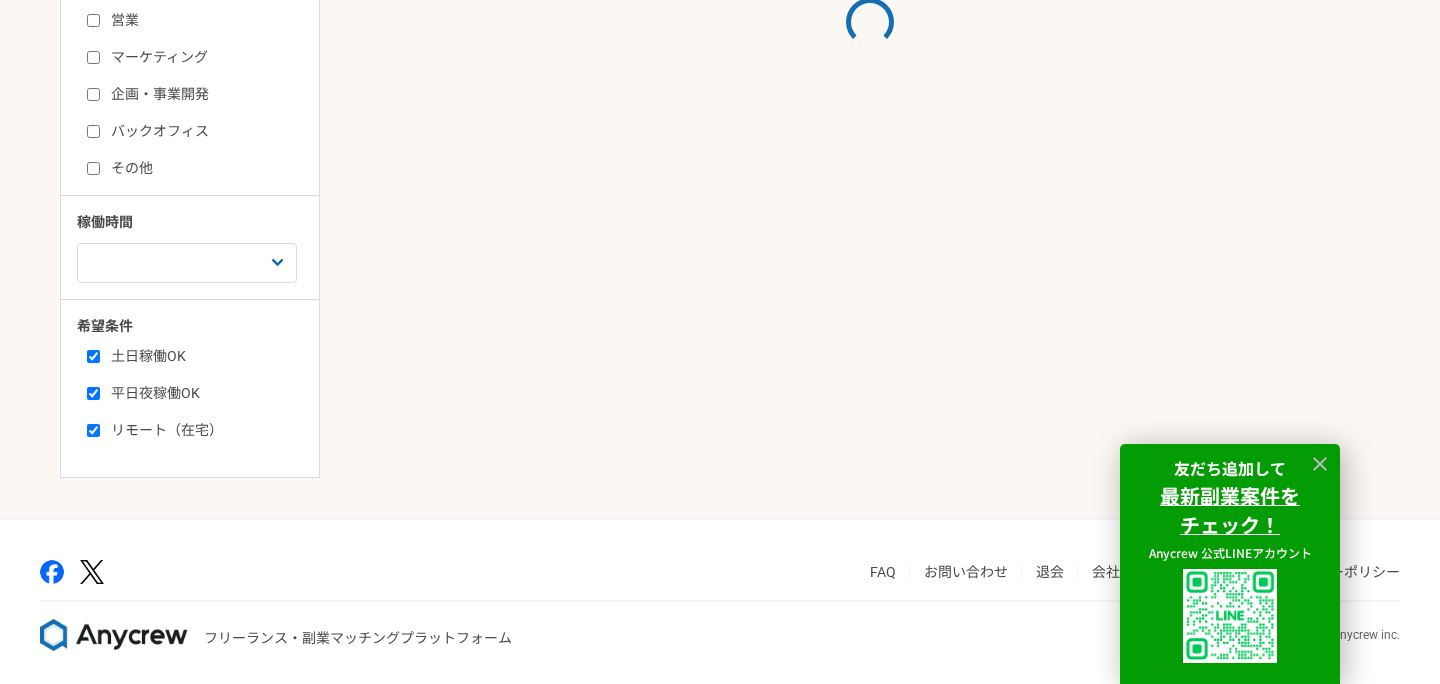 checkbox on "true" 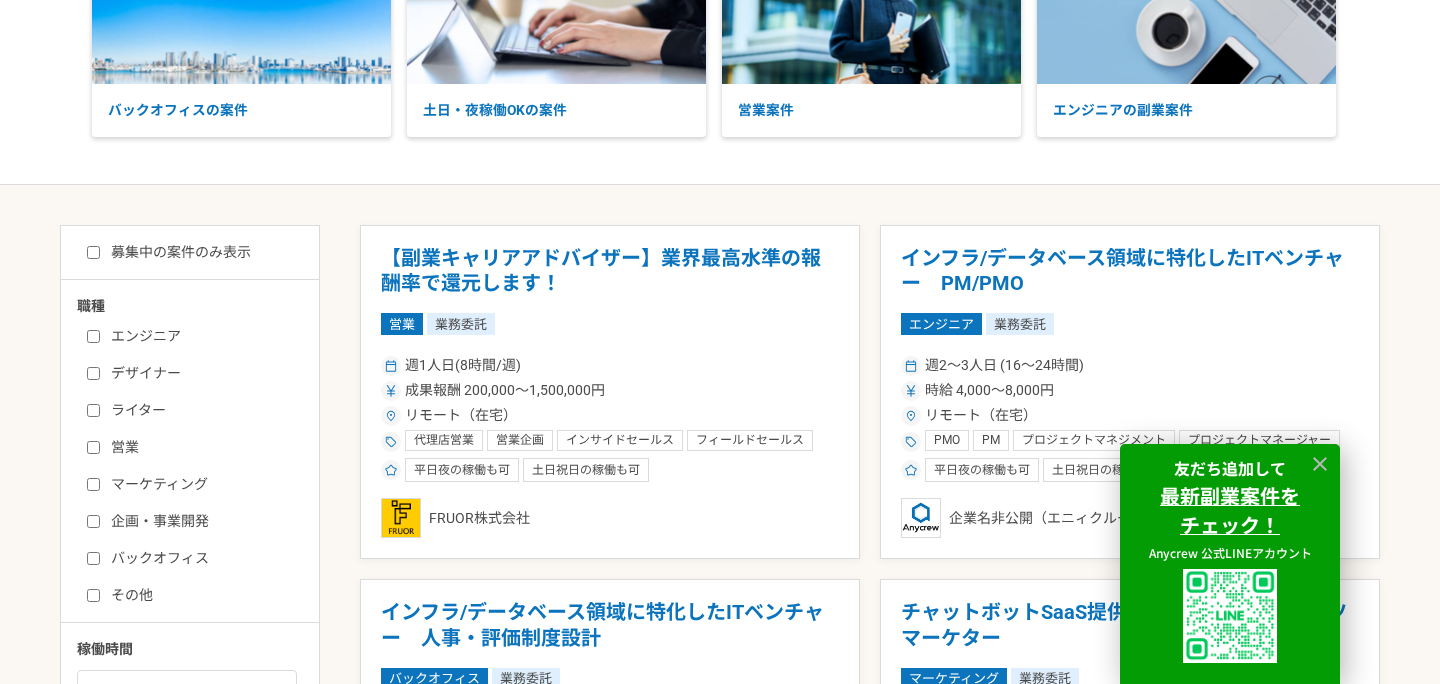 scroll, scrollTop: 273, scrollLeft: 0, axis: vertical 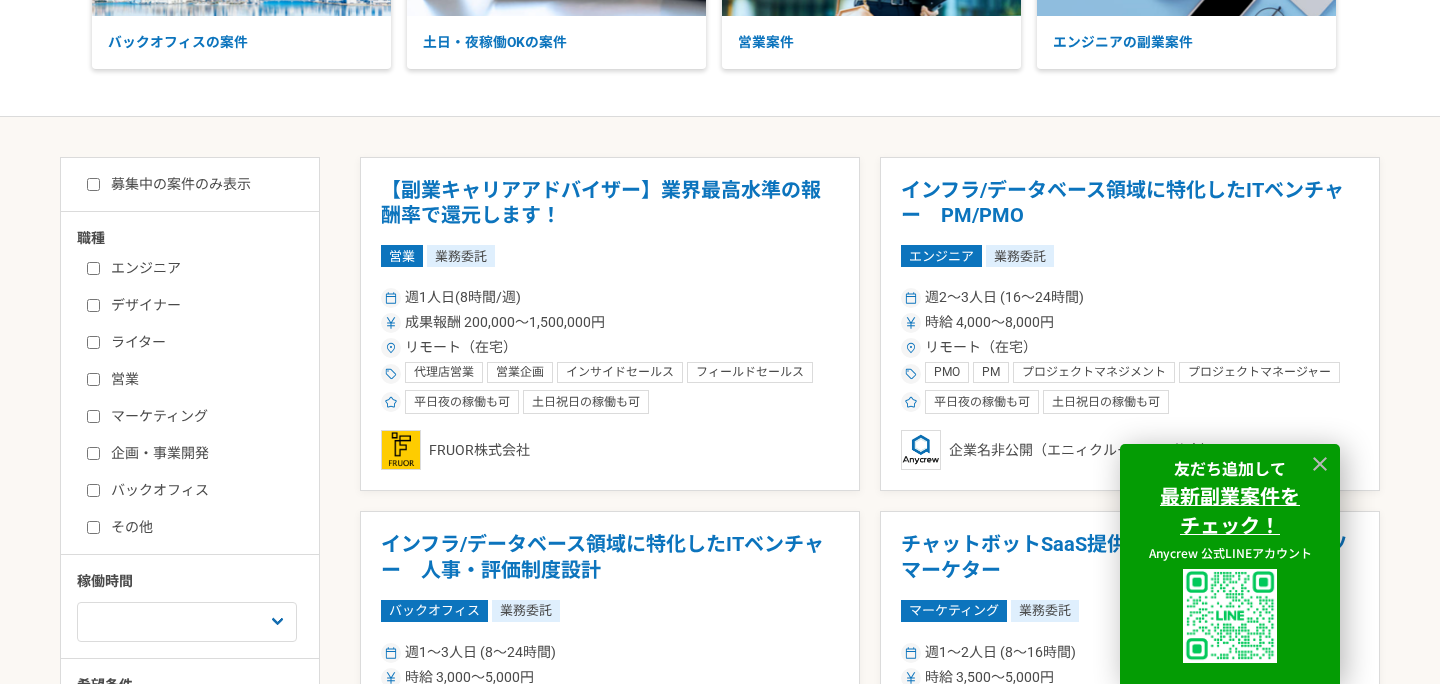 click on "友だち追加して 最新副業案件を チェック！ Anycrew 公式LINEアカウント" at bounding box center (1230, 564) 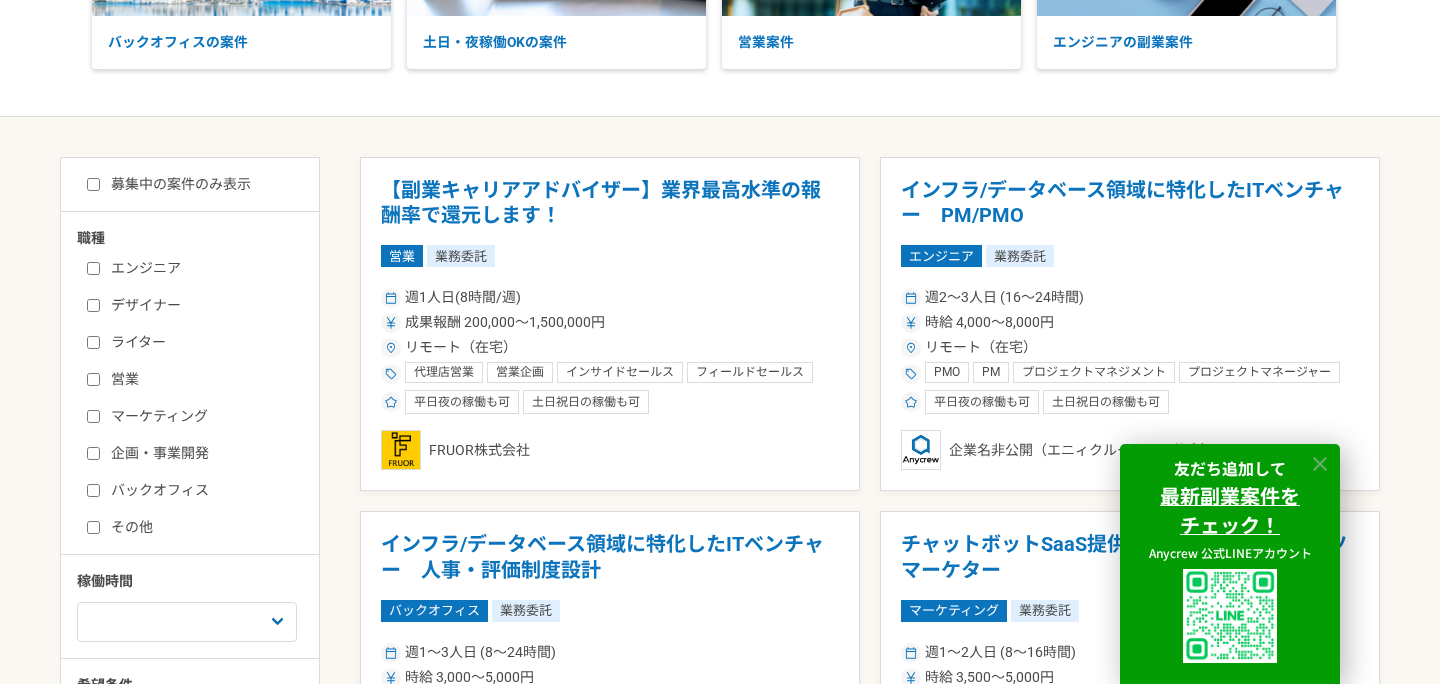 click 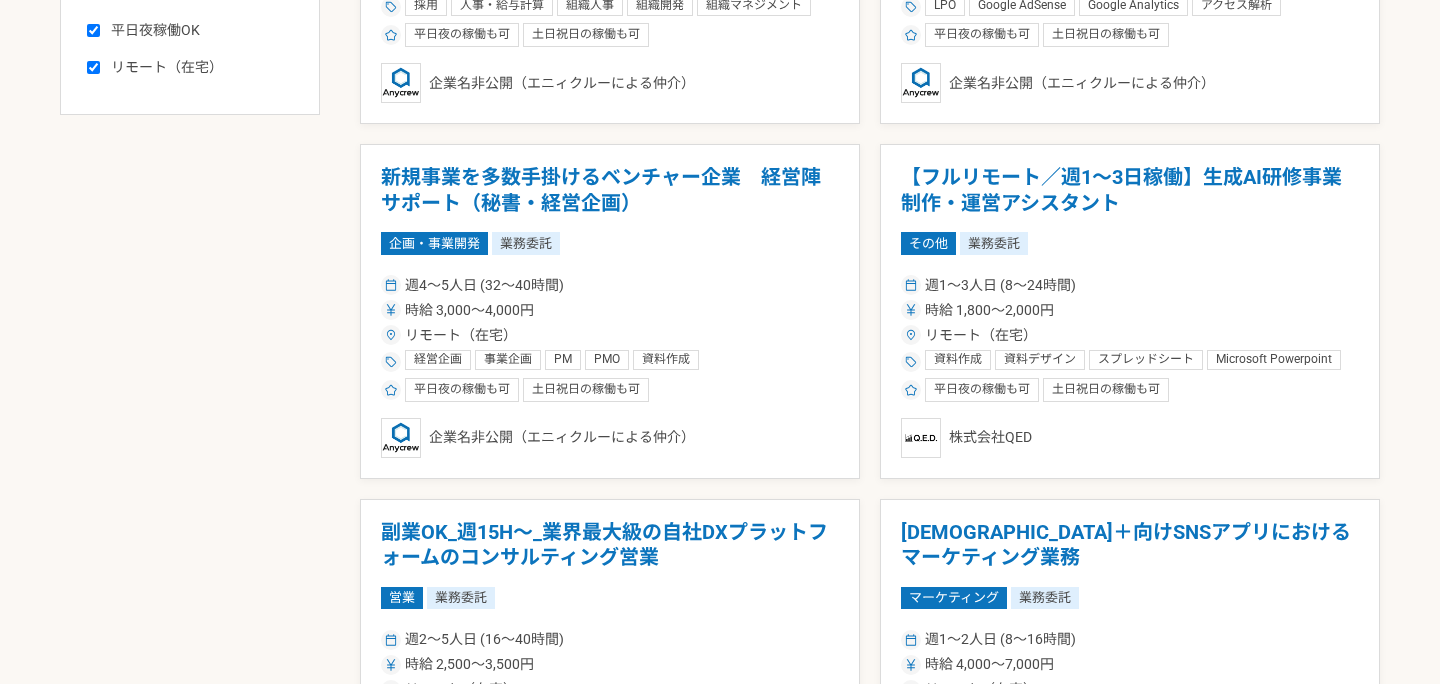 scroll, scrollTop: 1000, scrollLeft: 0, axis: vertical 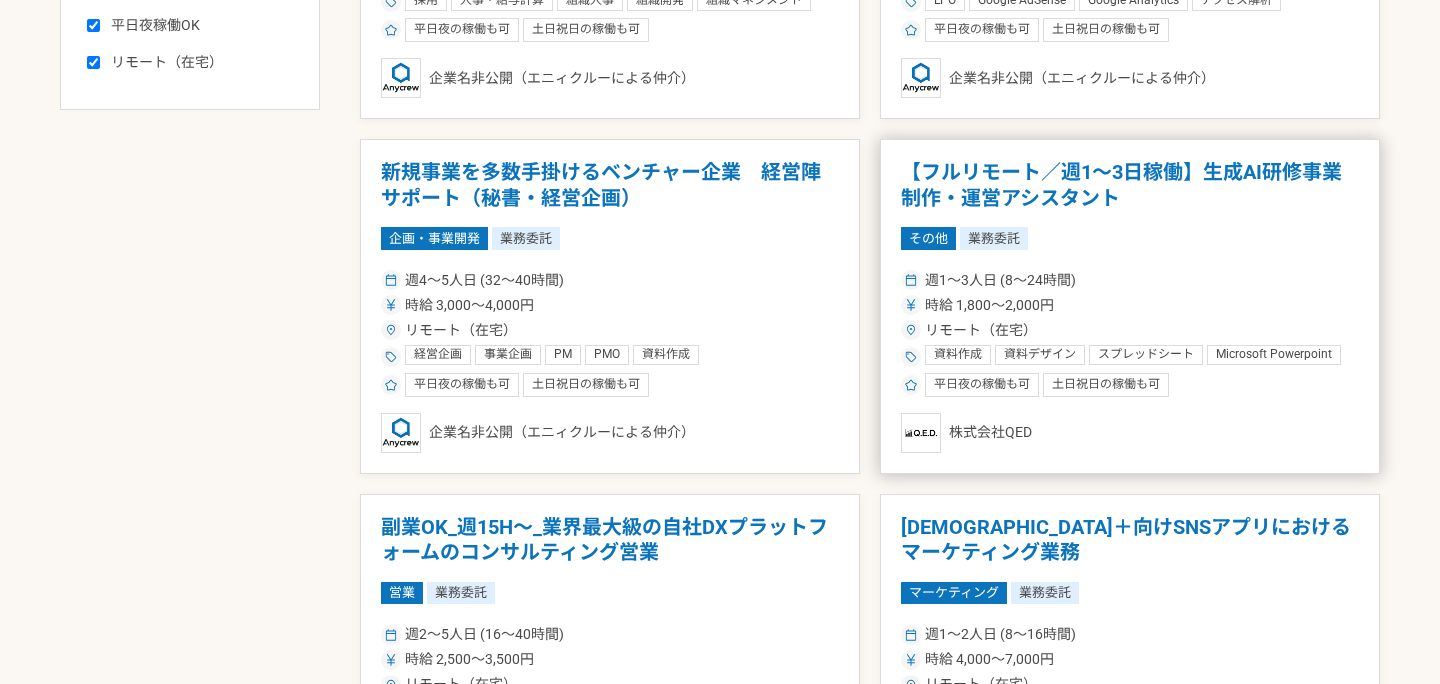 click on "【フルリモート／週1～3日稼働】生成AI研修事業 制作・運営アシスタント その他 業務委託 週1〜3人日 (8〜24時間) 時給 1,800〜2,000円 リモート（在宅） 資料作成 資料デザイン スプレッドシート Microsoft Powerpoint Microsoft Office Microsoft Excel データ入力 生成AI 企業研修 平日夜の稼働も可 土日祝日の稼働も可 株式会社QED" at bounding box center (1130, 306) 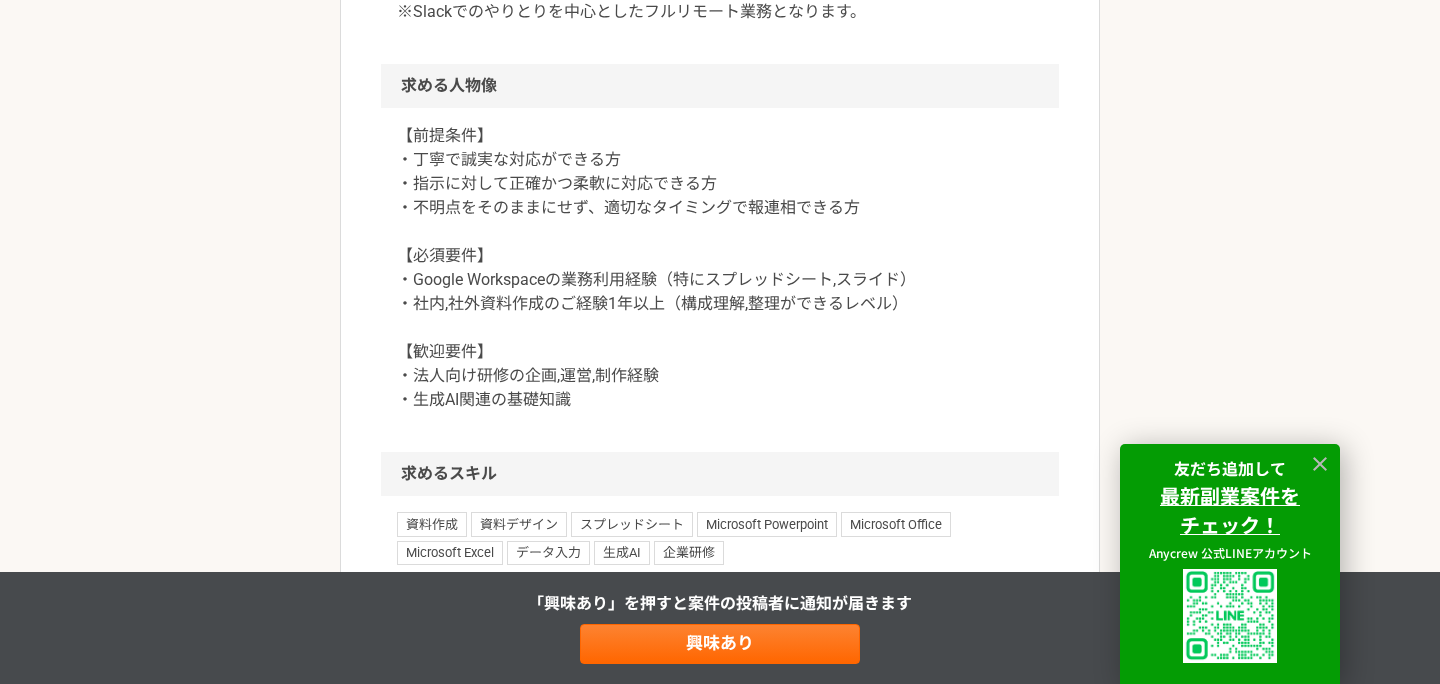 scroll, scrollTop: 1082, scrollLeft: 0, axis: vertical 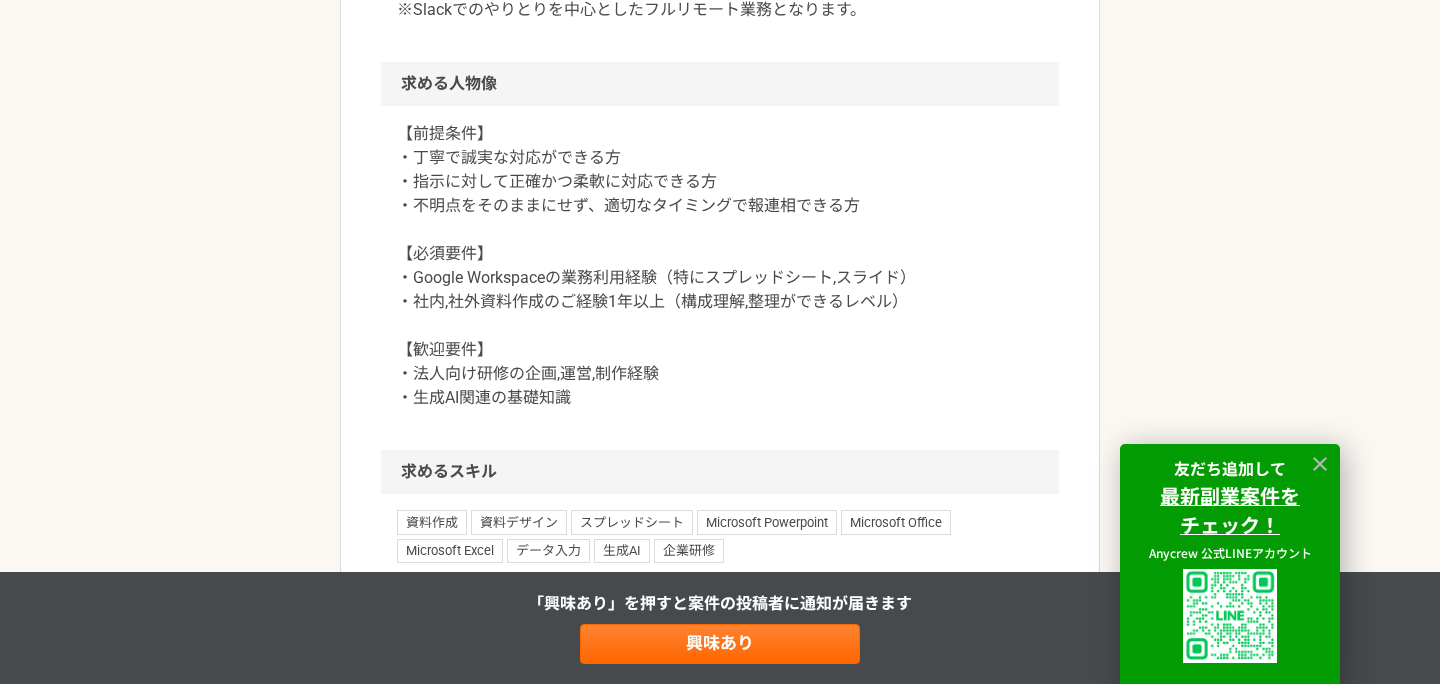 click on "【前提条件】
・丁寧で誠実な対応ができる方
・指示に対して正確かつ柔軟に対応できる方
・不明点をそのままにせず、適切なタイミングで報連相できる方
【必須要件】
・Google Workspaceの業務利用経験（特にスプレッドシート,スライド）
・社内,社外資料作成のご経験1年以上（構成理解,整理ができるレベル）
【歓迎要件】
・法人向け研修の企画,運営,制作経験
・生成AI関連の基礎知識" at bounding box center (720, 266) 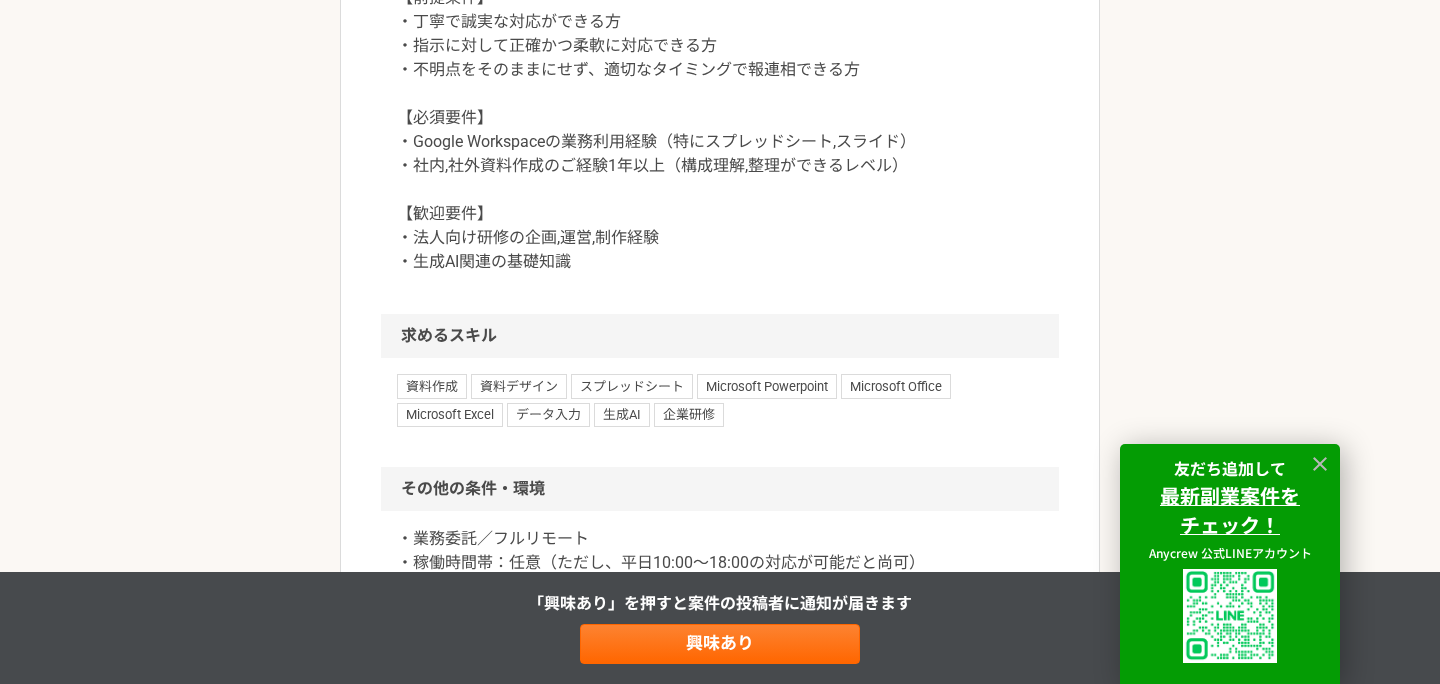 scroll, scrollTop: 1490, scrollLeft: 0, axis: vertical 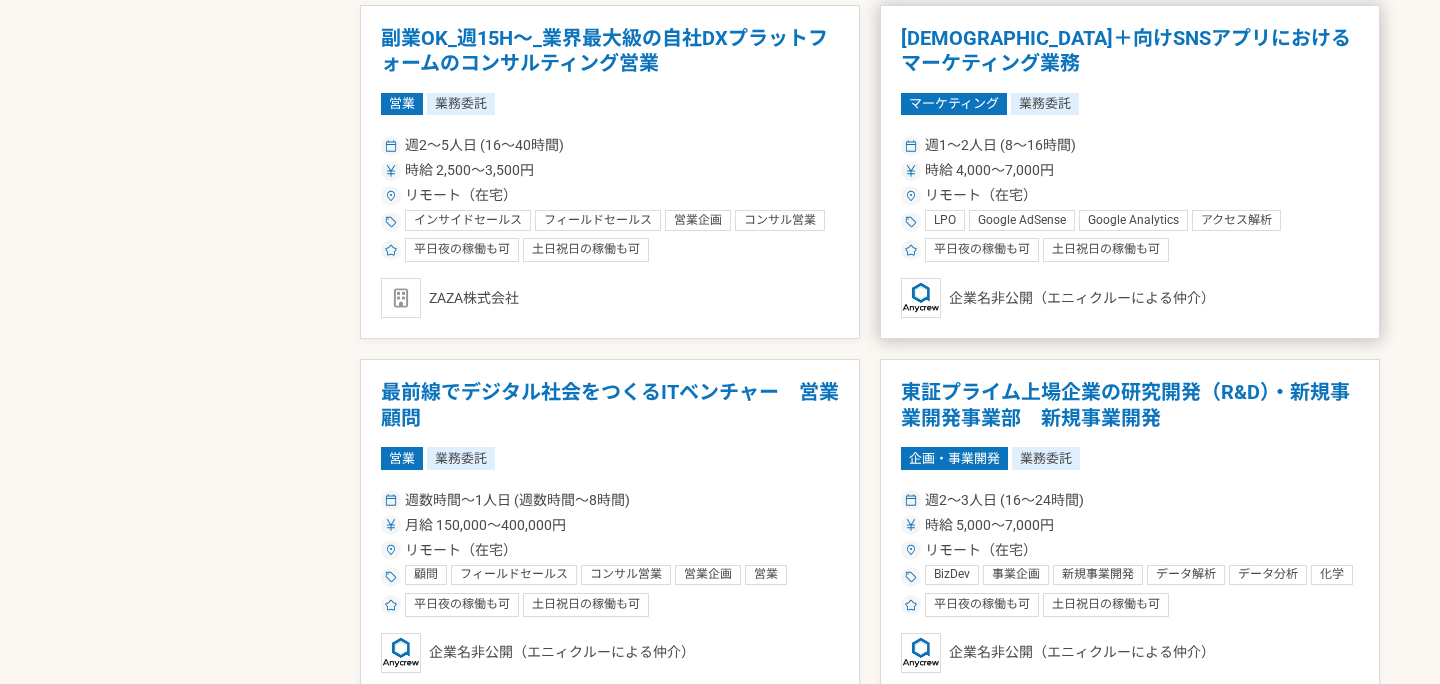 click on "週1〜2人日 (8〜16時間) 時給 4,000〜7,000円 リモート（在宅） LPO Google AdSense Google Analytics アクセス解析 Google AdWords SEO SEM Facebook広告 Twitter広告 市場調査 データ分析 PR/広報 マーケティングオートメーション マーケティング戦略 リスティング広告 SNS広告 SNS運用 広報戦略 広報 広報PR（報道関係者向けのPR/インフルエンサーを活用したPR) 広報ブログ マーケティング マーケティング・リサーチ マーケティング・企画・宣伝・広報・PR・営業支援・コンサルティング グロースハック アプリマーケティング 平日夜の稼働も可 土日祝日の稼働も可" at bounding box center [1130, 196] 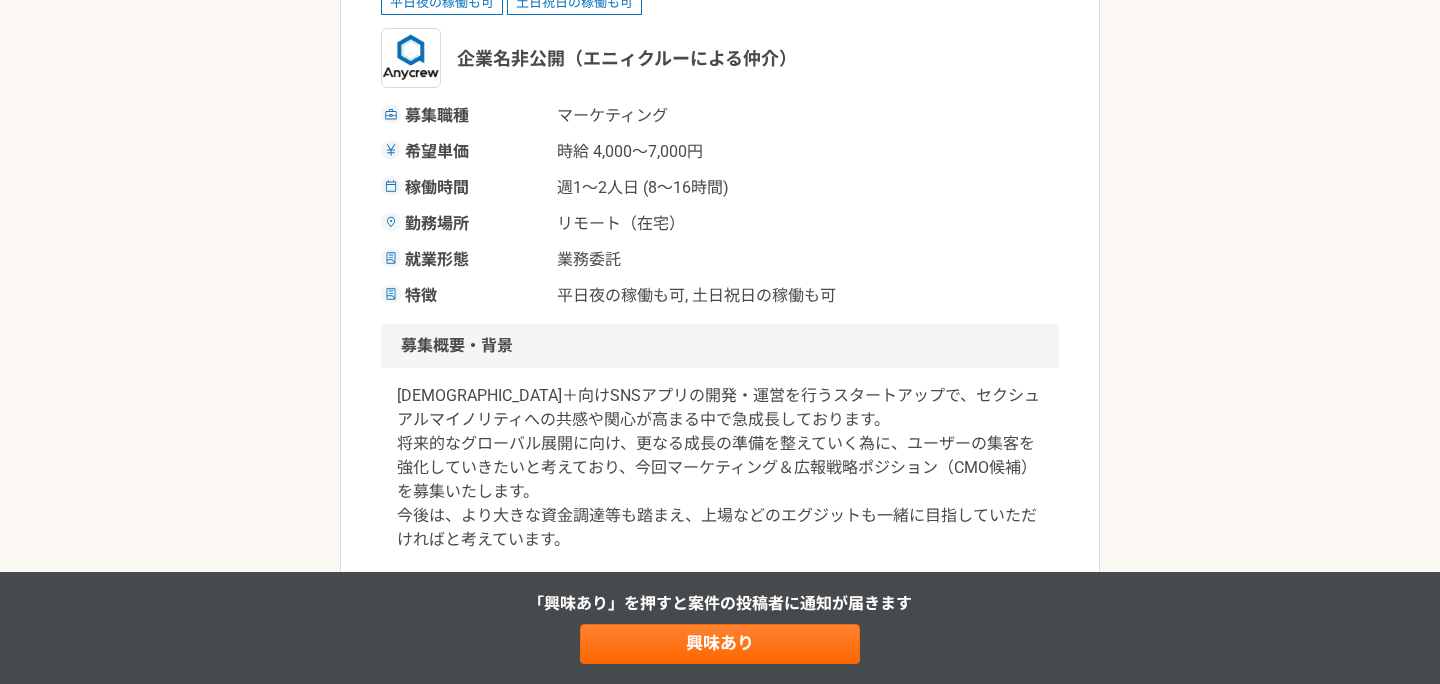 scroll, scrollTop: 320, scrollLeft: 0, axis: vertical 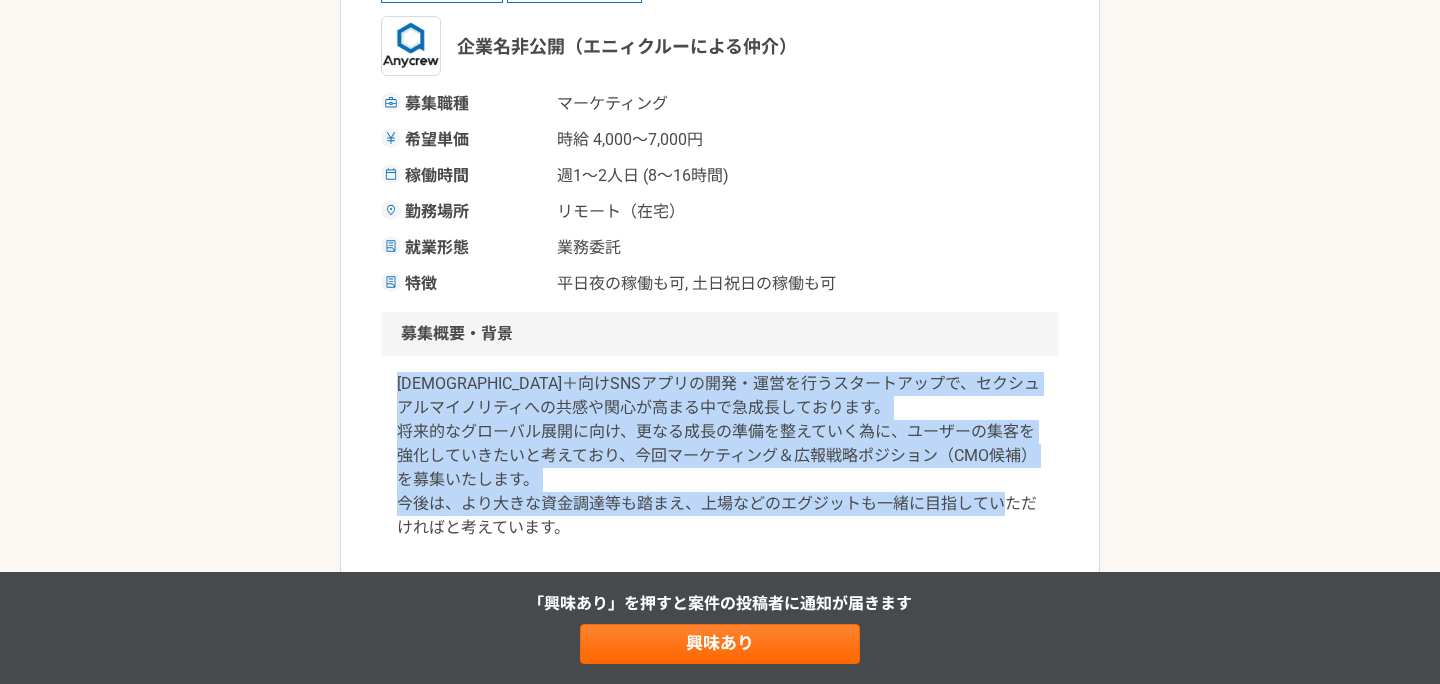 drag, startPoint x: 408, startPoint y: 334, endPoint x: 806, endPoint y: 492, distance: 428.2149 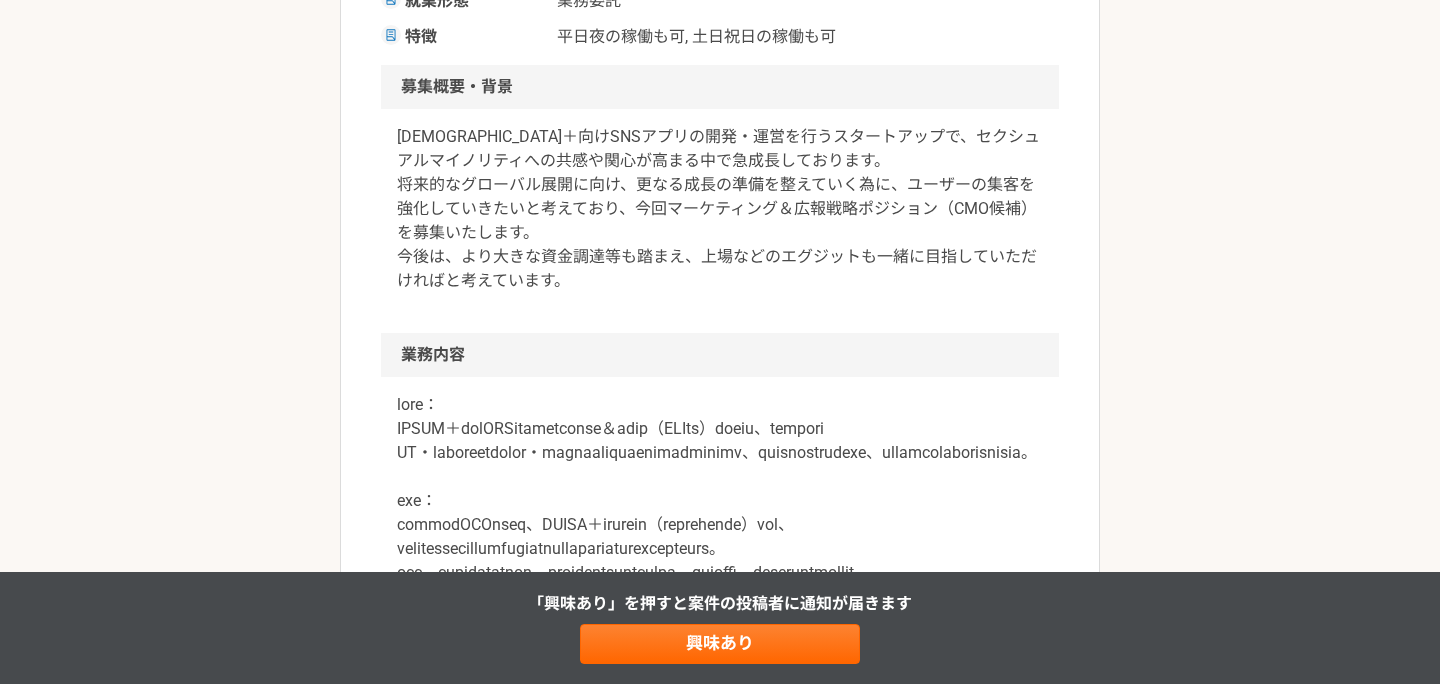 scroll, scrollTop: 583, scrollLeft: 0, axis: vertical 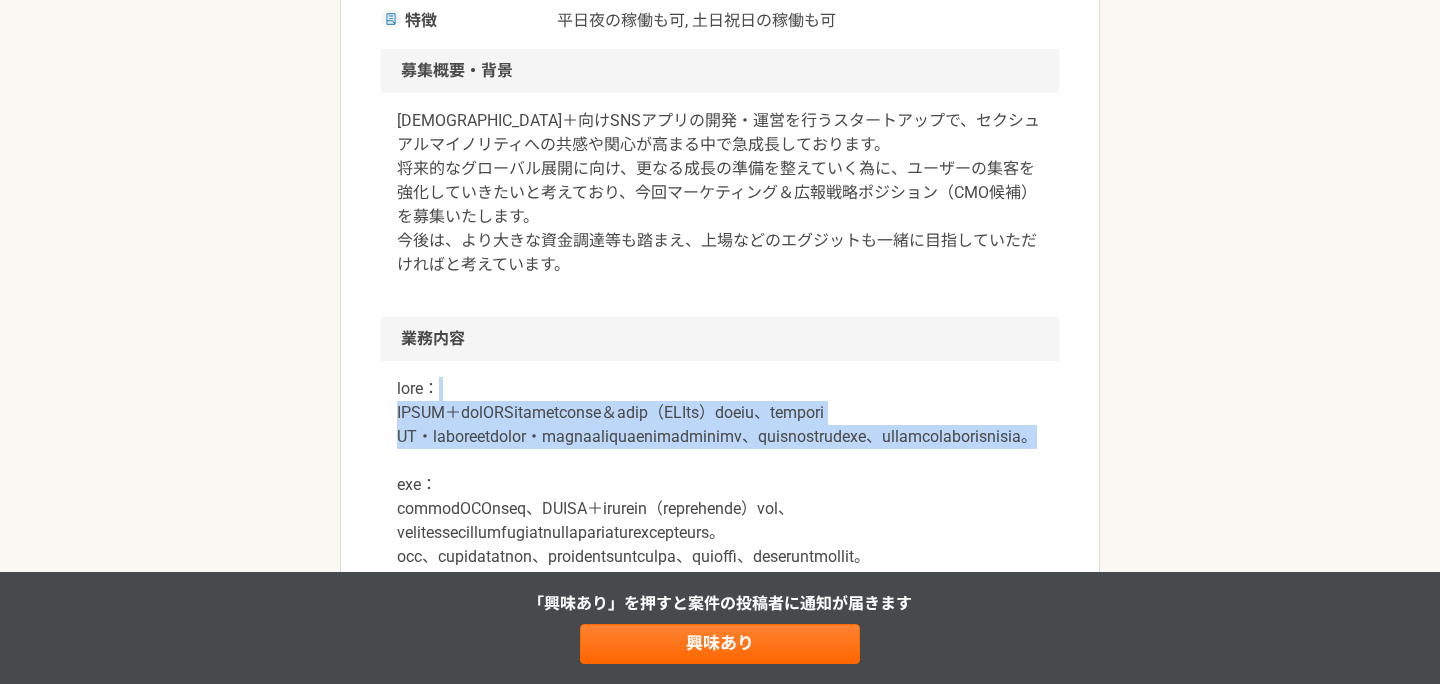 drag, startPoint x: 707, startPoint y: 358, endPoint x: 1141, endPoint y: 457, distance: 445.1483 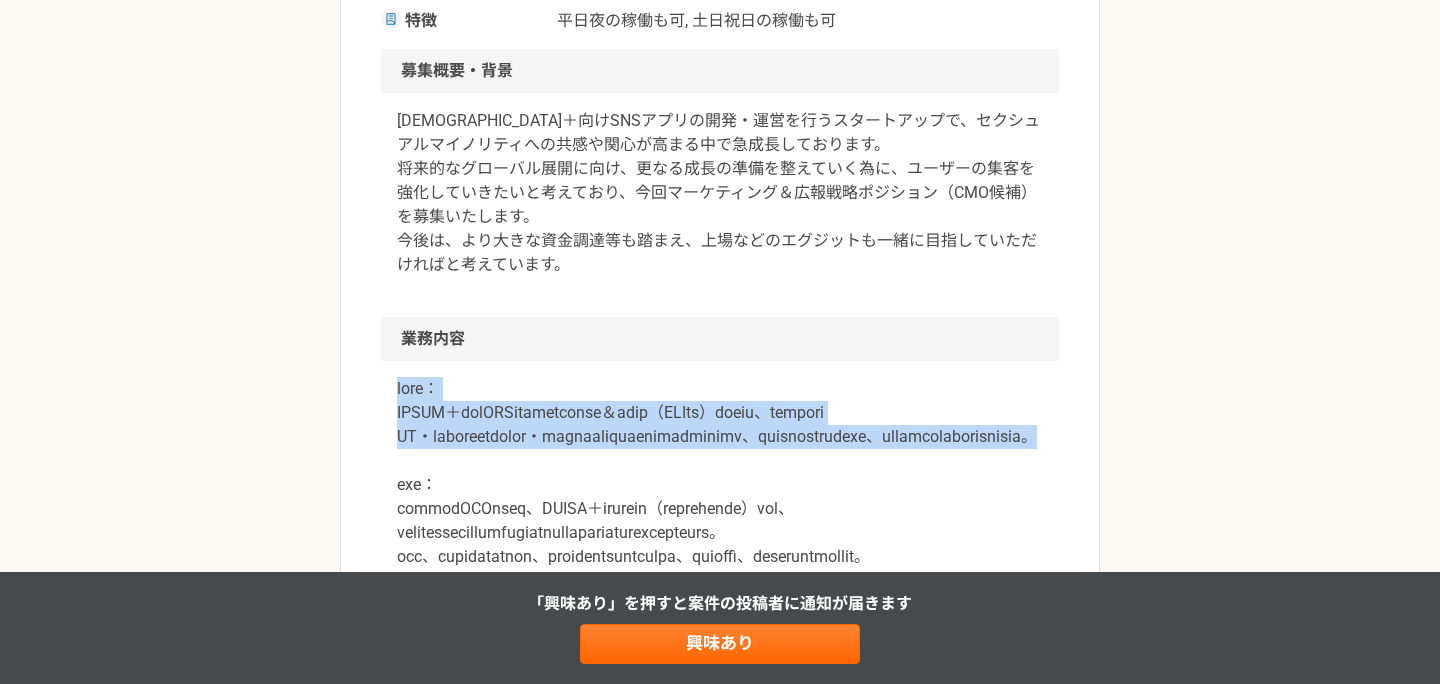 drag, startPoint x: 395, startPoint y: 339, endPoint x: 1033, endPoint y: 454, distance: 648.28156 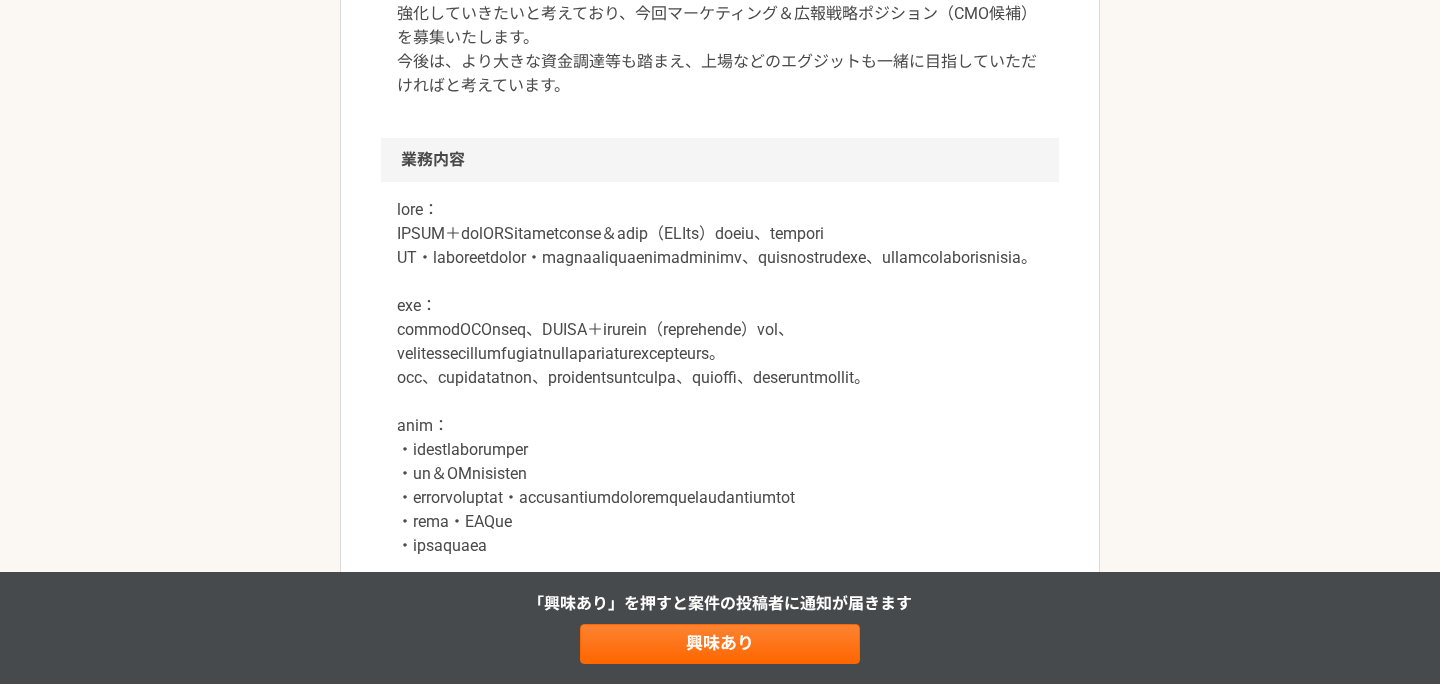 scroll, scrollTop: 765, scrollLeft: 0, axis: vertical 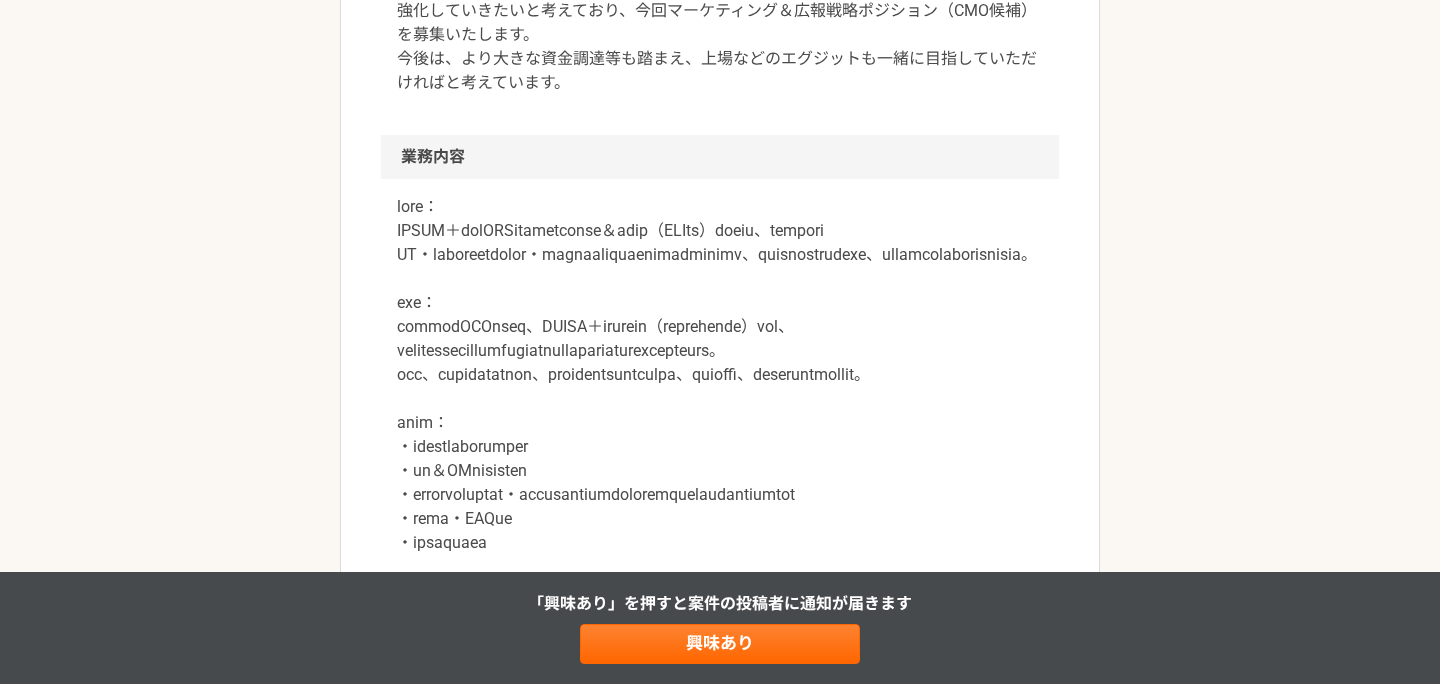 drag, startPoint x: 413, startPoint y: 328, endPoint x: 861, endPoint y: 369, distance: 449.8722 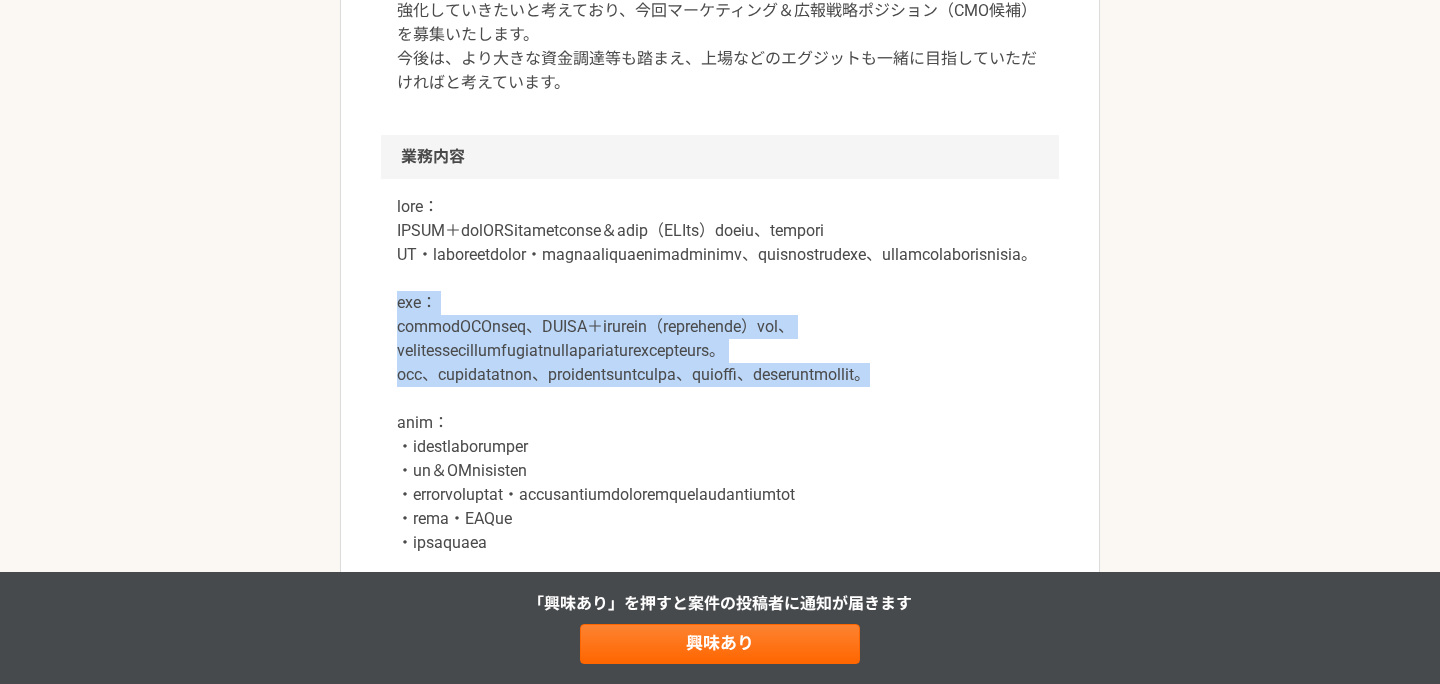 drag, startPoint x: 758, startPoint y: 428, endPoint x: 388, endPoint y: 314, distance: 387.16406 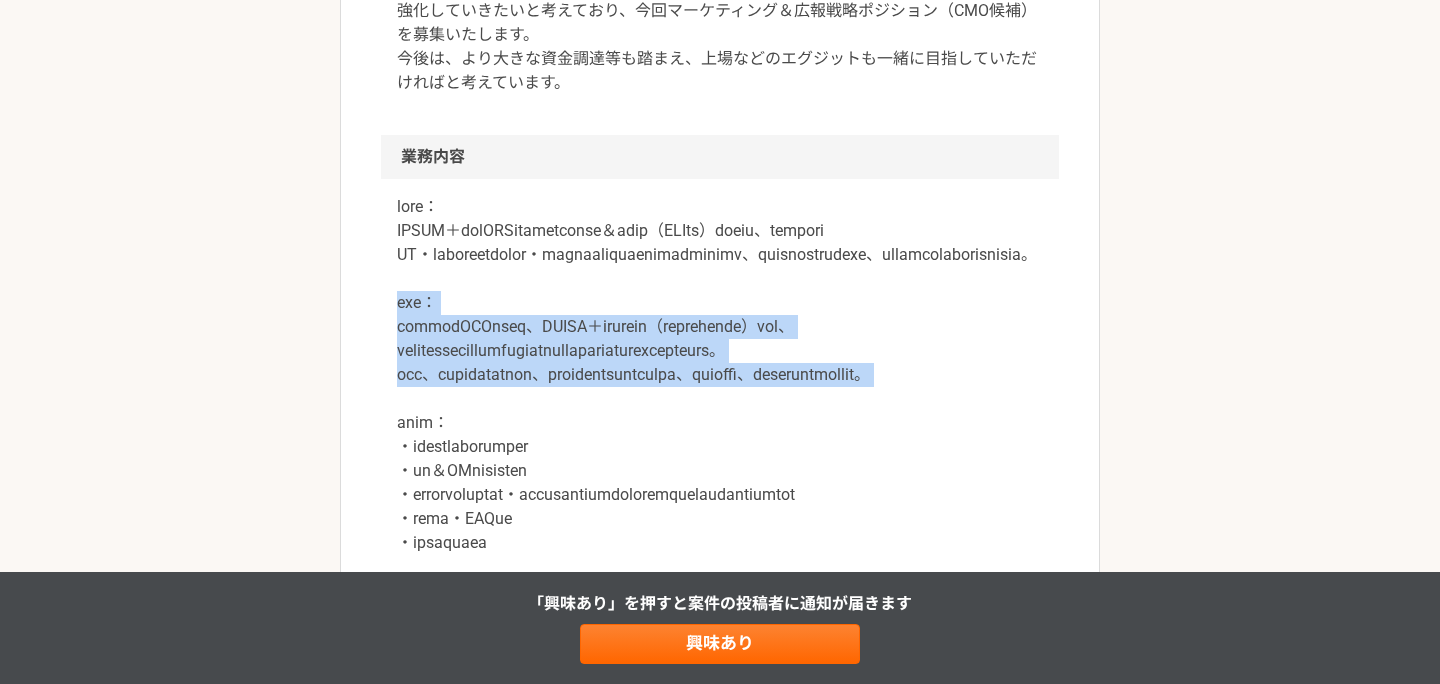 drag, startPoint x: 388, startPoint y: 314, endPoint x: 899, endPoint y: 442, distance: 526.7874 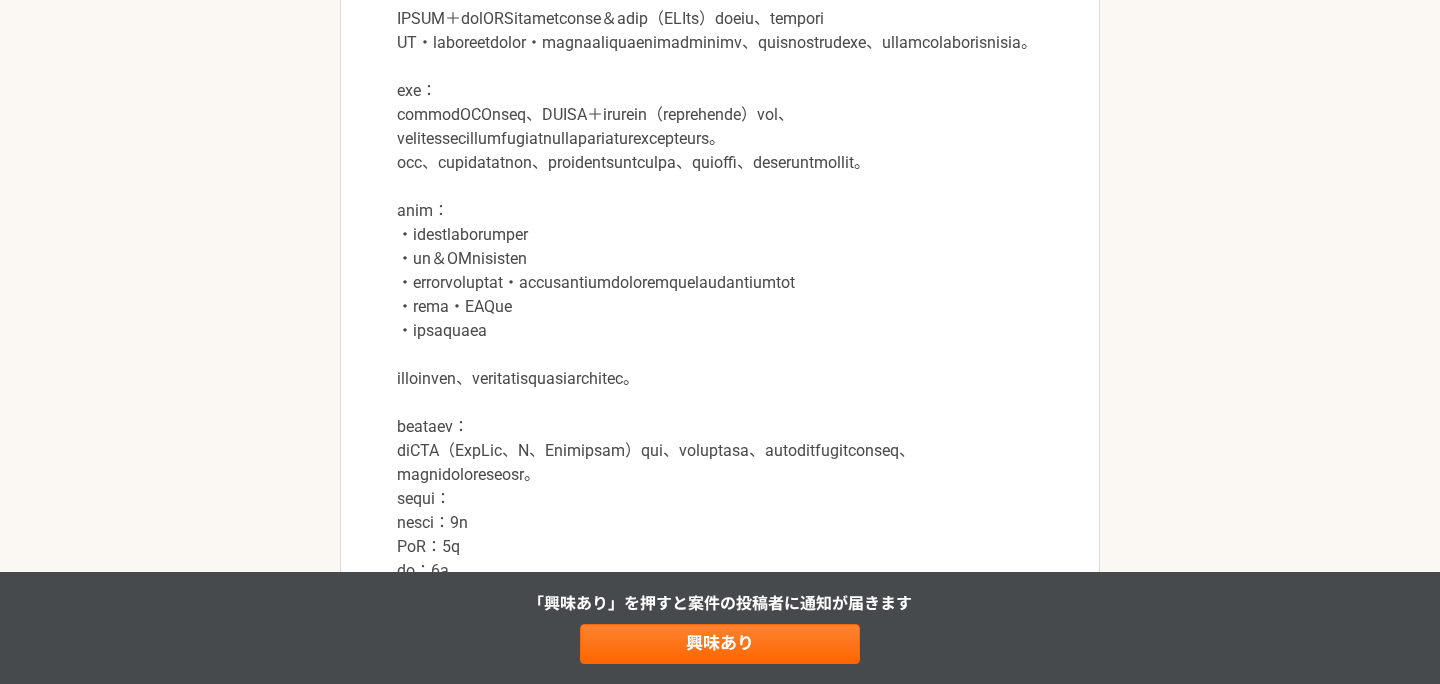 scroll, scrollTop: 986, scrollLeft: 0, axis: vertical 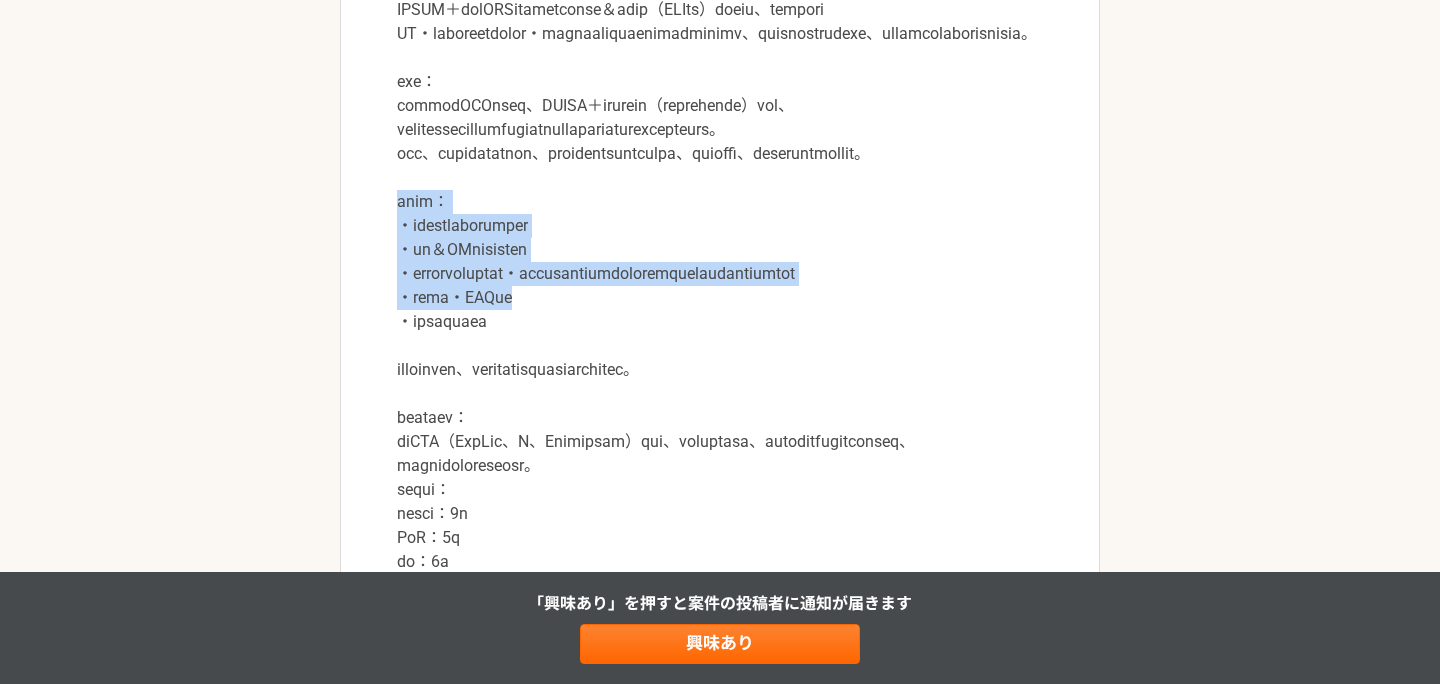 drag, startPoint x: 372, startPoint y: 264, endPoint x: 793, endPoint y: 385, distance: 438.04337 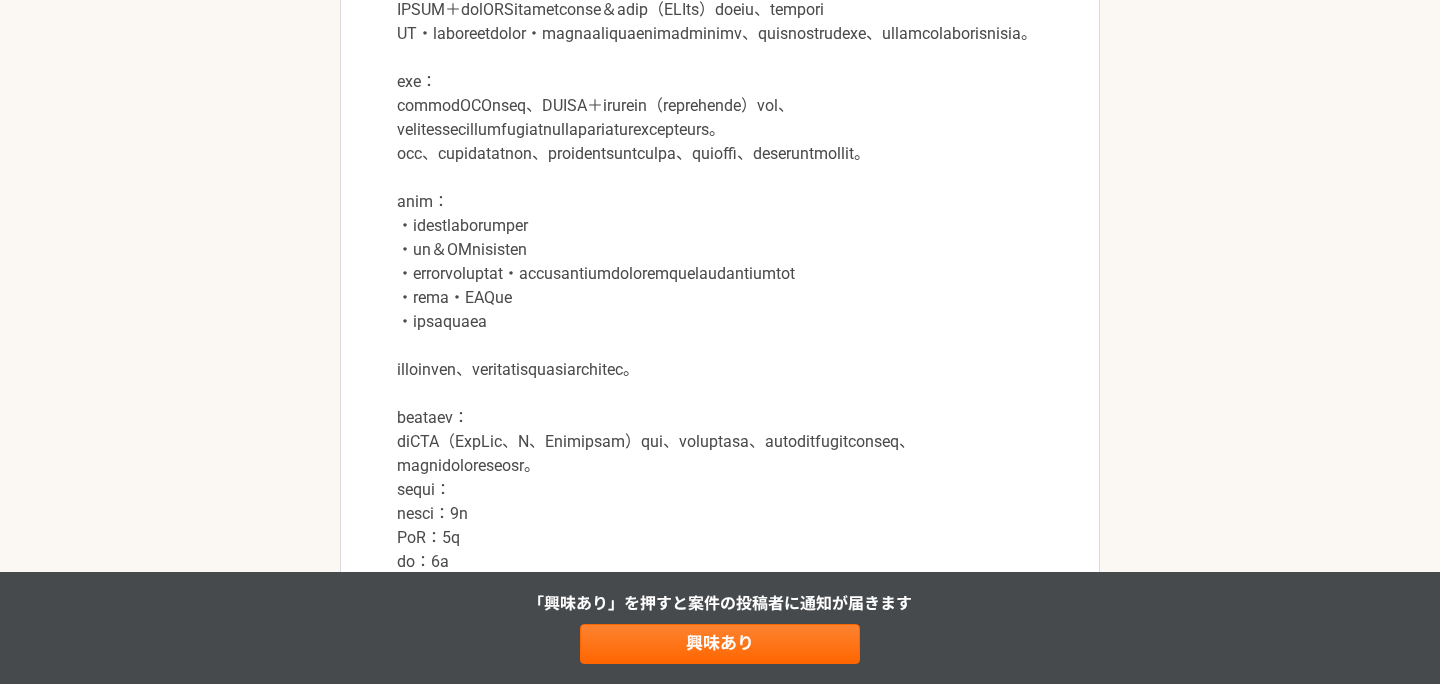 scroll, scrollTop: 987, scrollLeft: 0, axis: vertical 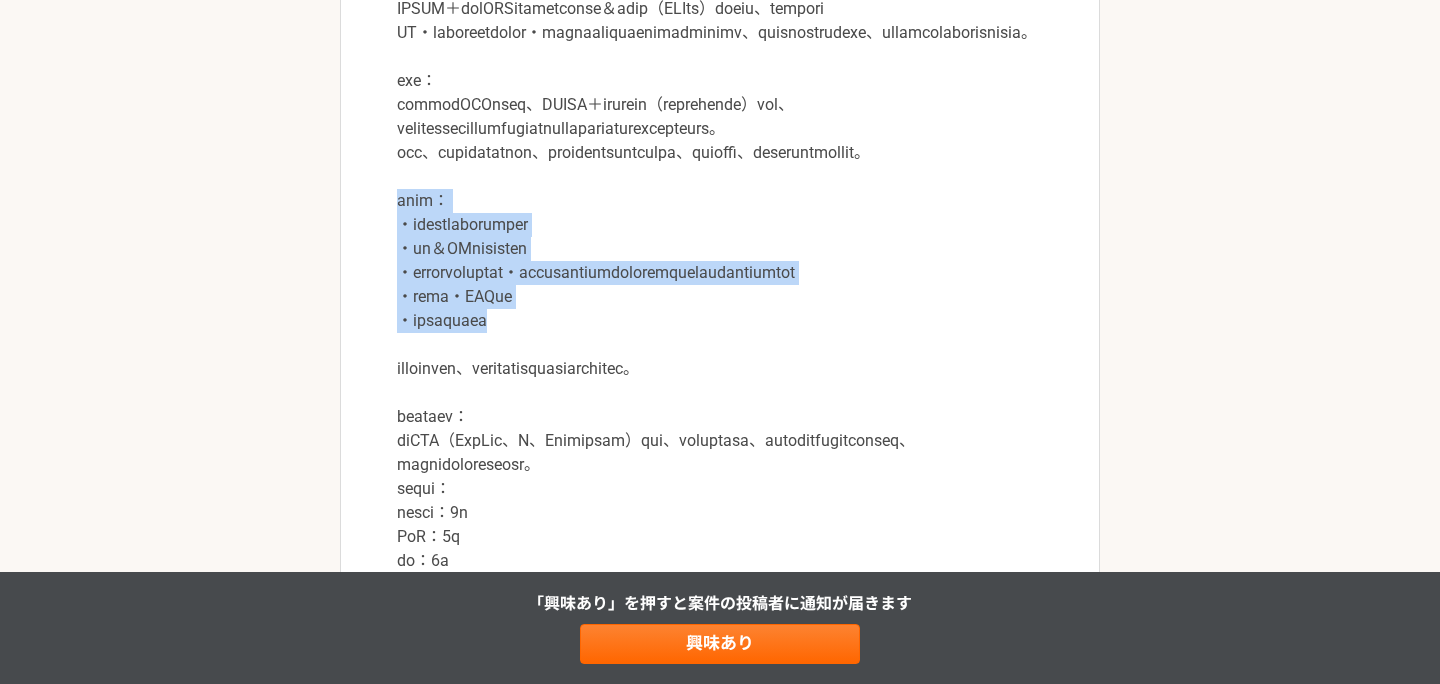 drag, startPoint x: 394, startPoint y: 271, endPoint x: 660, endPoint y: 401, distance: 296.06757 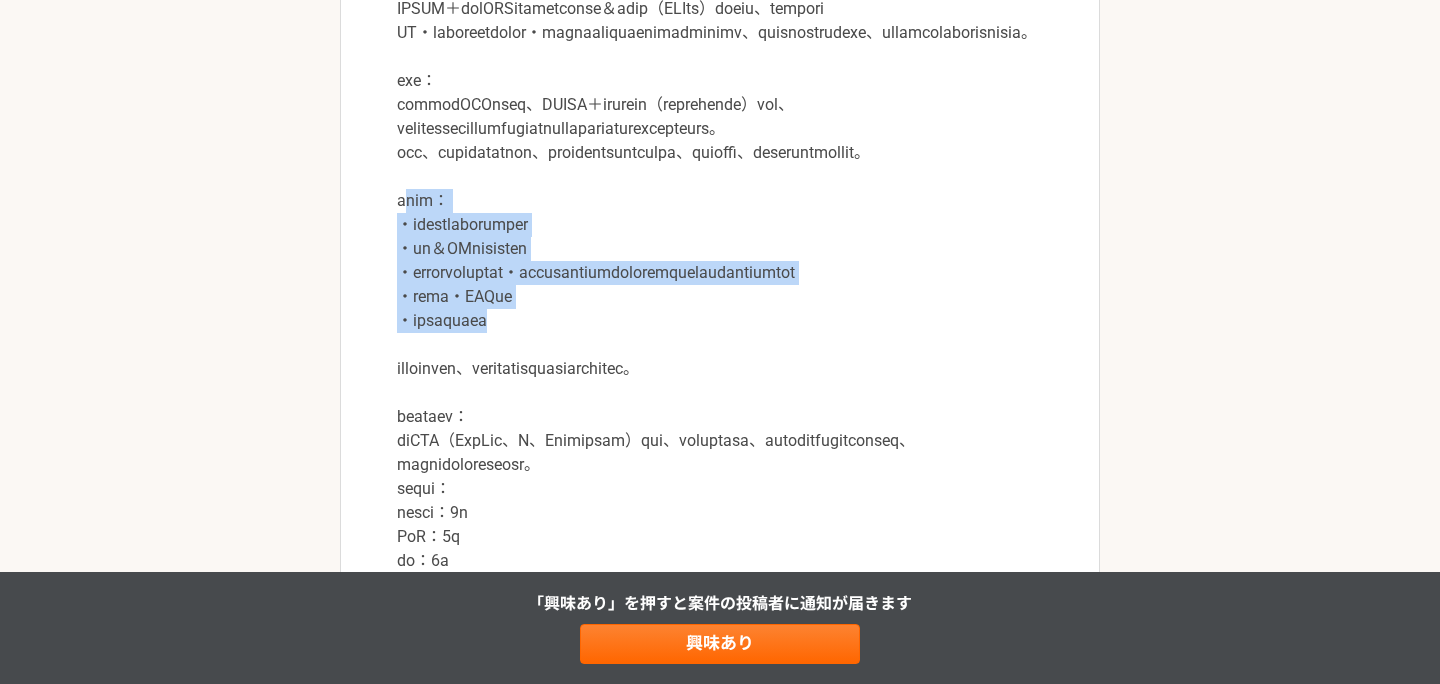 drag, startPoint x: 568, startPoint y: 406, endPoint x: 410, endPoint y: 257, distance: 217.17505 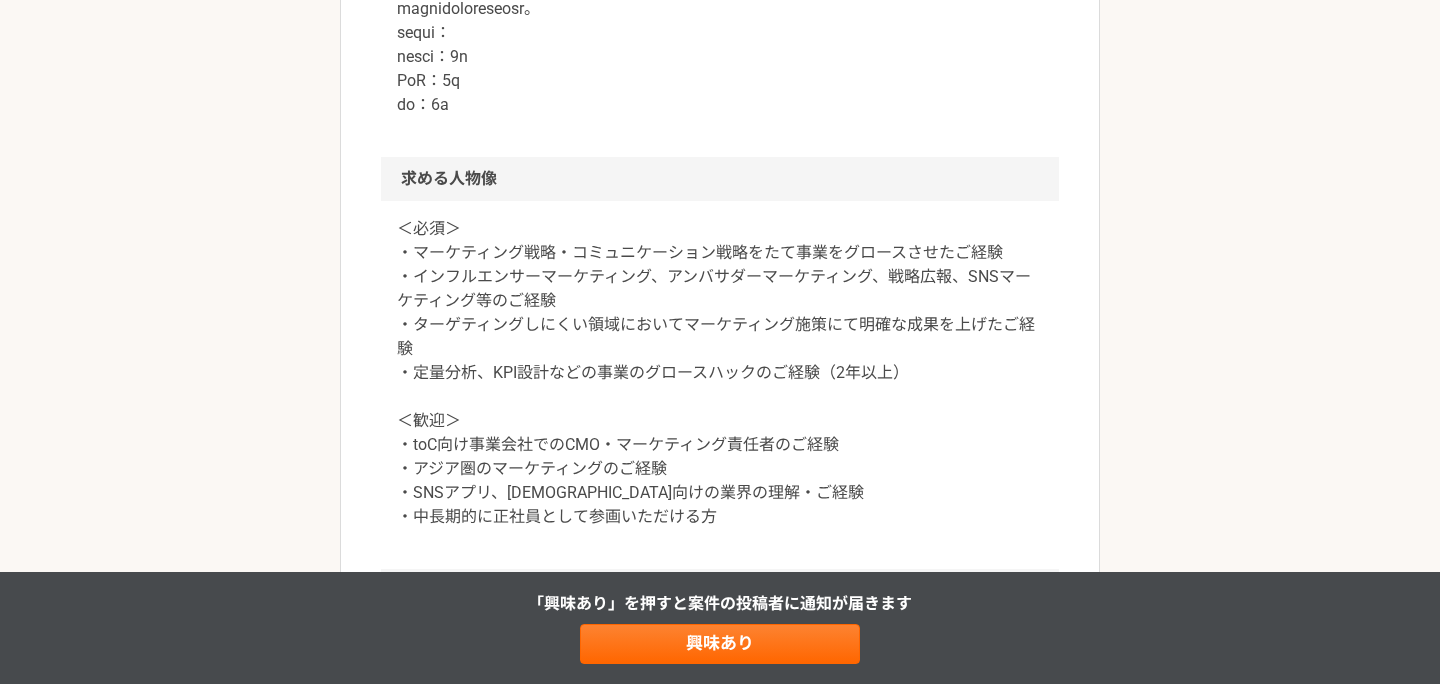 scroll, scrollTop: 1466, scrollLeft: 0, axis: vertical 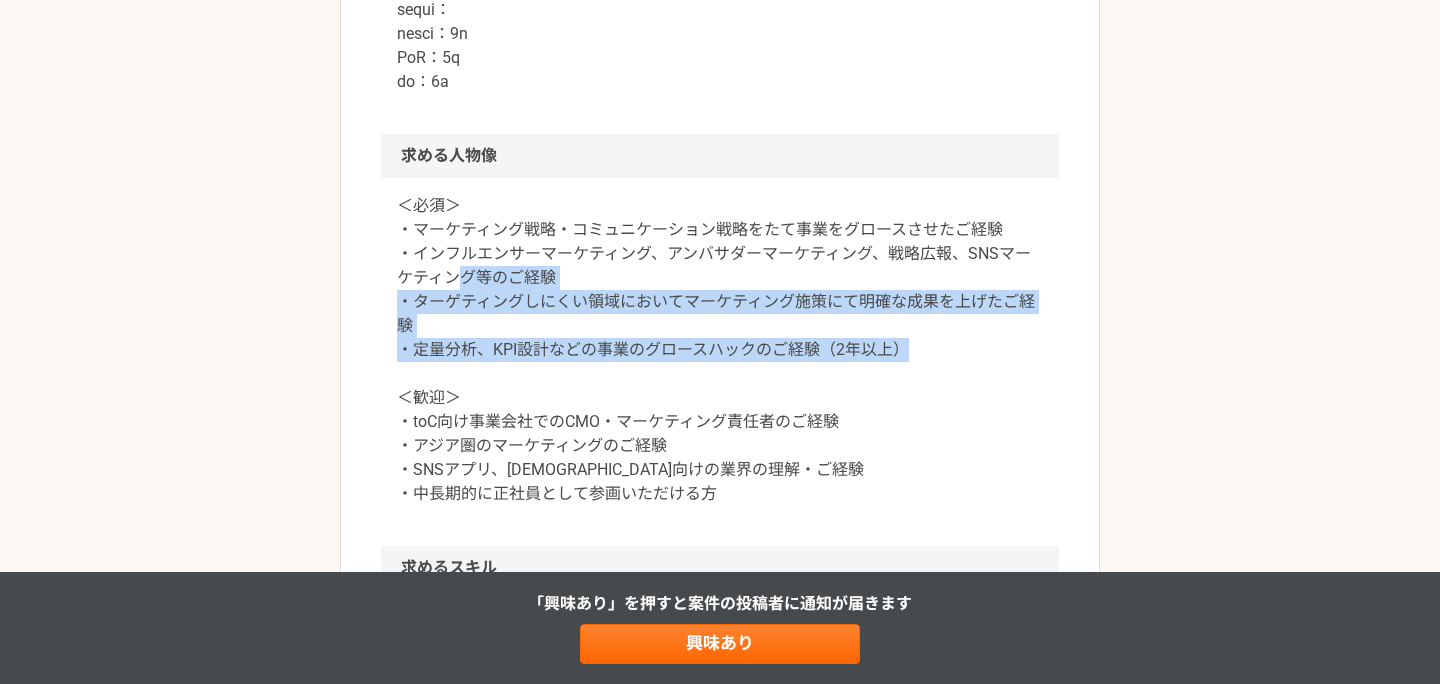 drag, startPoint x: 456, startPoint y: 362, endPoint x: 1065, endPoint y: 445, distance: 614.62994 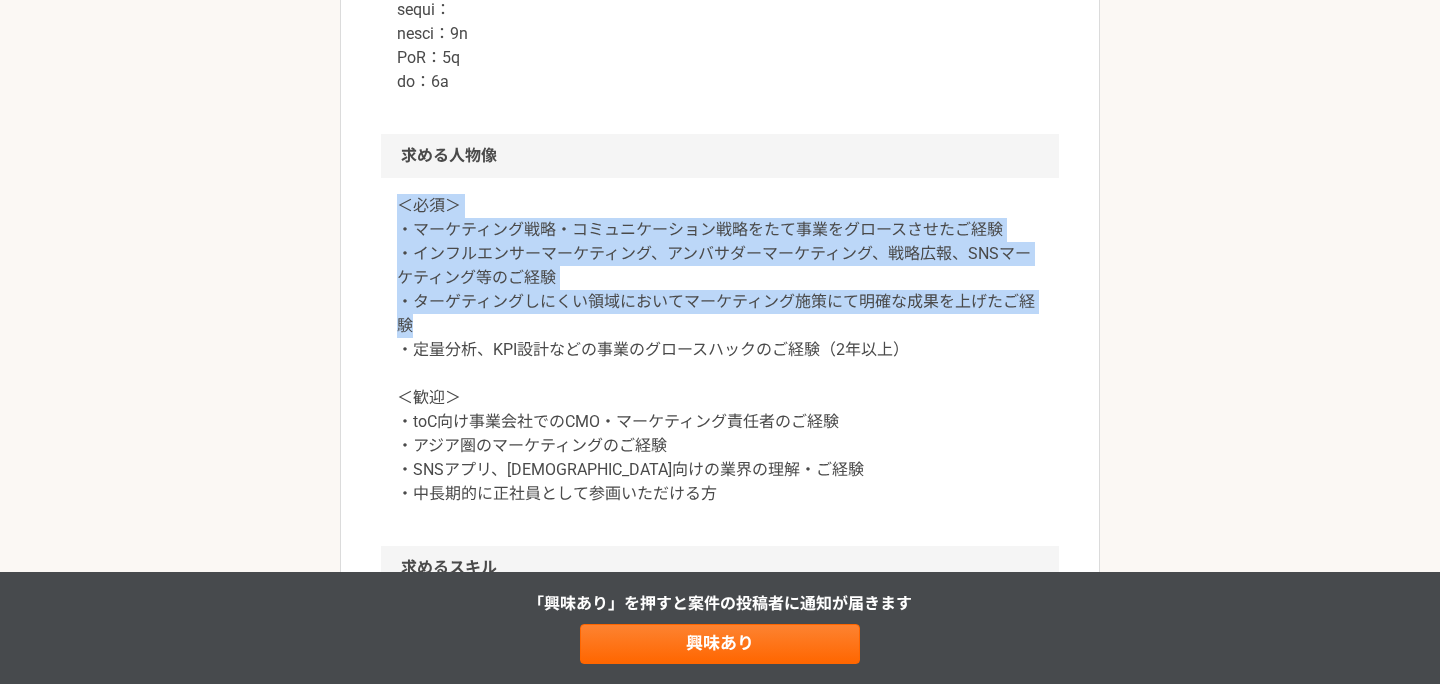 drag, startPoint x: 917, startPoint y: 401, endPoint x: 540, endPoint y: 264, distance: 401.12094 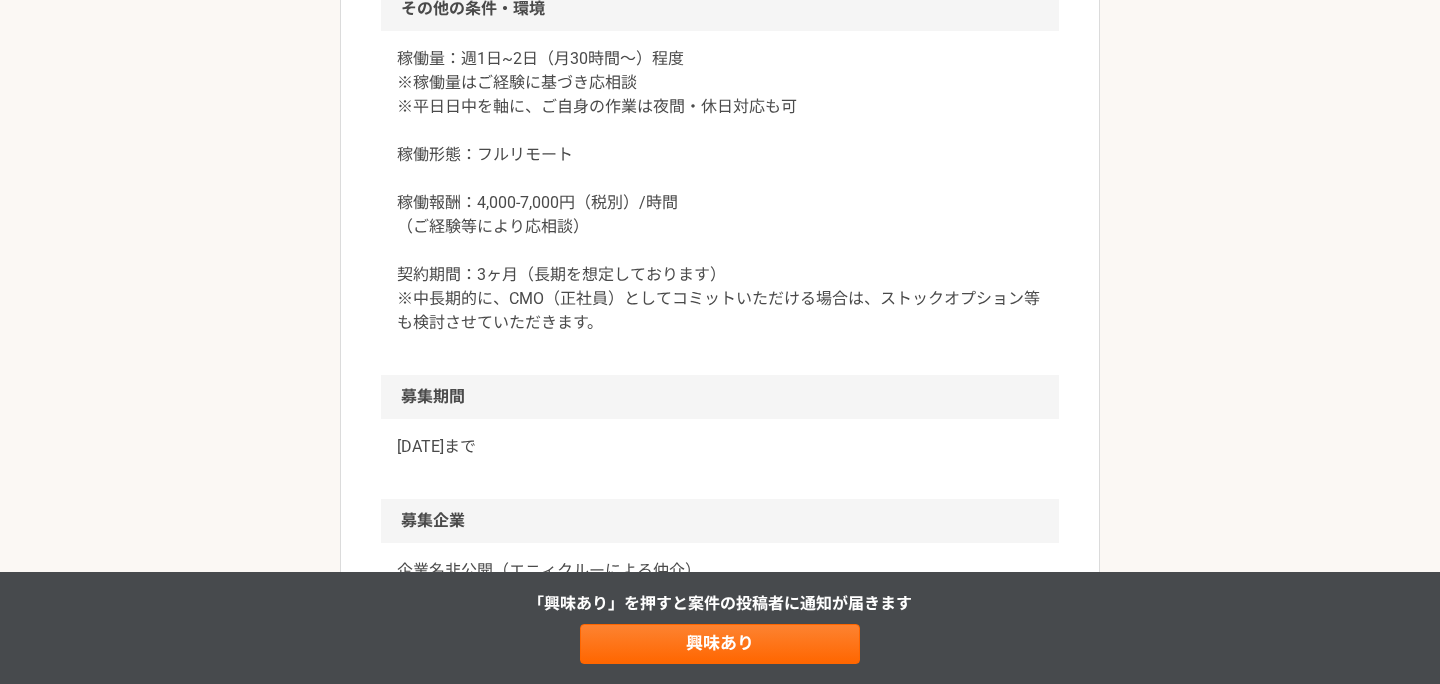 scroll, scrollTop: 2284, scrollLeft: 0, axis: vertical 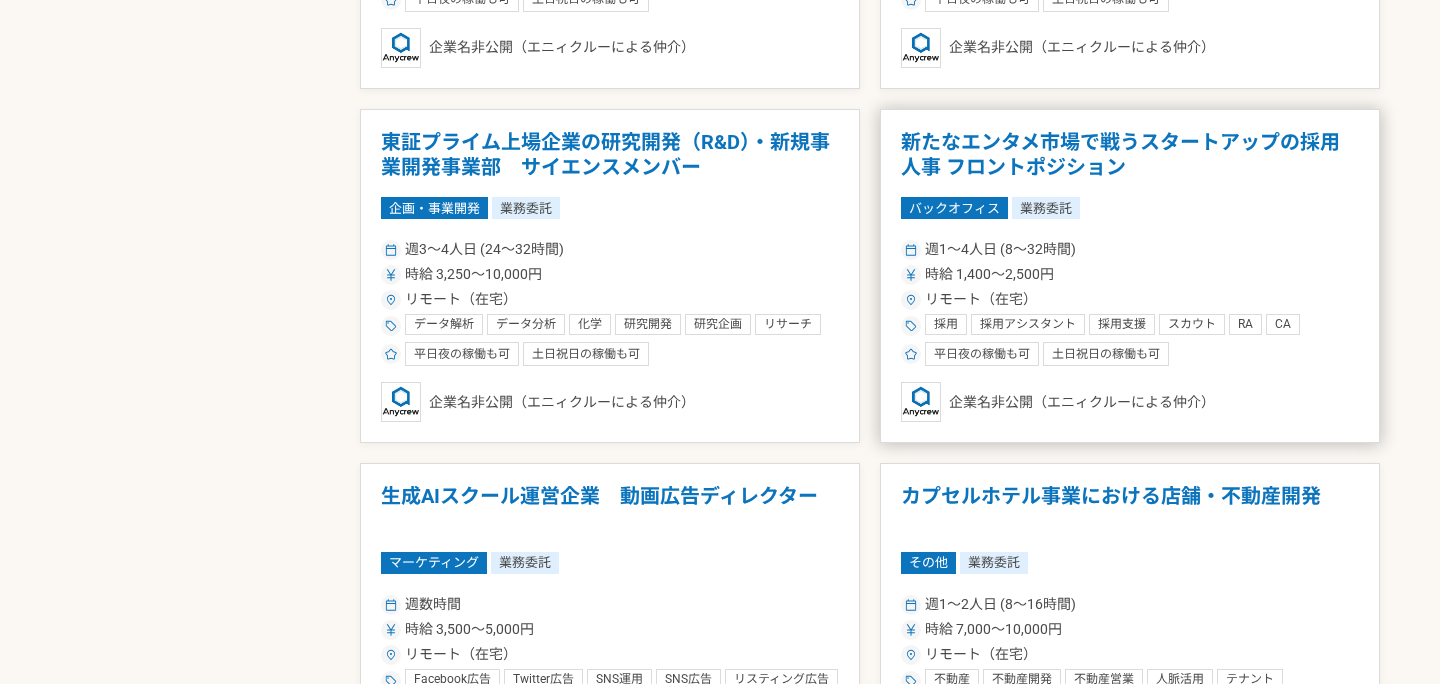 click on "時給 1,400〜2,500円" at bounding box center (1130, 274) 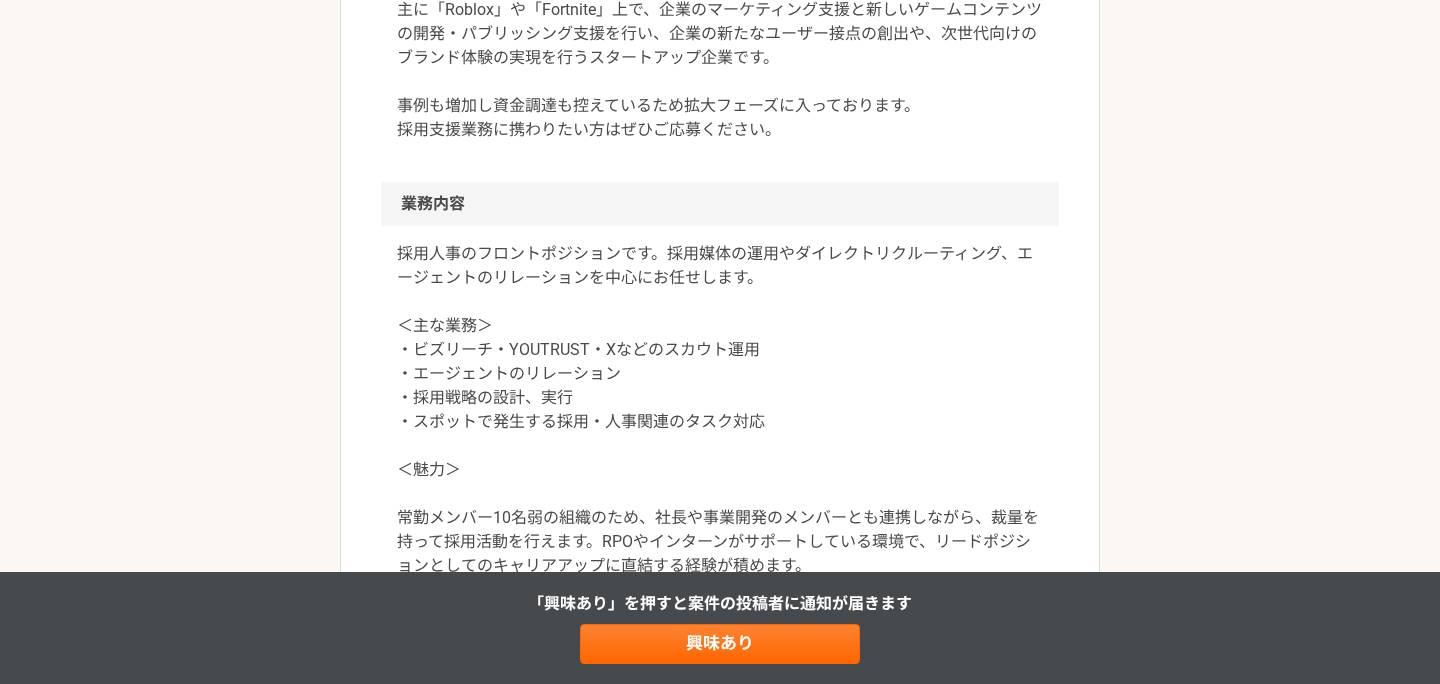 scroll, scrollTop: 695, scrollLeft: 0, axis: vertical 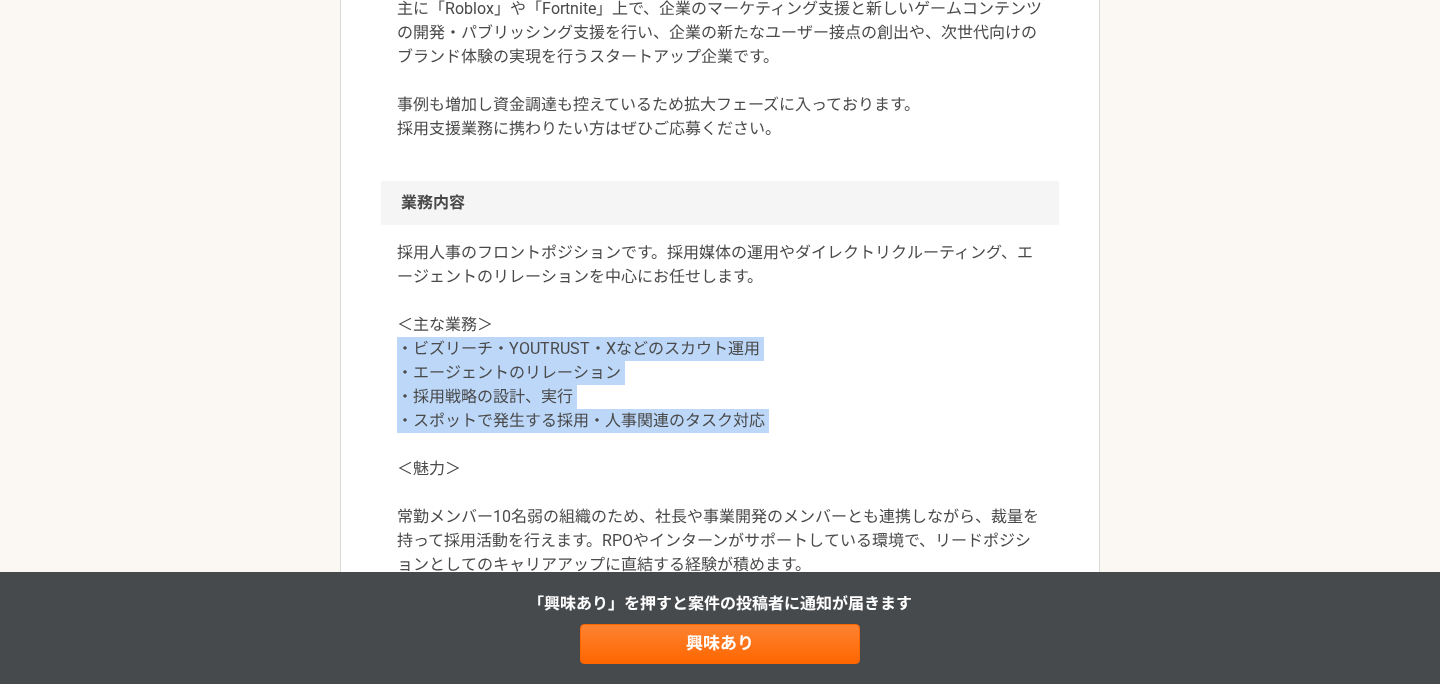drag, startPoint x: 378, startPoint y: 347, endPoint x: 806, endPoint y: 454, distance: 441.1723 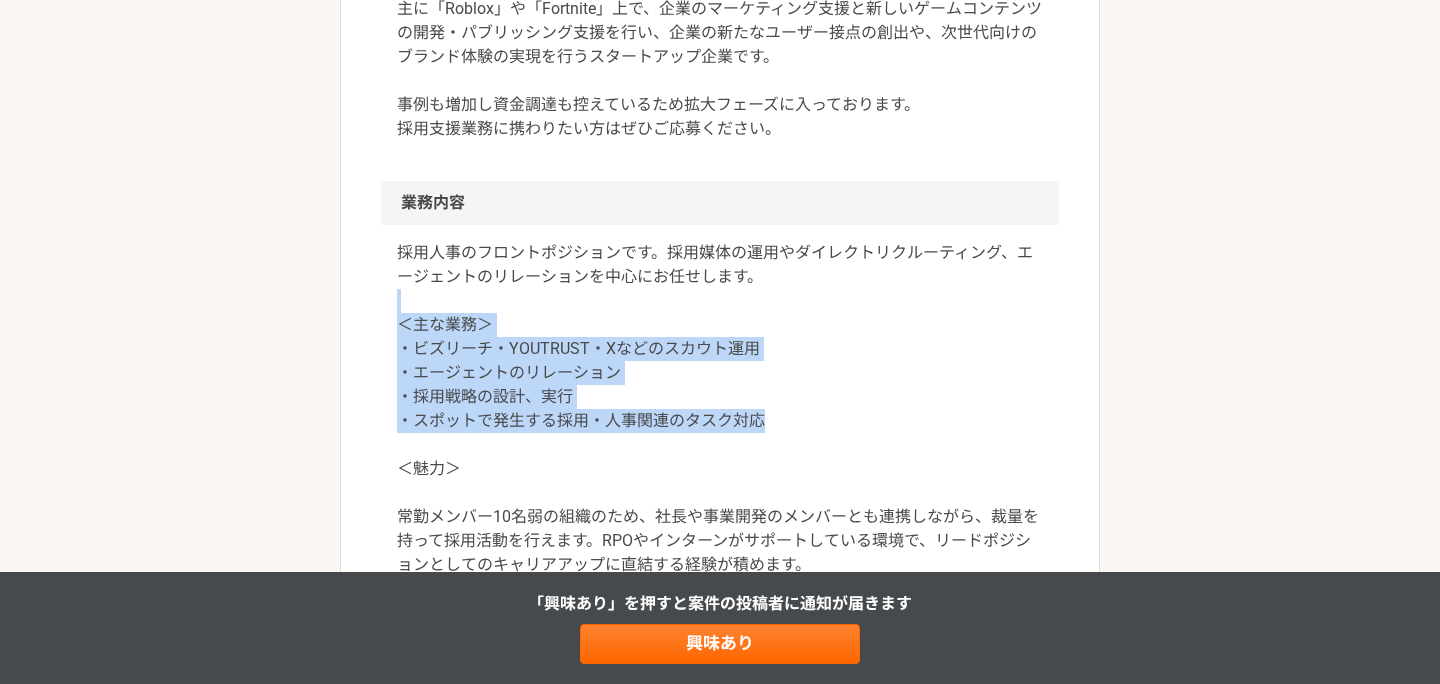 drag, startPoint x: 799, startPoint y: 416, endPoint x: 392, endPoint y: 312, distance: 420.07736 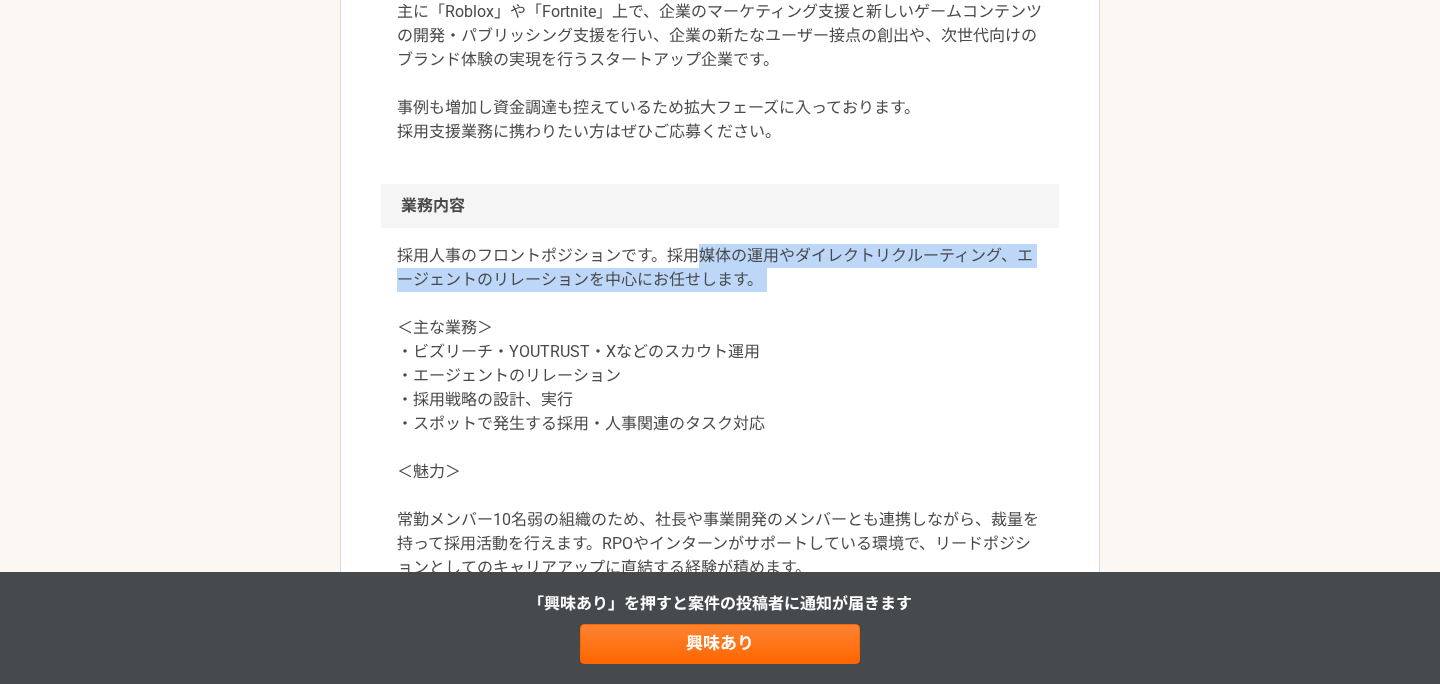 drag, startPoint x: 698, startPoint y: 260, endPoint x: 899, endPoint y: 313, distance: 207.87015 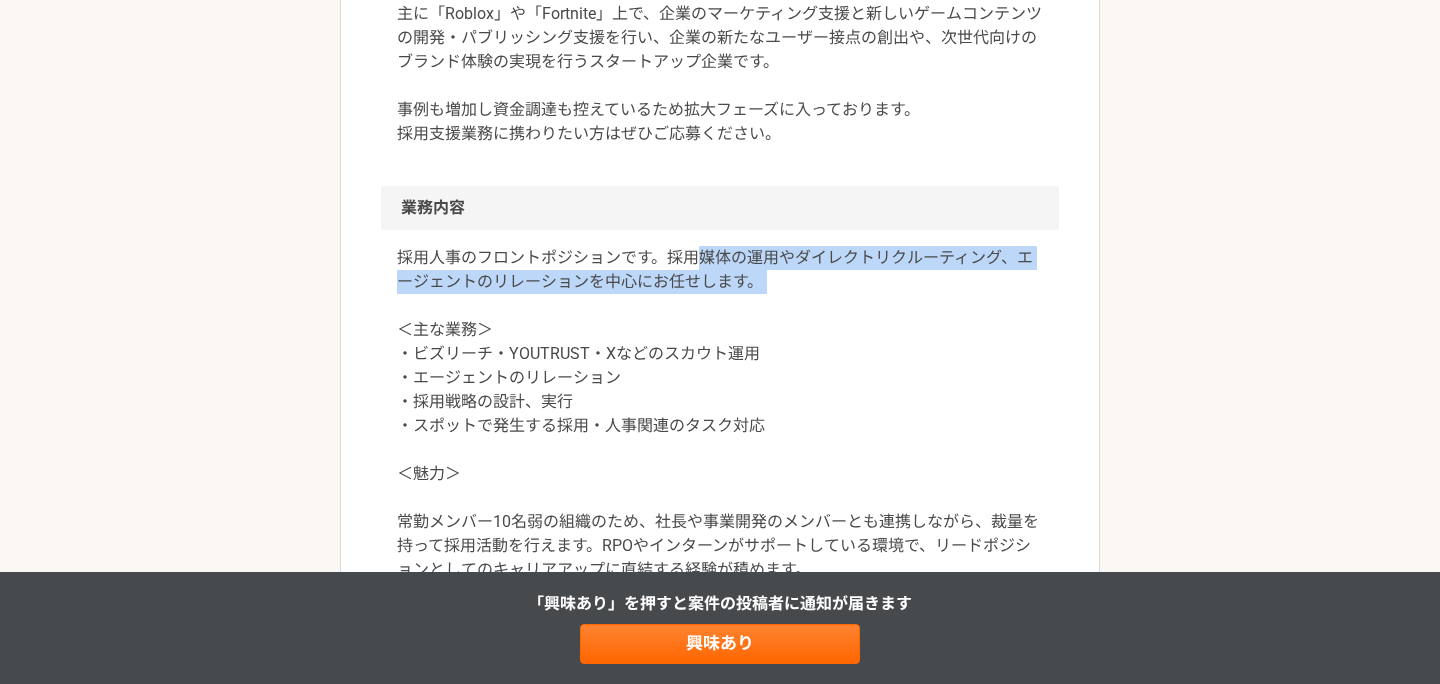 click on "採用人事のフロントポジションです。採用媒体の運用やダイレクトリクルーティング、エージェントのリレーションを中心にお任せします。
＜主な業務＞
・ビズリーチ・YOUTRUST・Xなどのスカウト運用
・エージェントのリレーション
・採用戦略の設計、実行
・スポットで発生する採用・人事関連のタスク対応
＜魅力＞
常勤メンバー10名弱の組織のため、社長や事業開発のメンバーとも連携しながら、裁量を持って採用活動を行えます。RPOやインターンがサポートしている環境で、リードポジションとしてのキャリアアップに直結する経験が積めます。" at bounding box center [720, 414] 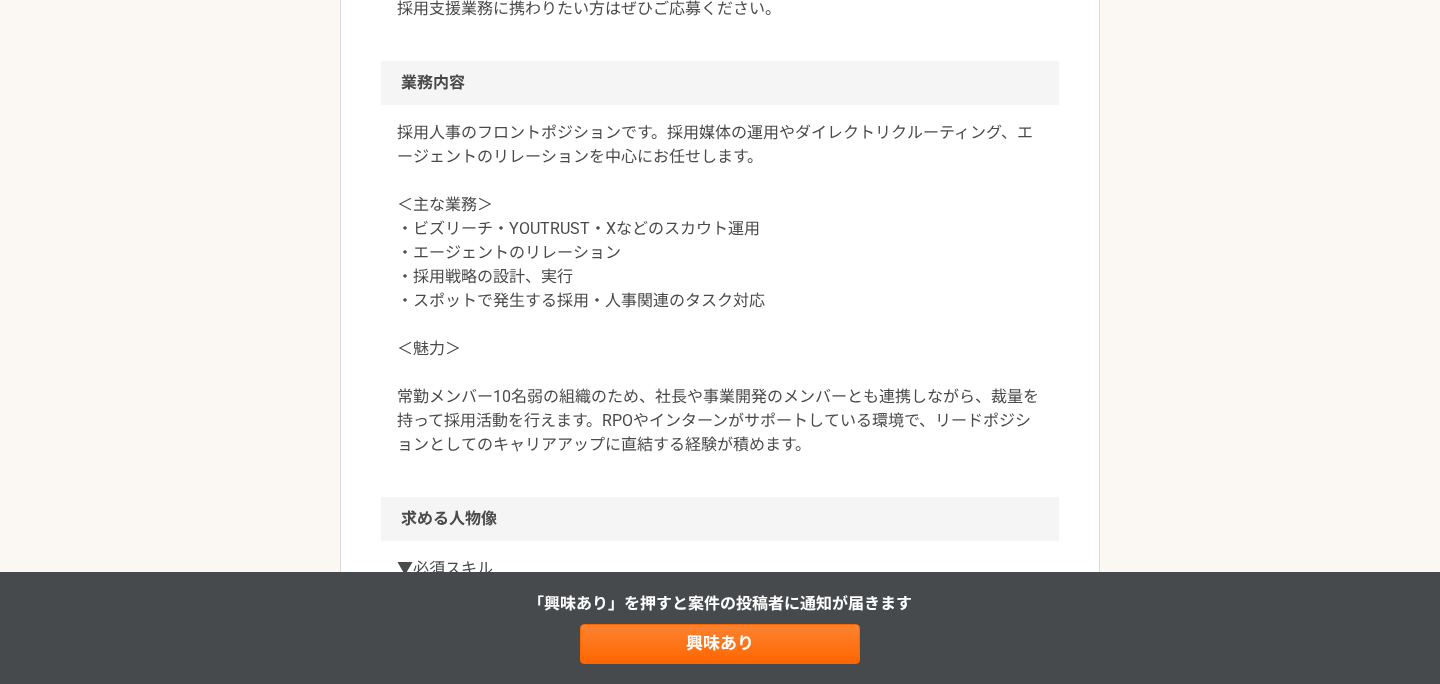 scroll, scrollTop: 826, scrollLeft: 0, axis: vertical 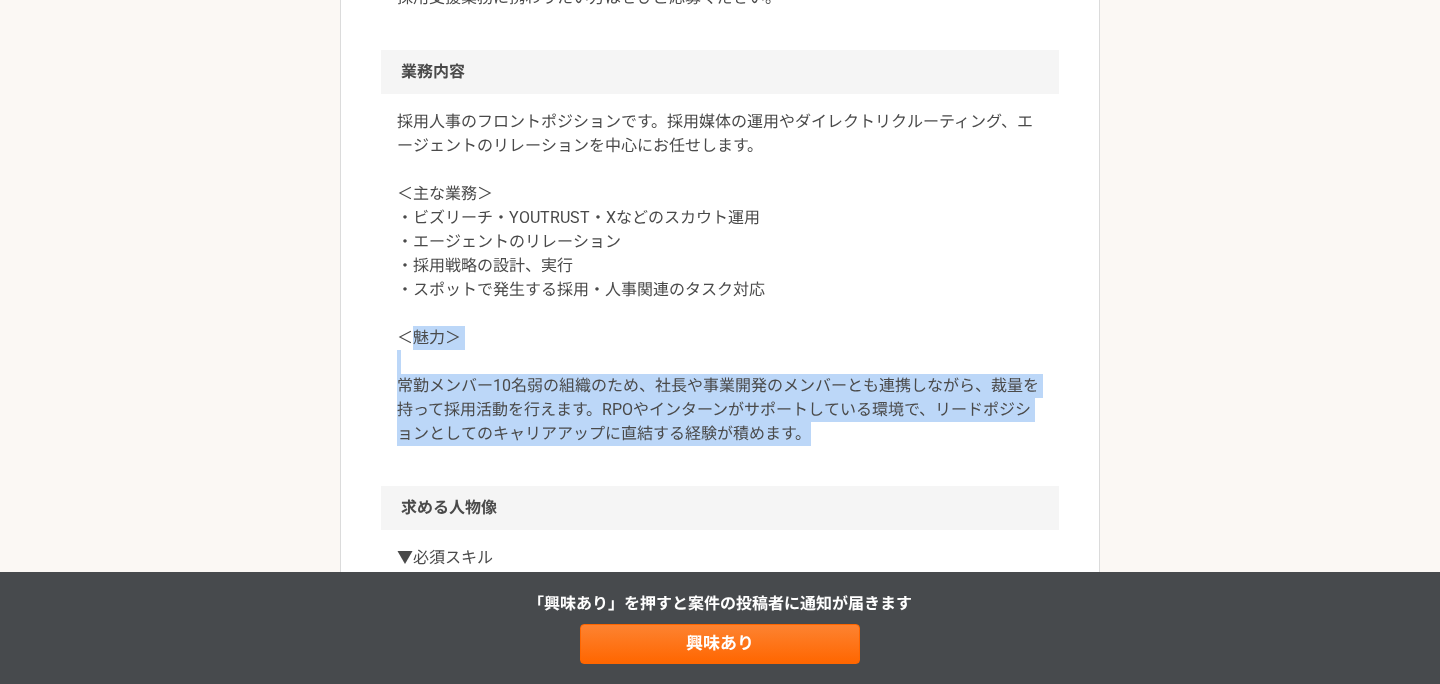 drag, startPoint x: 414, startPoint y: 342, endPoint x: 869, endPoint y: 459, distance: 469.8021 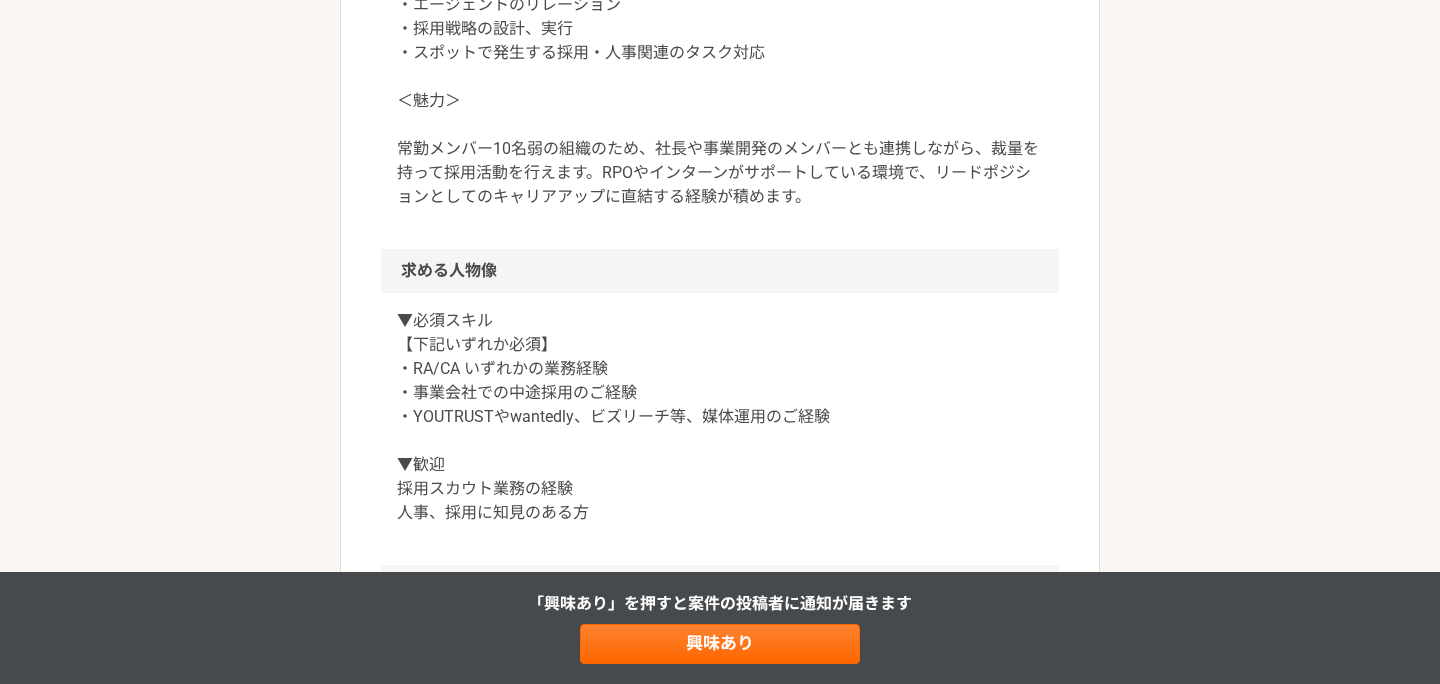 scroll, scrollTop: 1072, scrollLeft: 0, axis: vertical 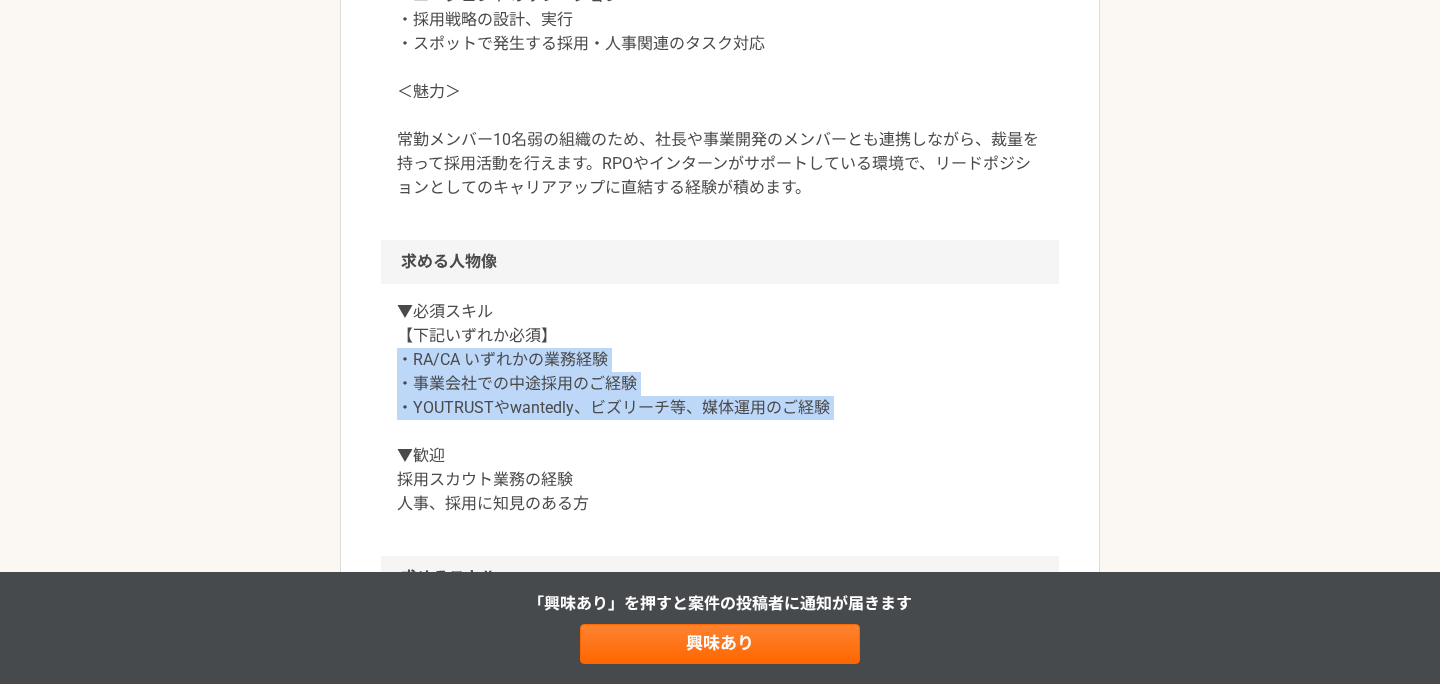 drag, startPoint x: 373, startPoint y: 354, endPoint x: 821, endPoint y: 431, distance: 454.56903 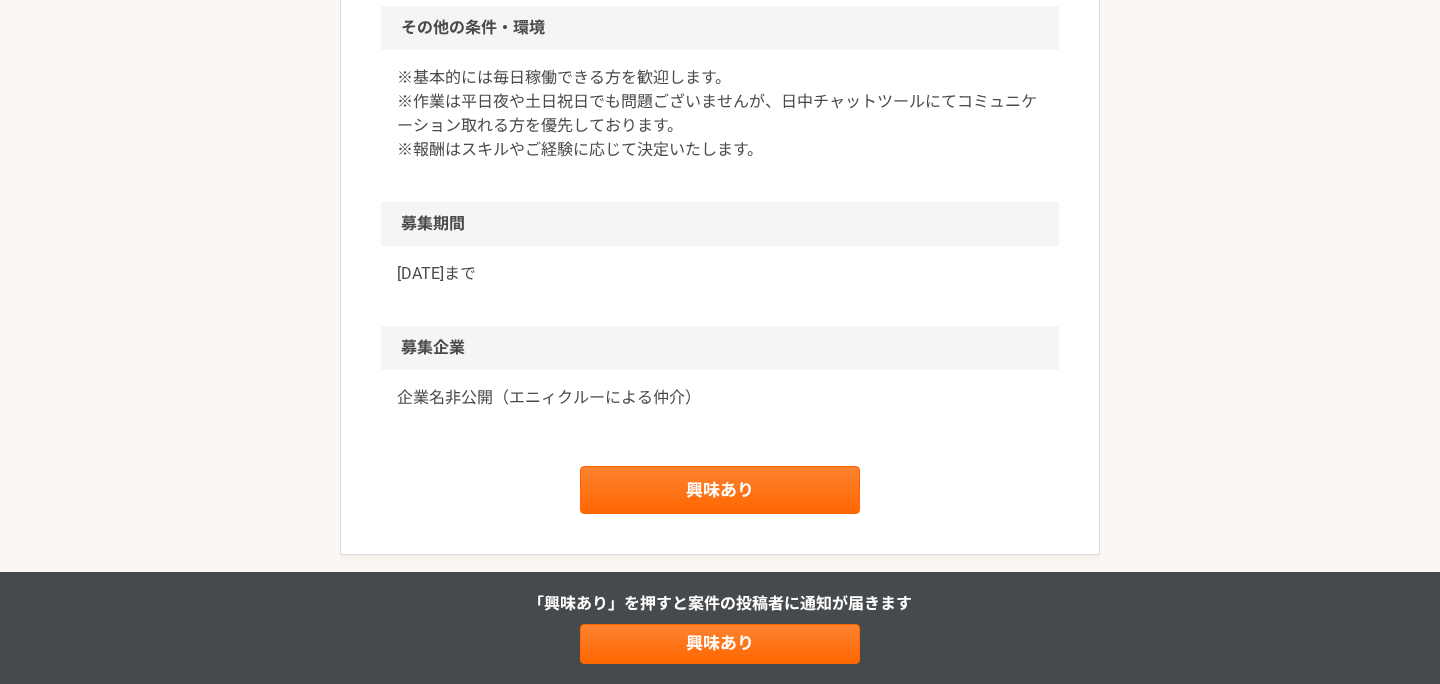 scroll, scrollTop: 1827, scrollLeft: 0, axis: vertical 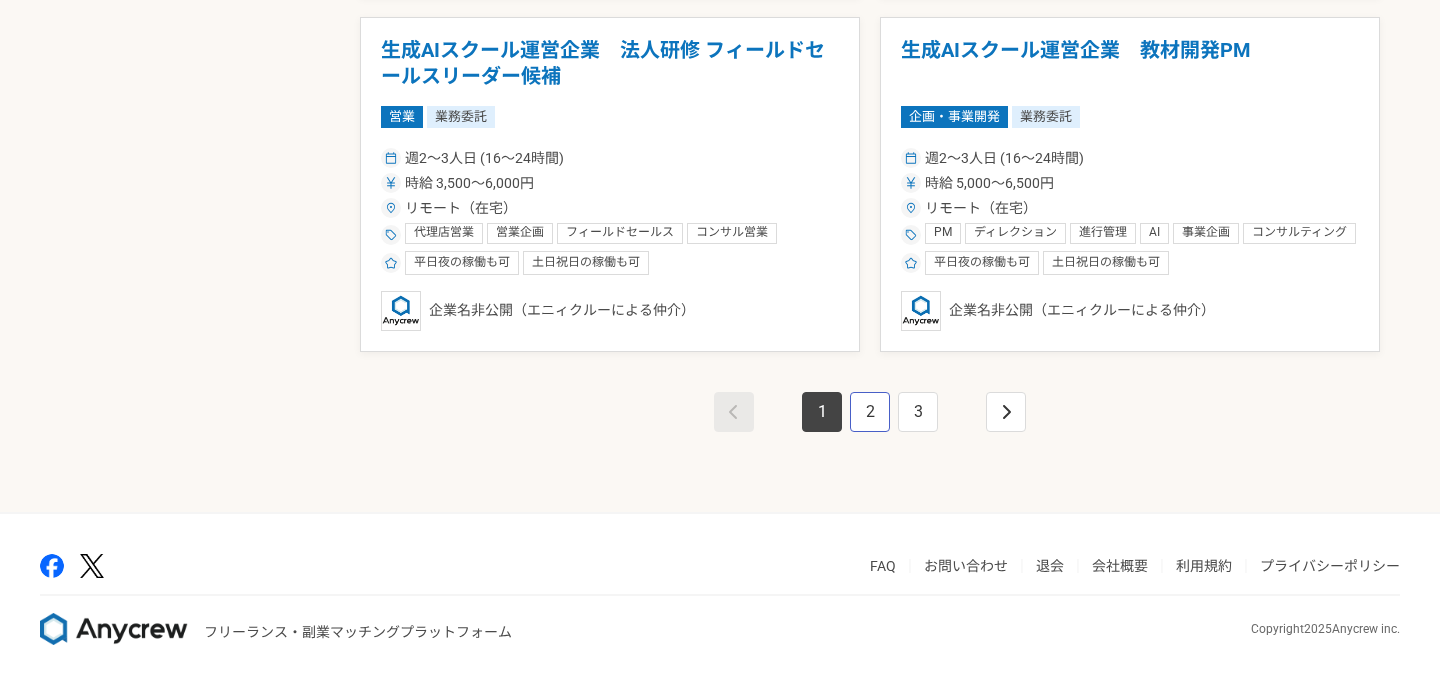 click on "2" at bounding box center [870, 412] 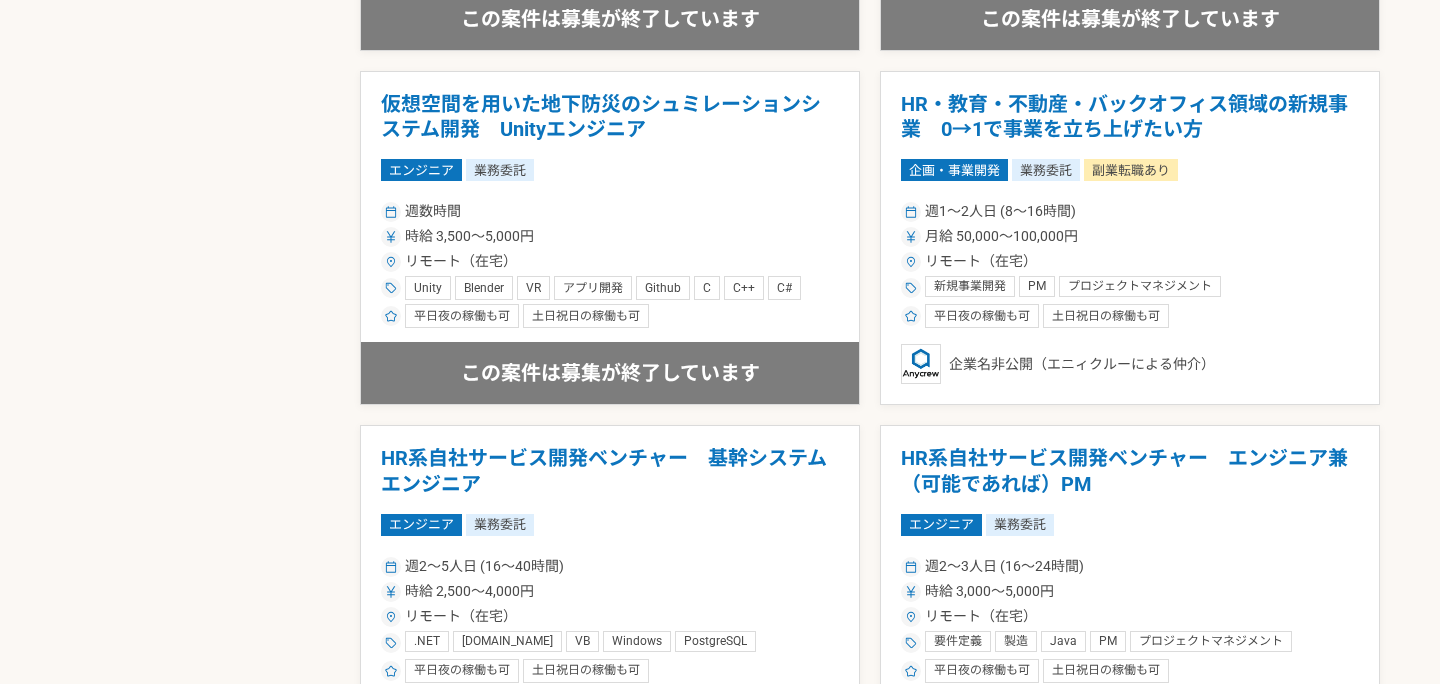 scroll, scrollTop: 2133, scrollLeft: 0, axis: vertical 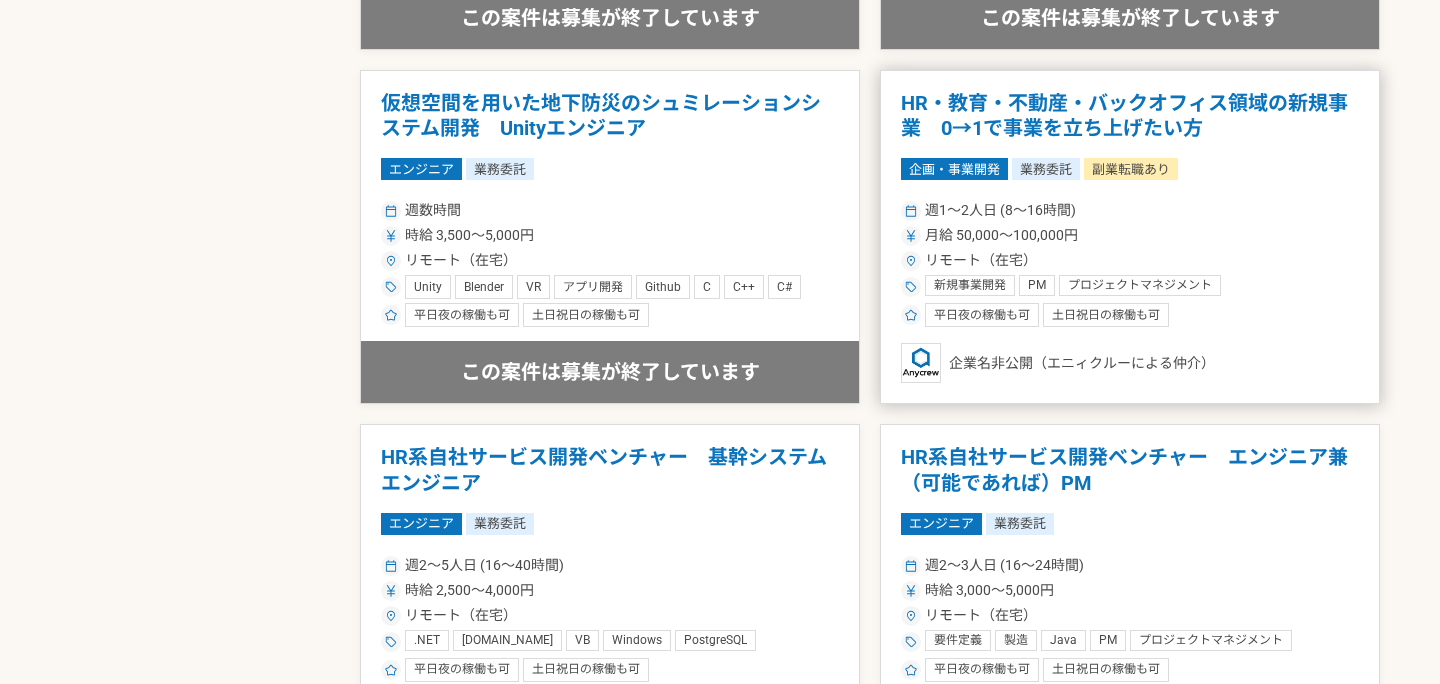 click on "月給 50,000〜100,000円" at bounding box center [1130, 235] 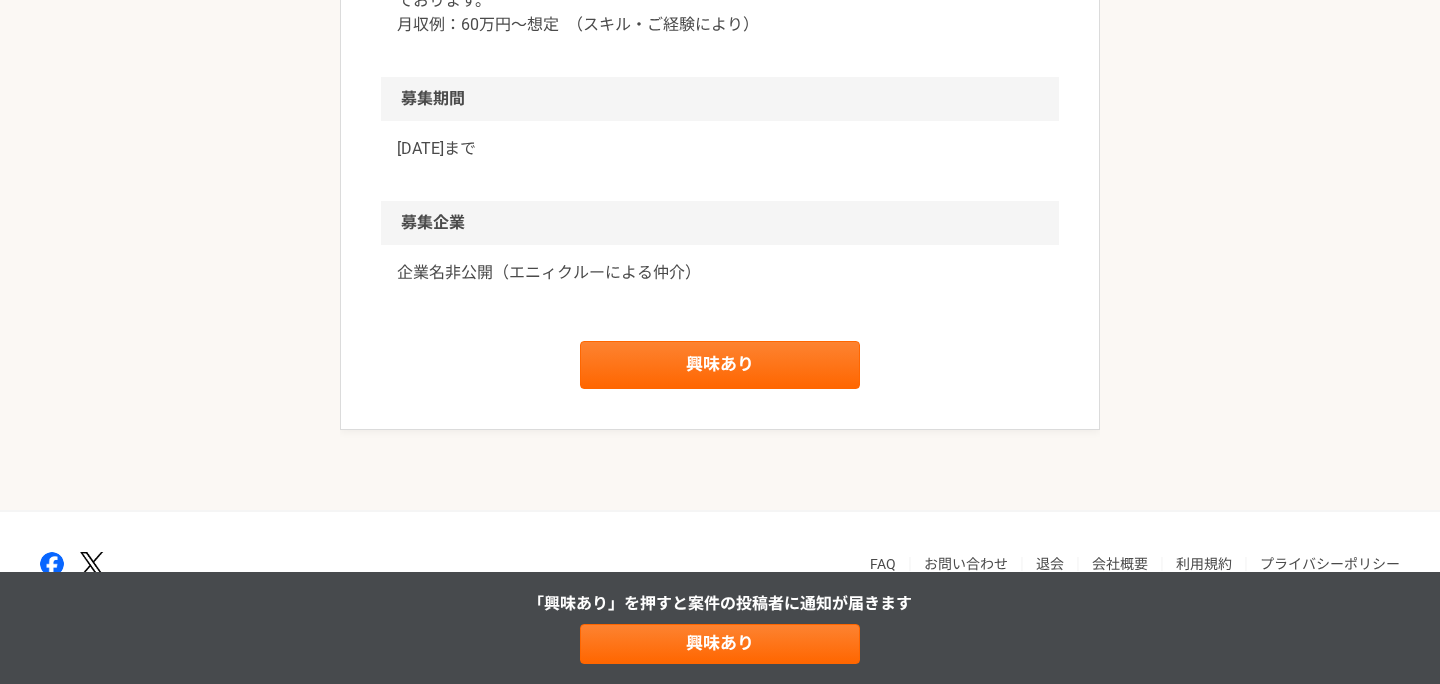 scroll, scrollTop: 3303, scrollLeft: 0, axis: vertical 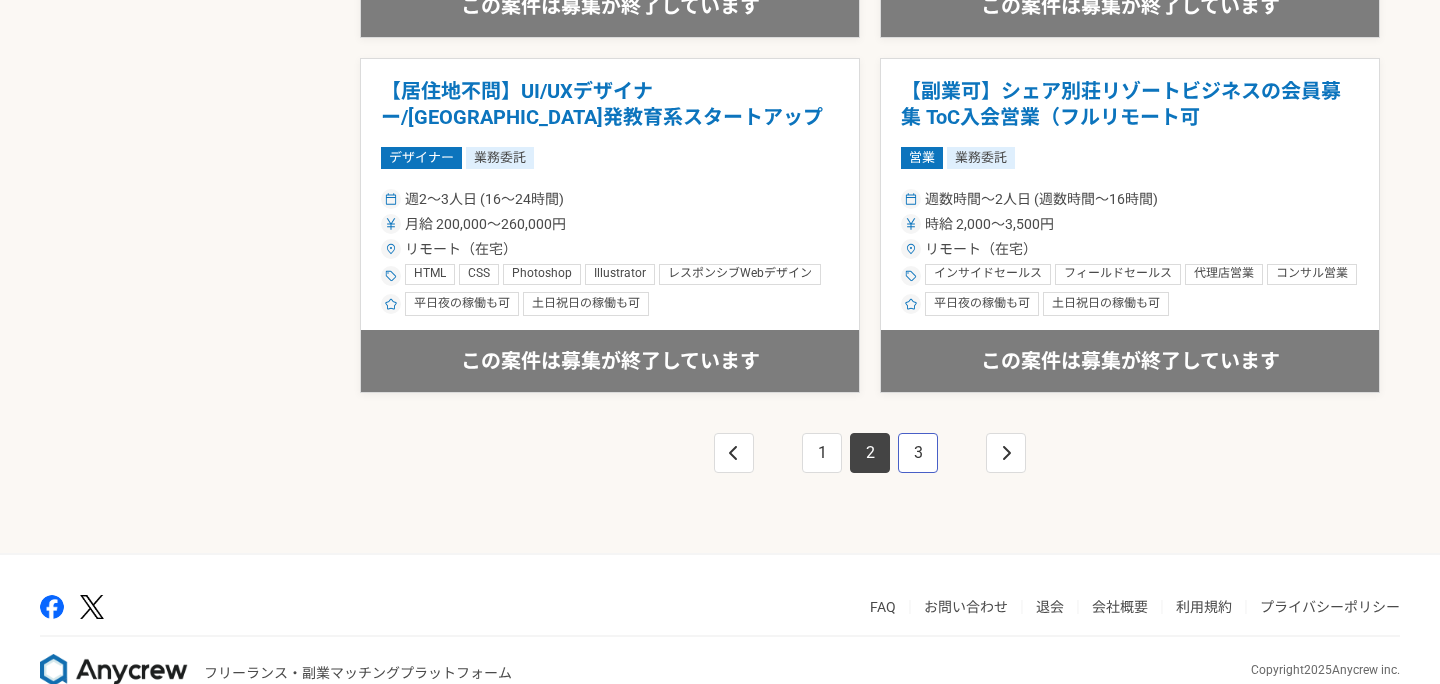 click on "3" at bounding box center [918, 453] 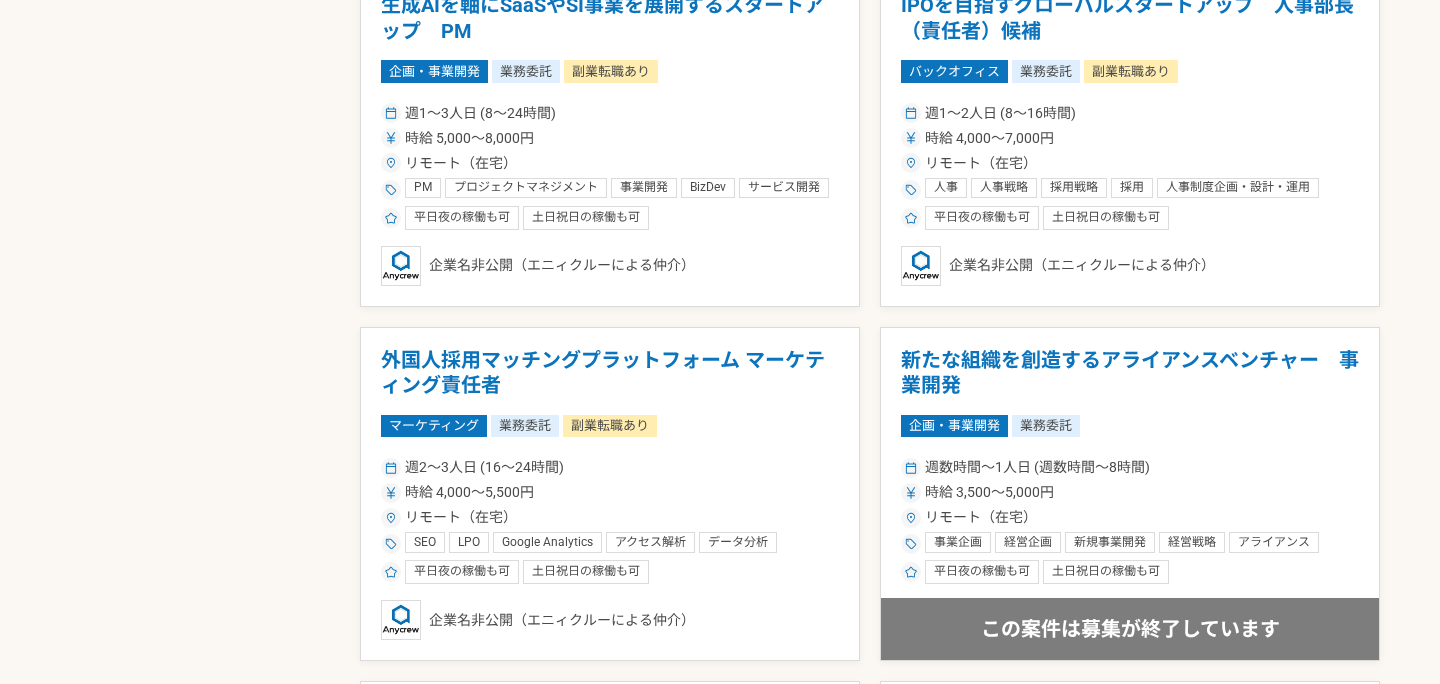 scroll, scrollTop: 1081, scrollLeft: 0, axis: vertical 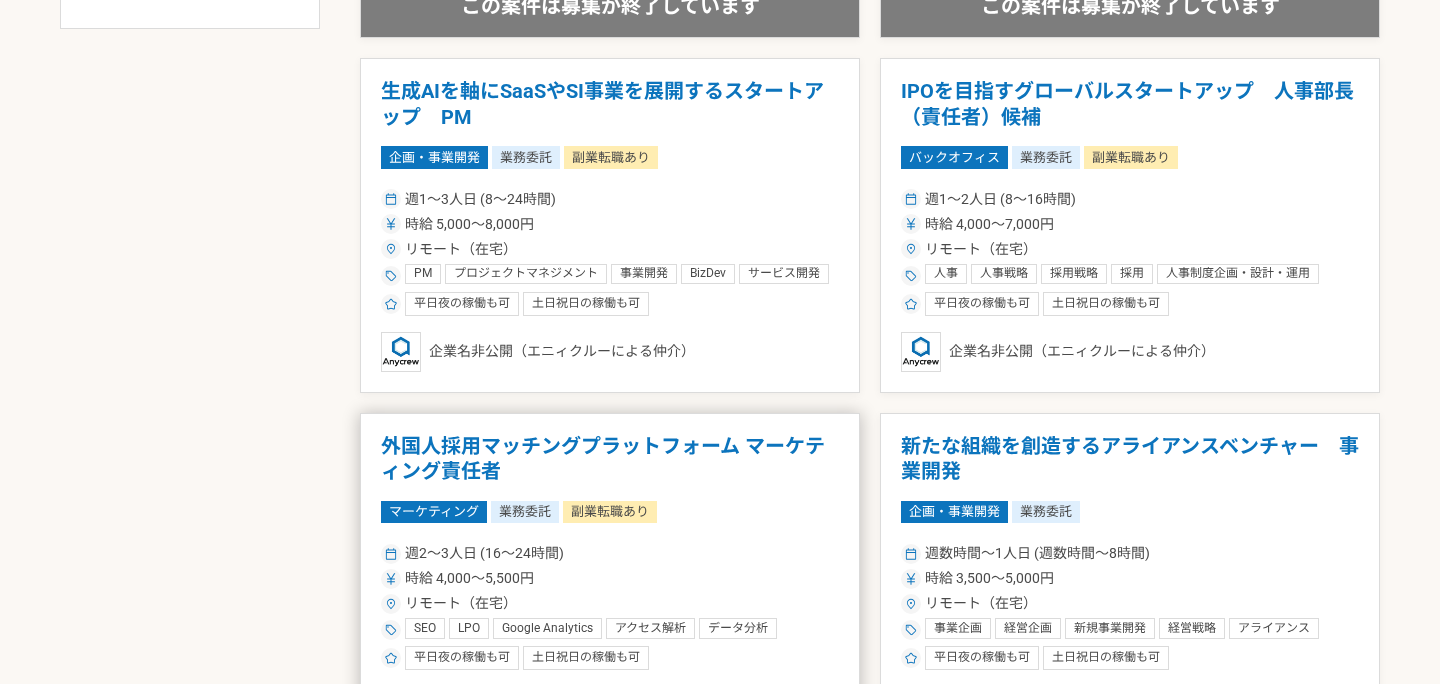 click on "外国人採用マッチングプラットフォーム    マーケティング責任者 マーケティング 業務委託 副業転職あり 週2〜3人日 (16〜24時間) 時給 4,000〜5,500円 リモート（在宅） SEO LPO Google Analytics アクセス解析 データ分析 マーケティング戦略 デジタルマーケティング デジタルマーケティング戦略 マーケティングオートメーション MAツール リードジェネレーション リードナーチャリング 平日夜の稼働も可 土日祝日の稼働も可 企業名非公開（エニィクルーによる仲介）" at bounding box center [610, 580] 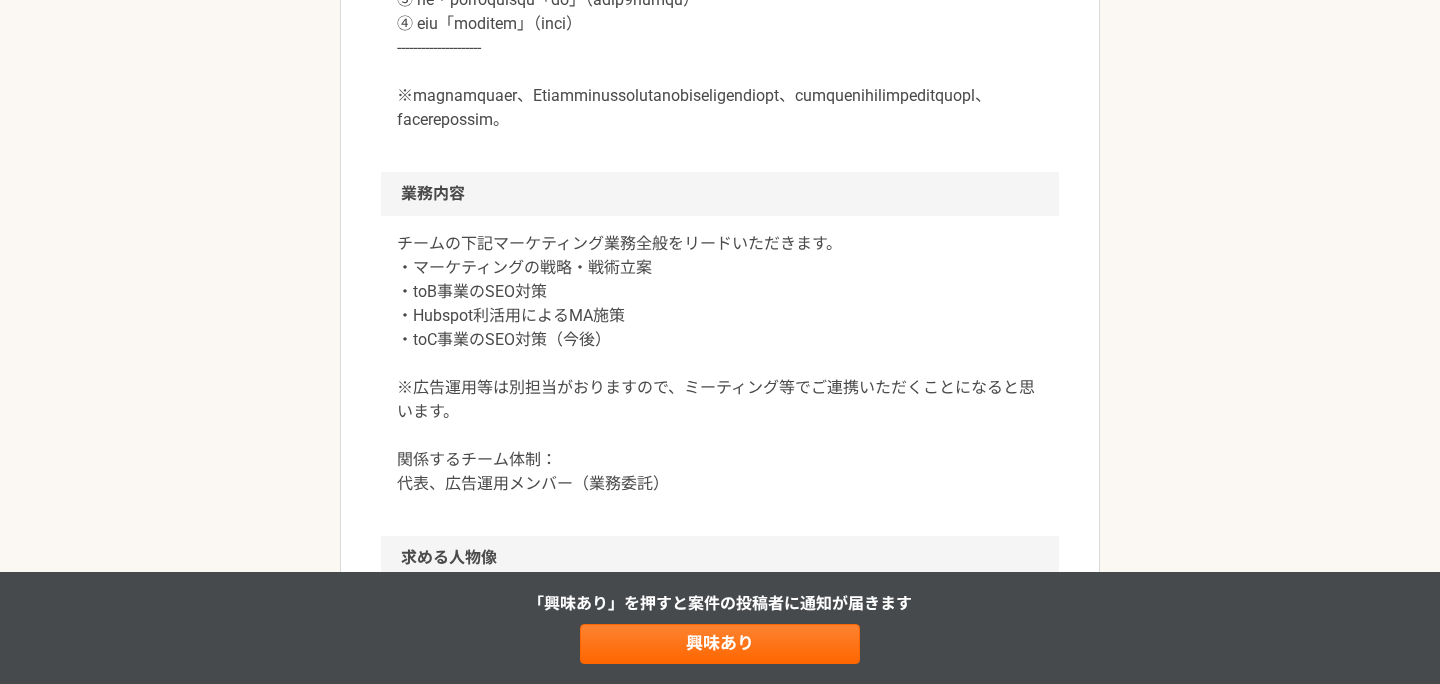 scroll, scrollTop: 1084, scrollLeft: 0, axis: vertical 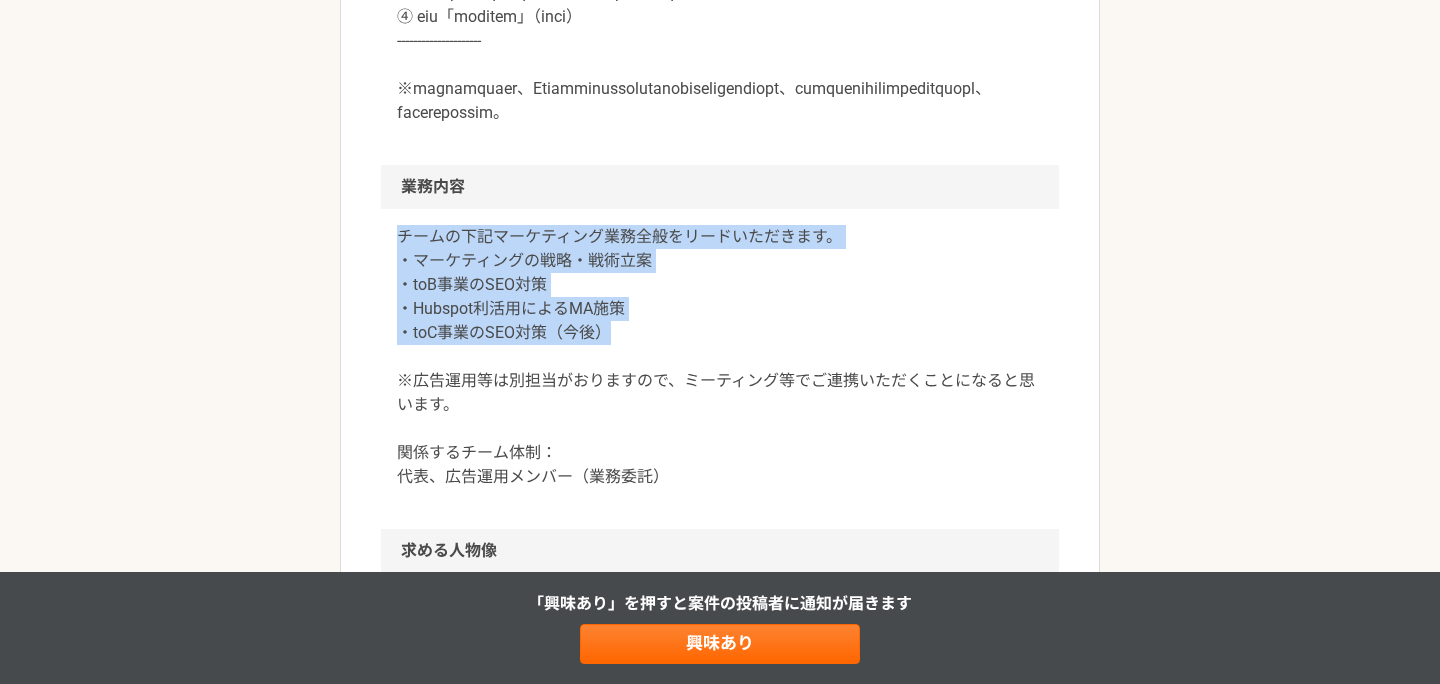 drag, startPoint x: 393, startPoint y: 306, endPoint x: 664, endPoint y: 412, distance: 290.99313 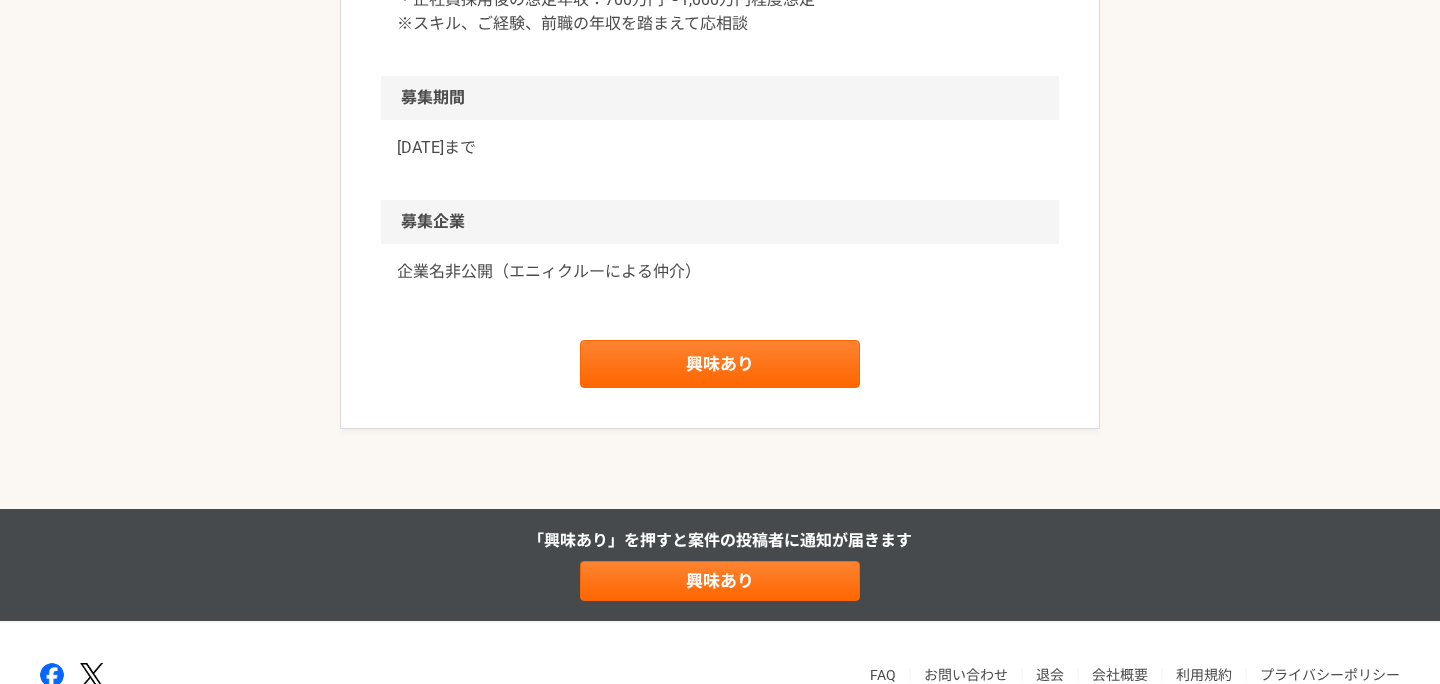 scroll, scrollTop: 2726, scrollLeft: 0, axis: vertical 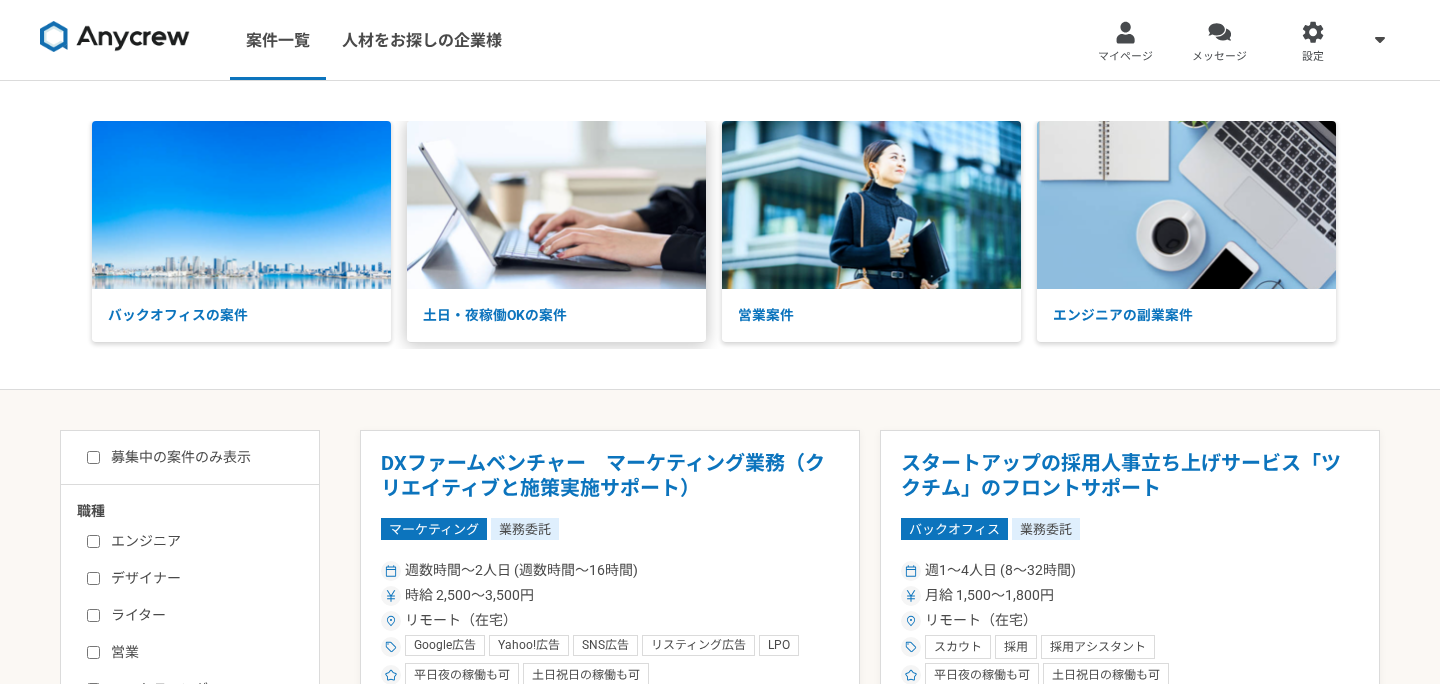 click at bounding box center (556, 205) 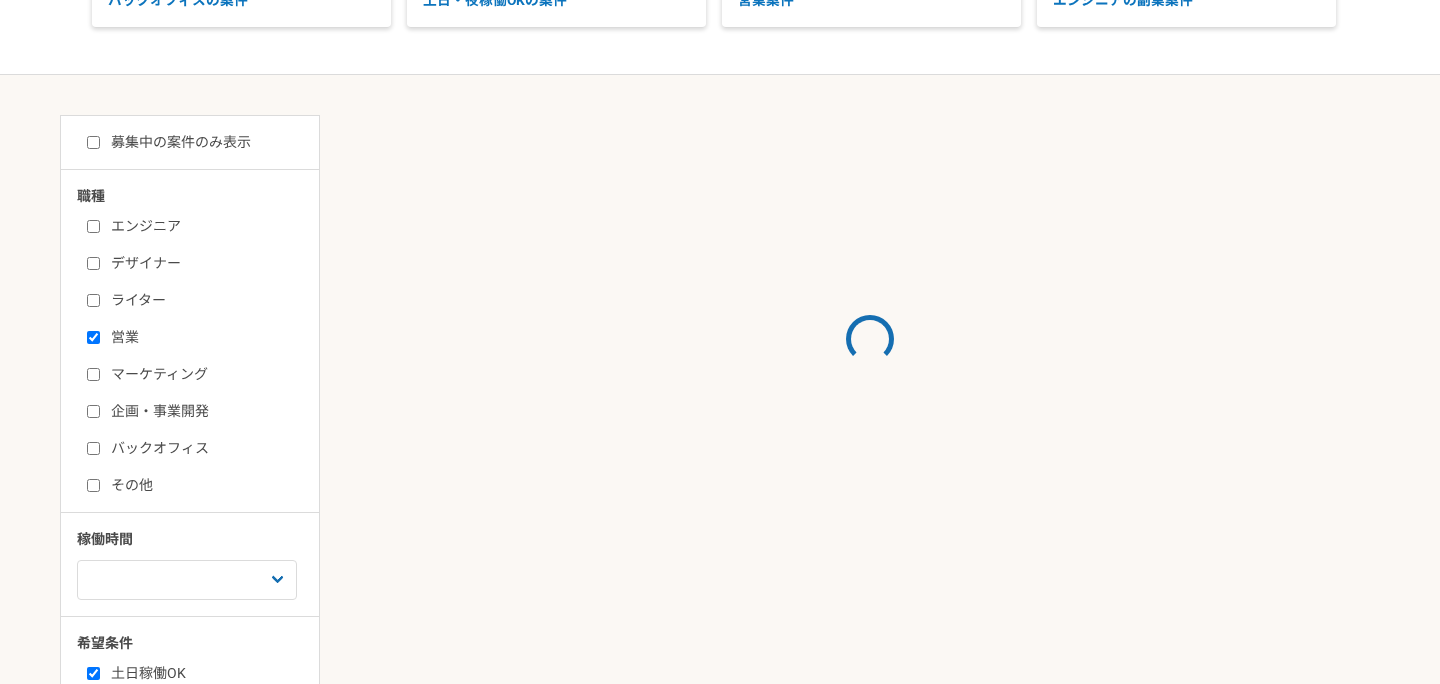 scroll, scrollTop: 319, scrollLeft: 0, axis: vertical 